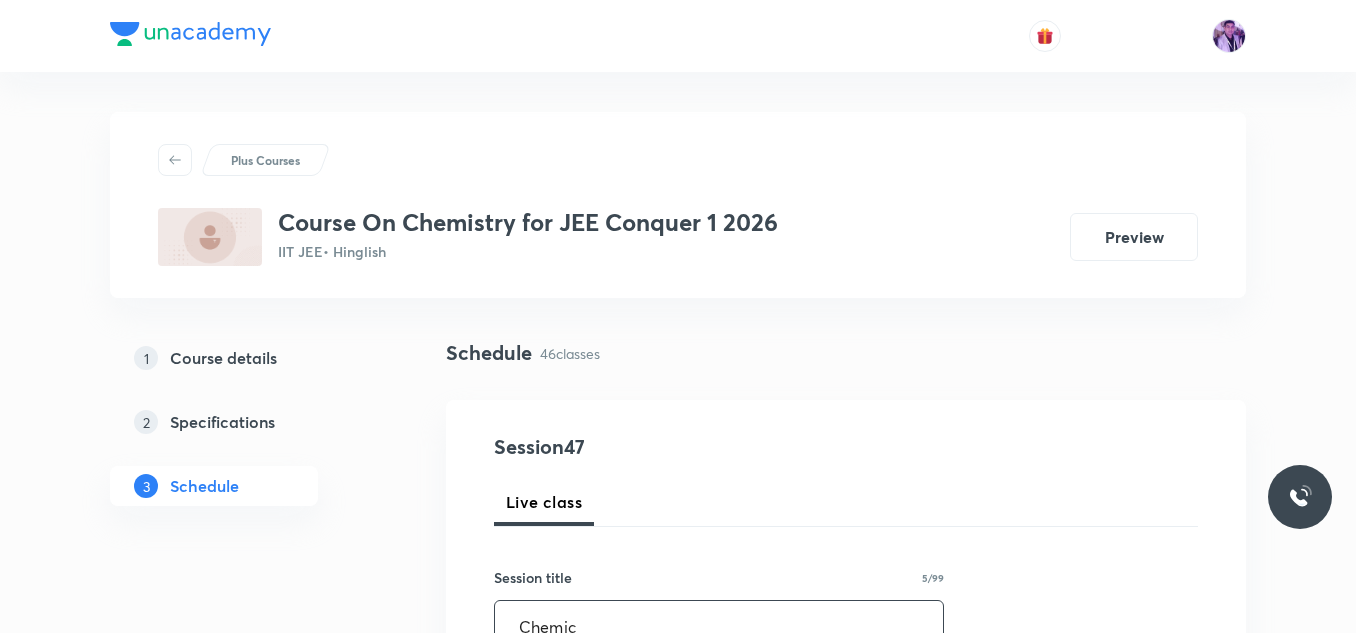 scroll, scrollTop: 175, scrollLeft: 0, axis: vertical 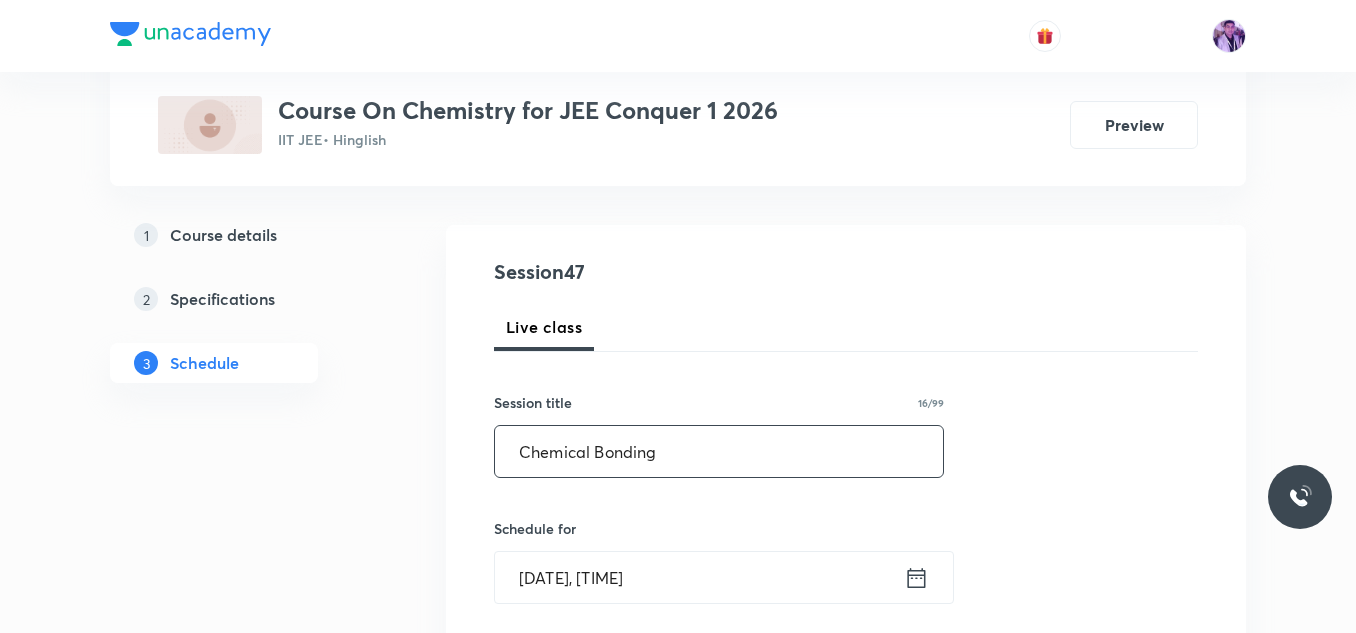 type on "Chemical Bonding" 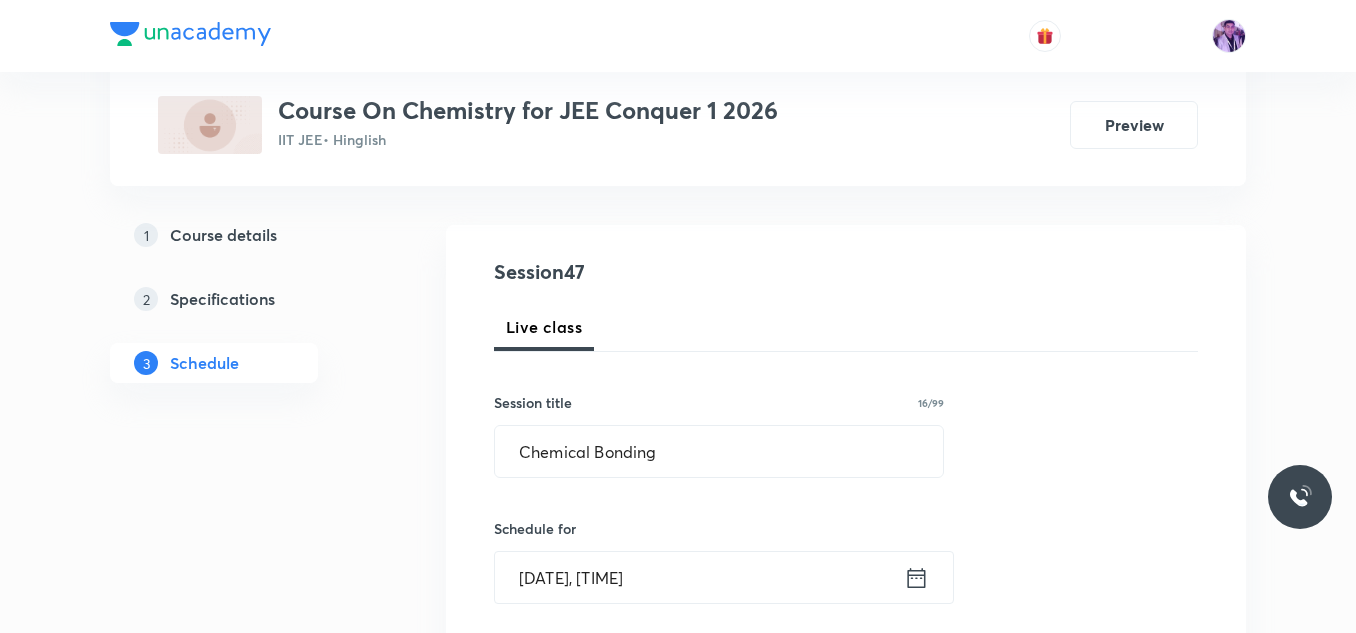 click on "Aug 2, 2025, 6:56 AM" at bounding box center (699, 577) 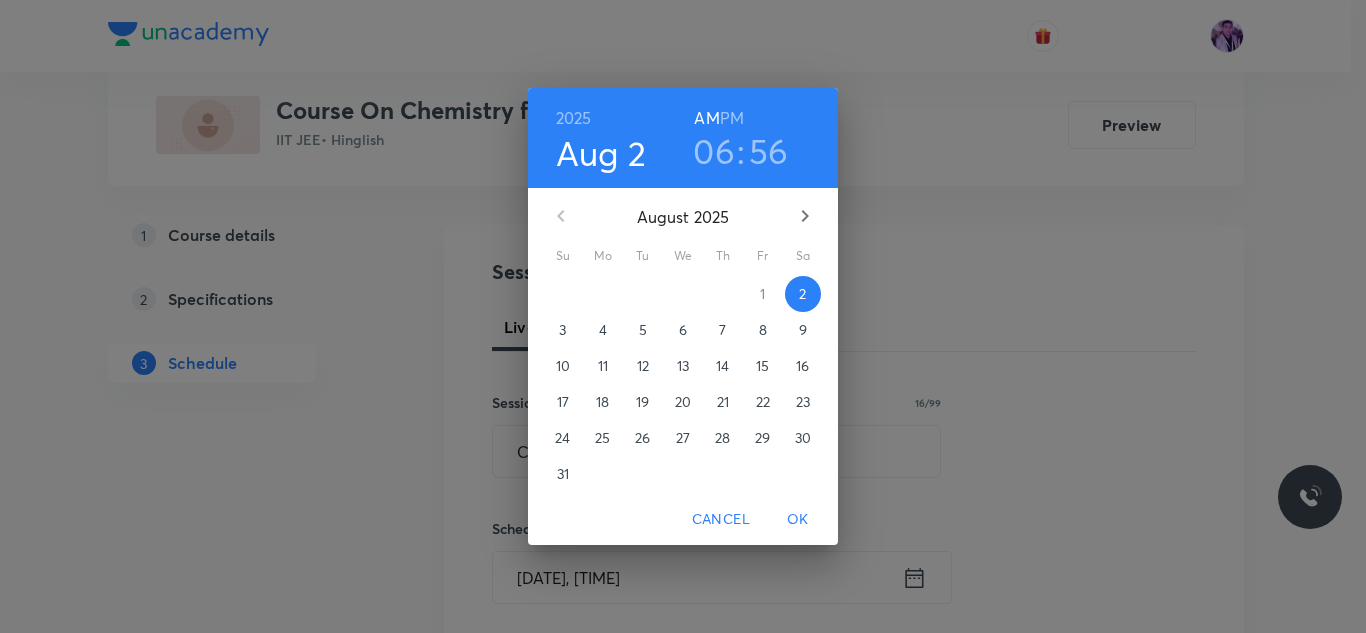 click on "06" at bounding box center (714, 151) 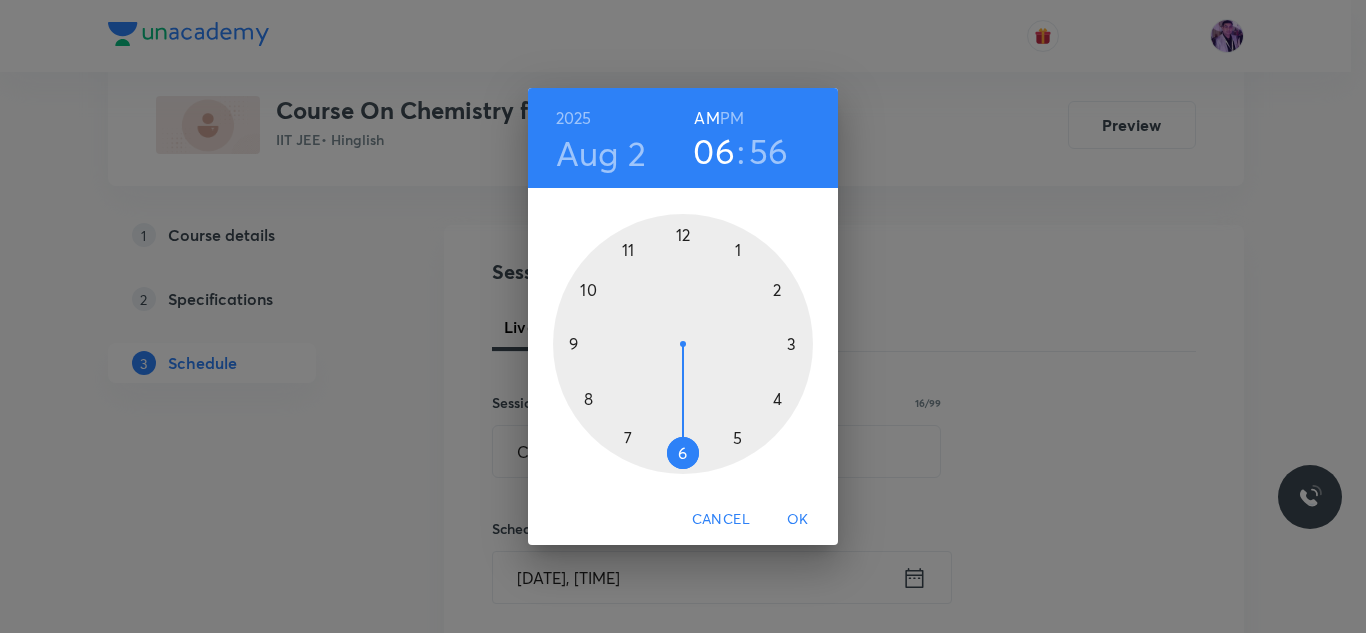 click at bounding box center [683, 344] 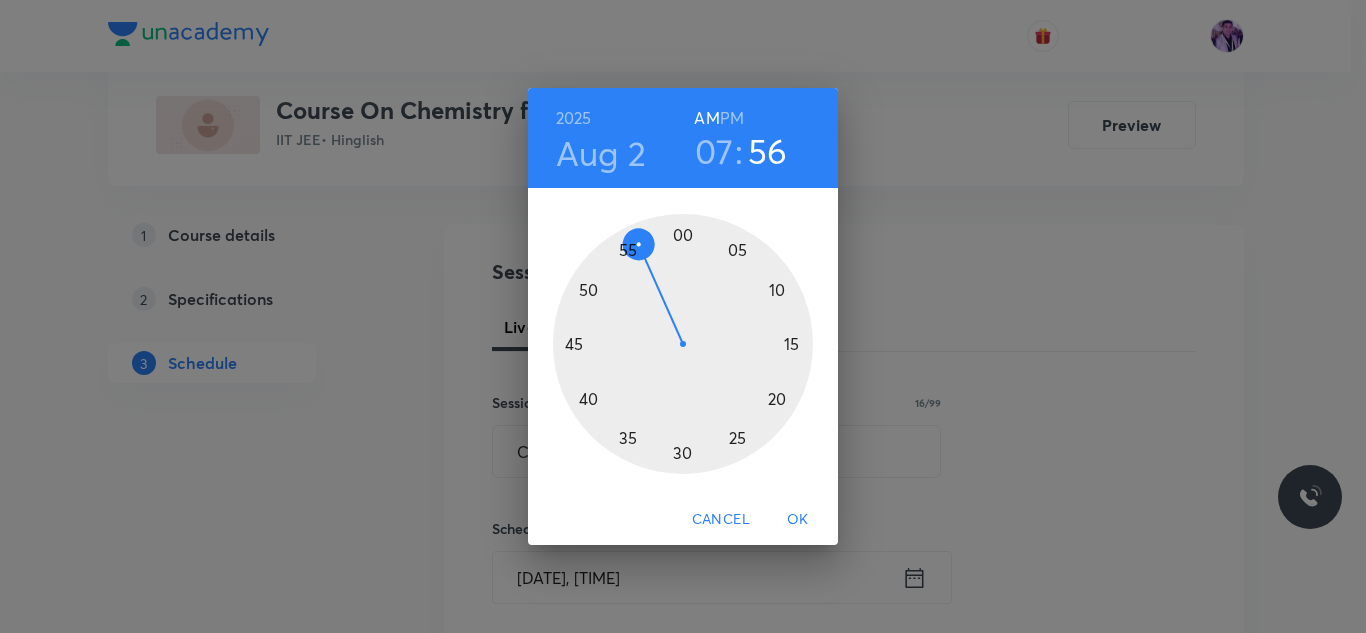 click at bounding box center (683, 344) 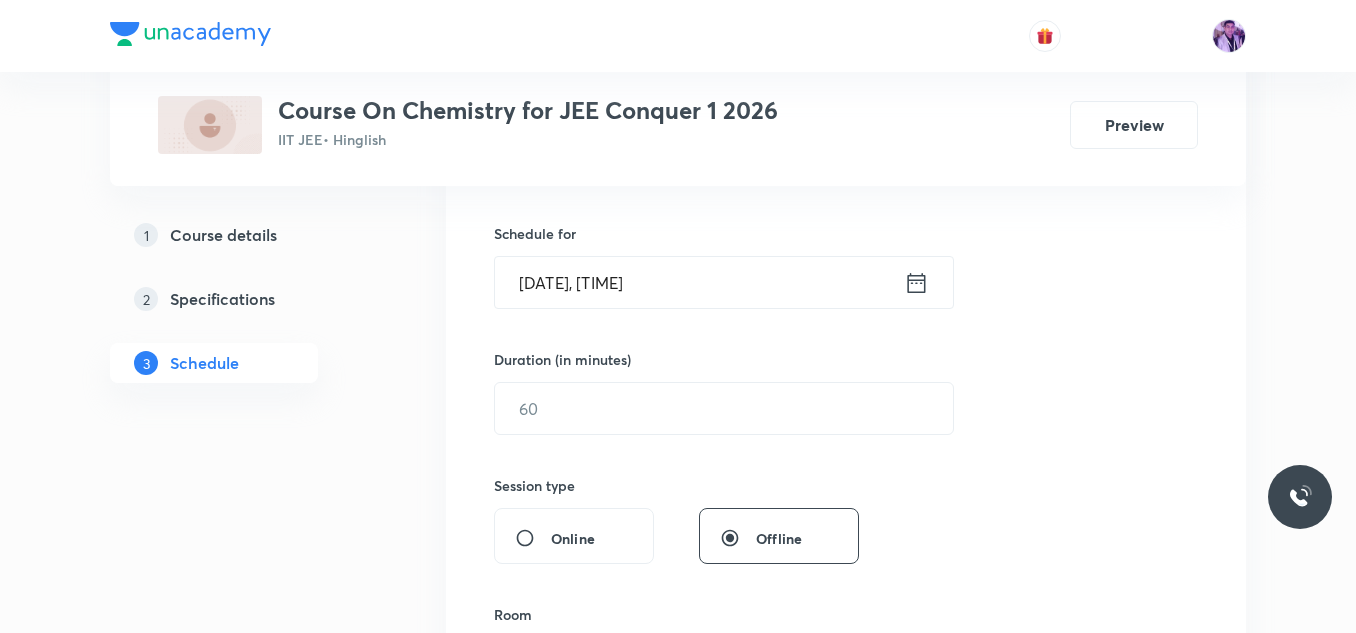 scroll, scrollTop: 483, scrollLeft: 0, axis: vertical 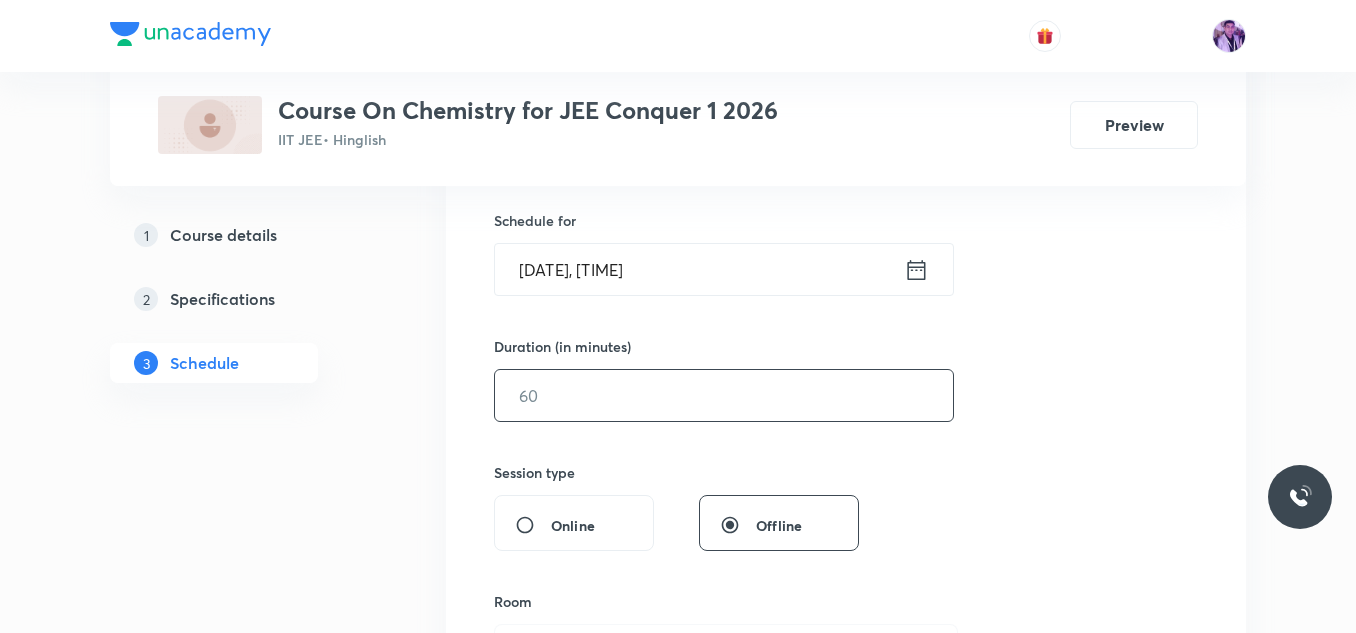 click at bounding box center (724, 395) 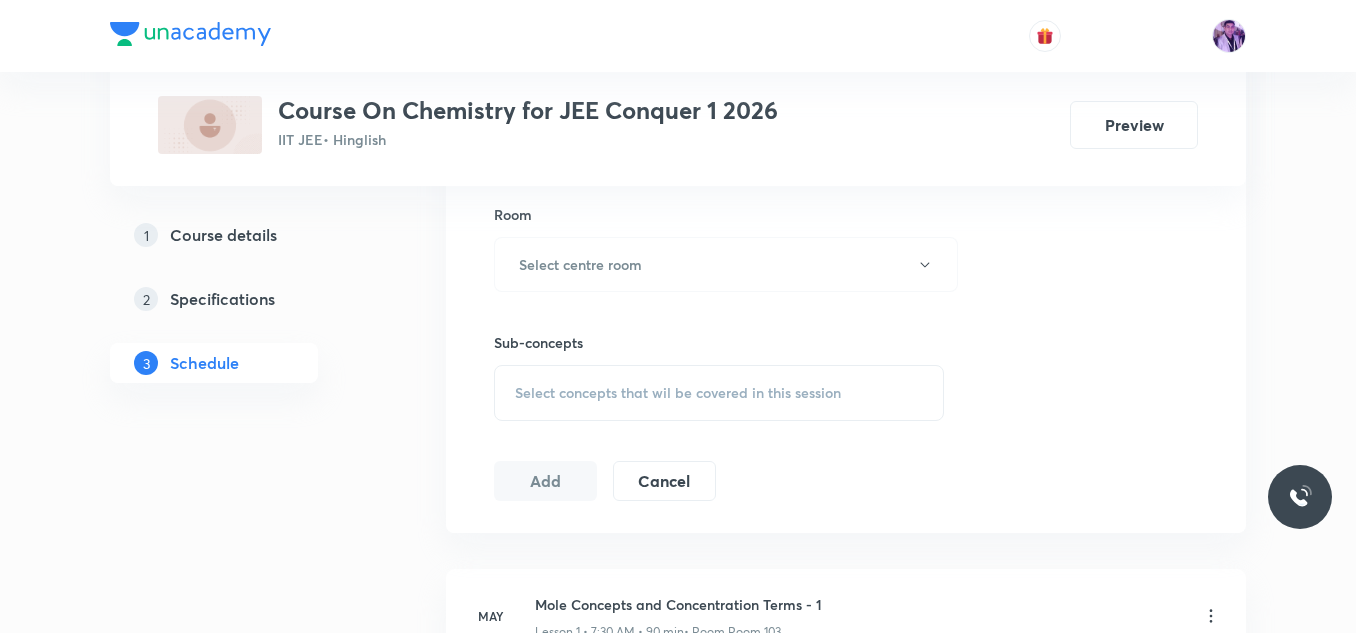 scroll, scrollTop: 897, scrollLeft: 0, axis: vertical 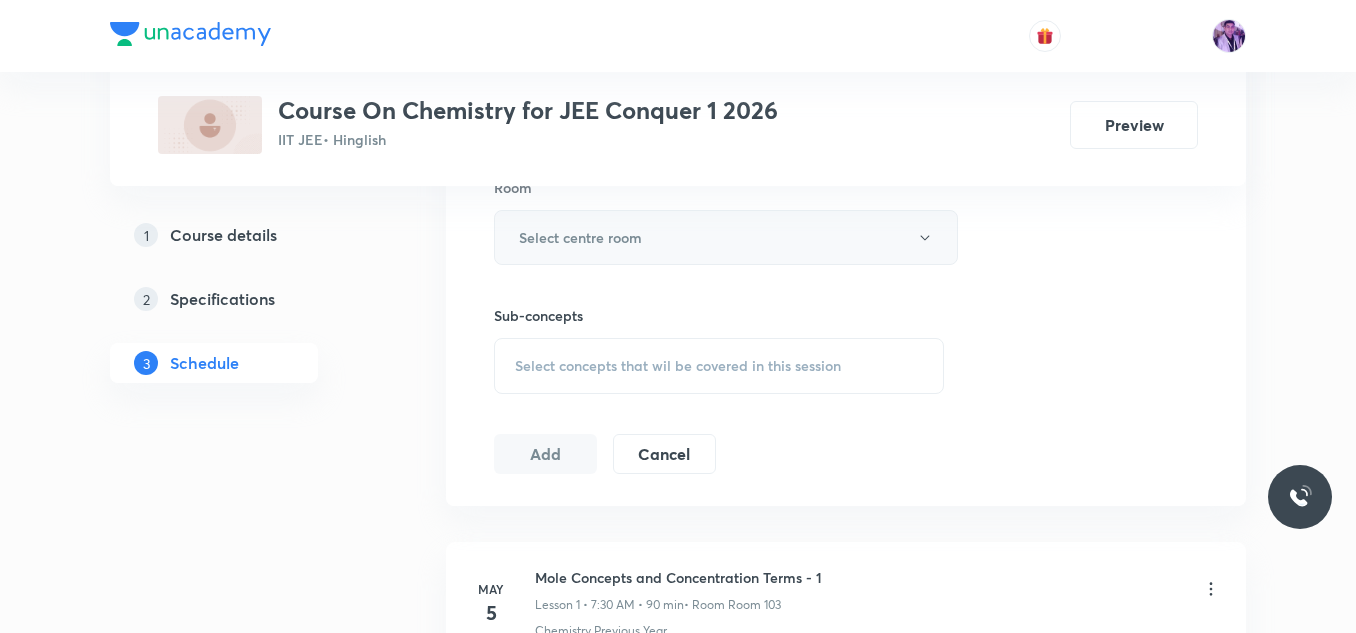 type on "180" 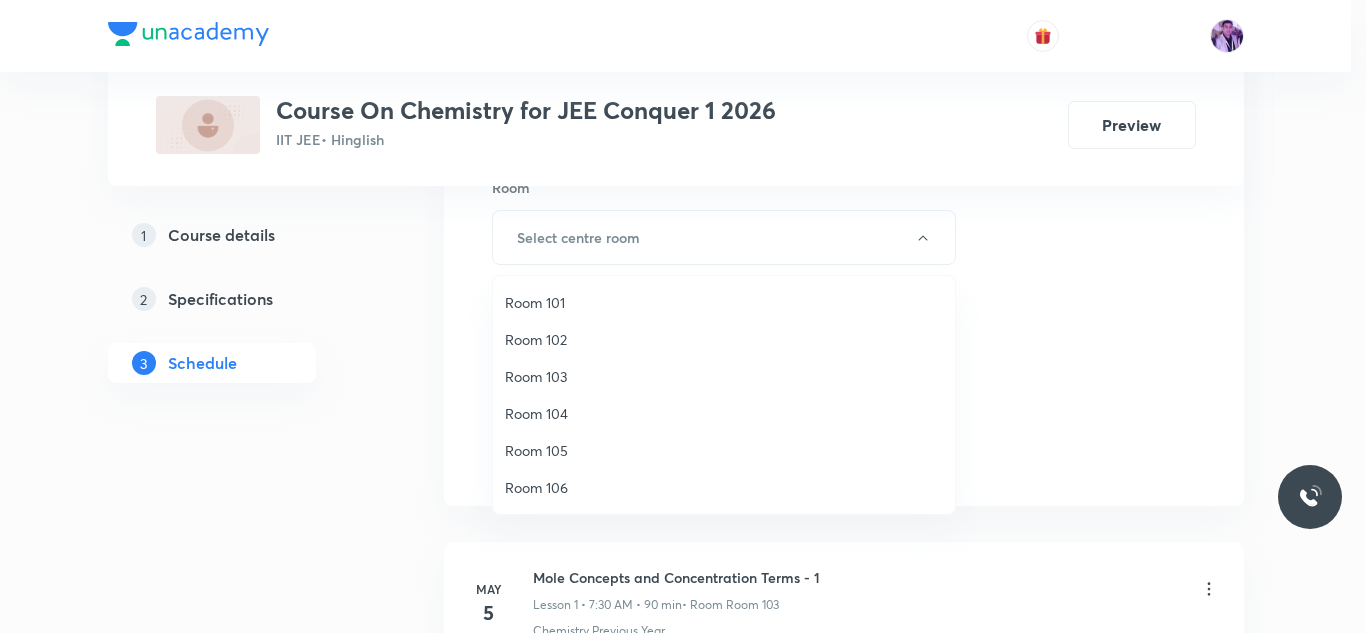 click on "Room 105" at bounding box center [724, 450] 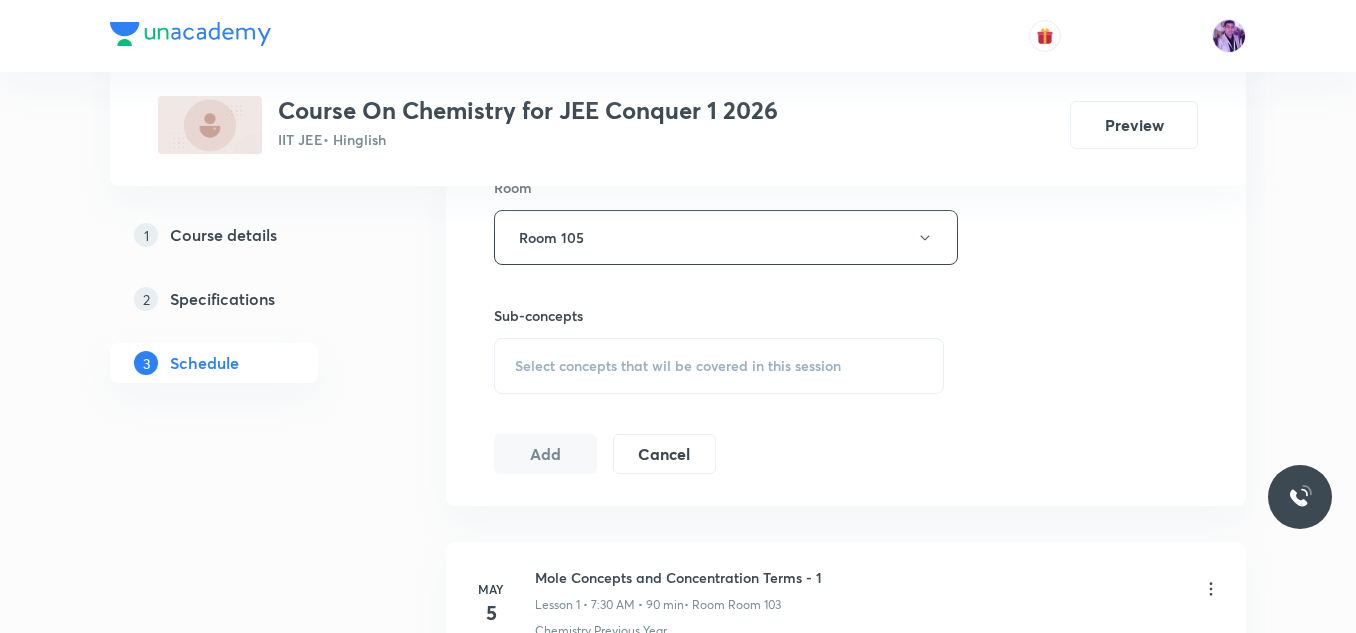 click on "Select concepts that wil be covered in this session" at bounding box center [719, 366] 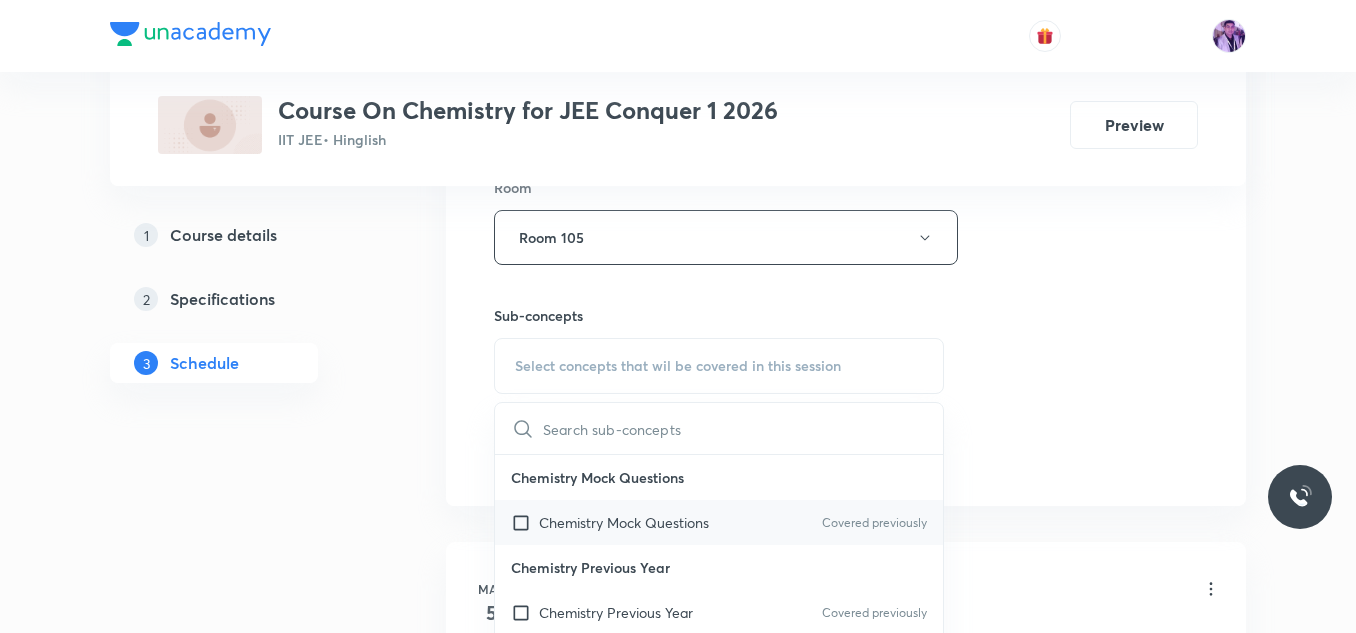 click on "Chemistry Mock Questions" at bounding box center [624, 522] 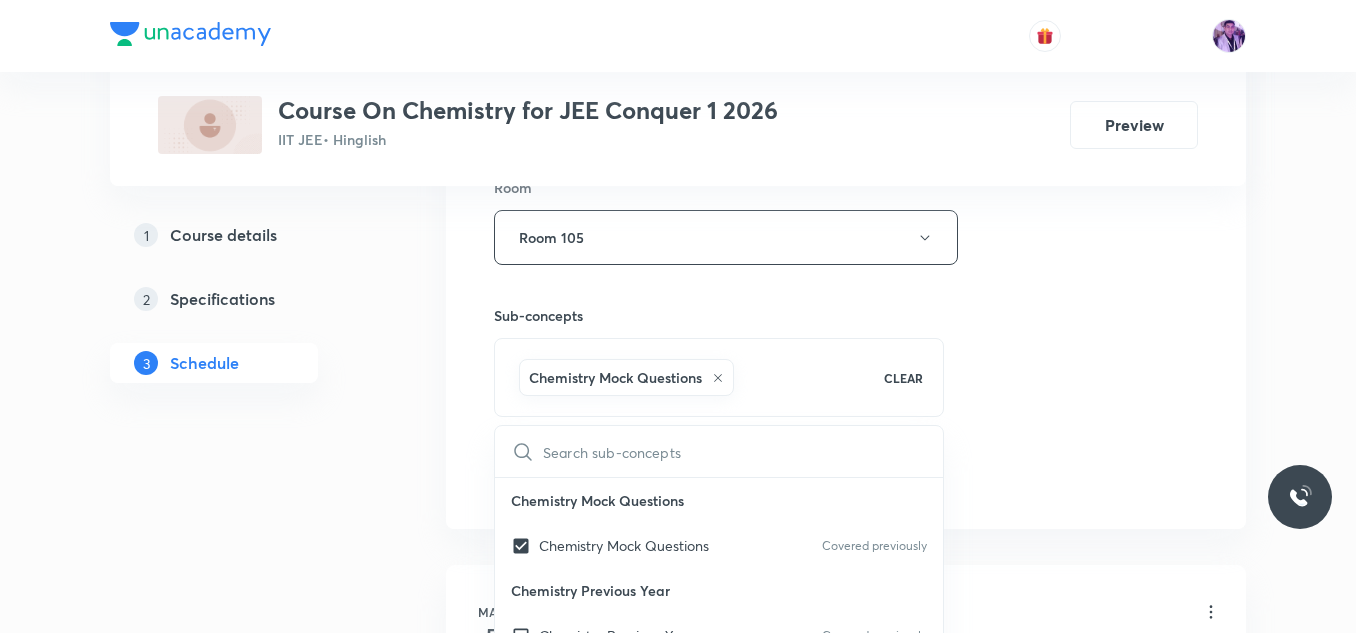 click on "Plus Courses Course On Chemistry for JEE Conquer 1 2026 IIT JEE  • Hinglish Preview 1 Course details 2 Specifications 3 Schedule Schedule 46  classes Session  47 Live class Session title 16/99 Chemical Bonding ​ Schedule for Aug 2, 2025, 7:40 AM ​ Duration (in minutes) 180 ​   Session type Online Offline Room Room 105 Sub-concepts Chemistry Mock Questions CLEAR ​ Chemistry Mock Questions Chemistry Mock Questions Covered previously Chemistry Previous Year Chemistry Previous Year Covered previously General Topics & Mole Concept Basic Concepts Covered previously Basic Introduction Percentage Composition Stoichiometry Principle of Atom Conservation (POAC) Relation between Stoichiometric Quantities Application of Mole Concept: Gravimetric Analysis Different Laws Formula and Composition Concentration Terms Some basic concepts of Chemistry Atomic Structure Discovery Of Electron Covered previously Some Prerequisites of Physics Discovery Of Protons And Neutrons Atomic Models and Theories  Covered previously" at bounding box center [678, 3519] 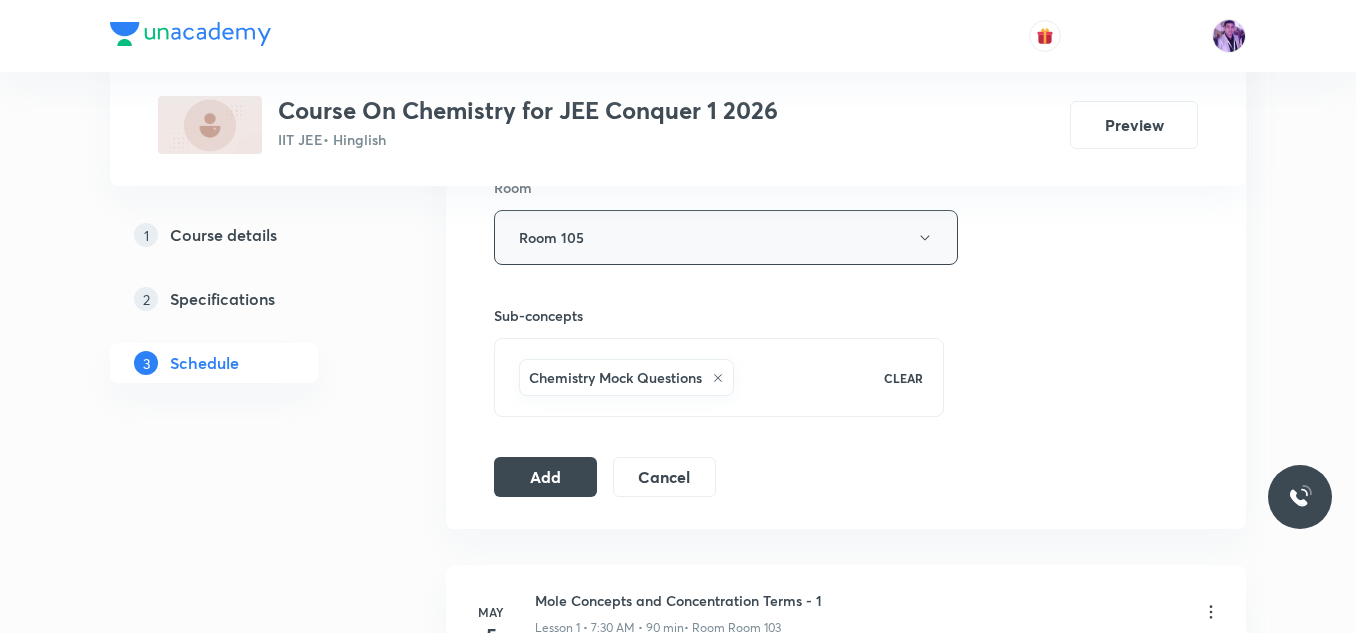 click on "Room 105" at bounding box center (726, 237) 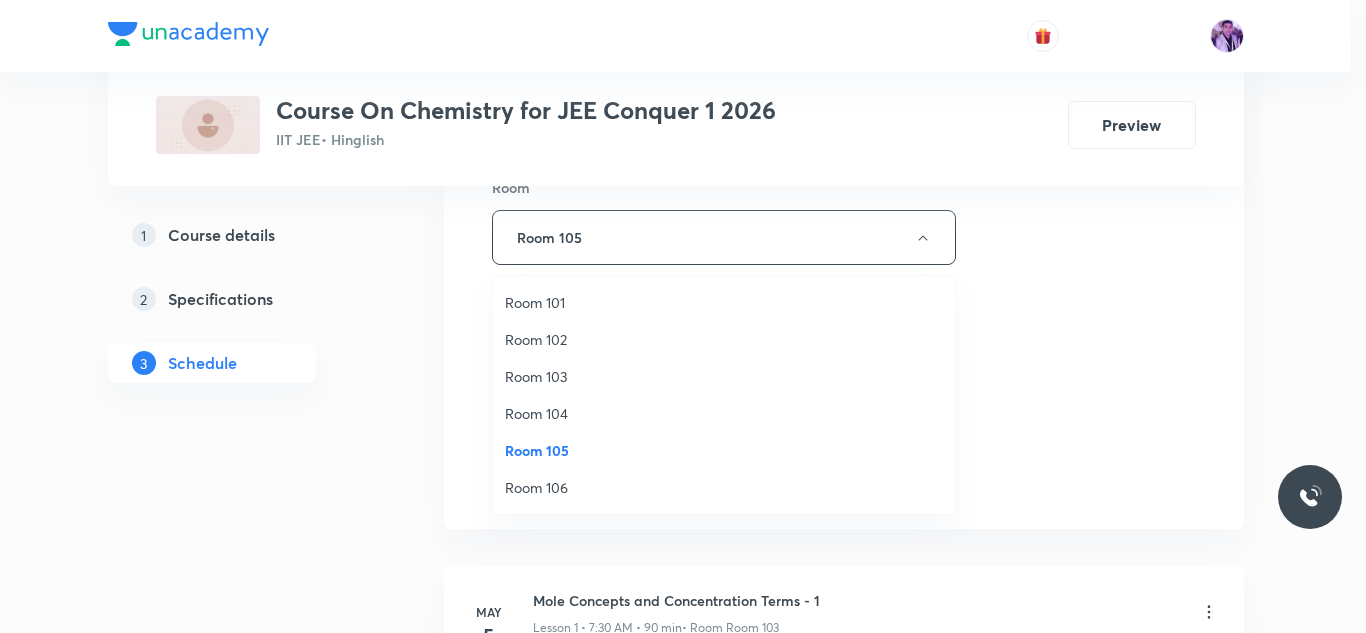 click on "Room 103" at bounding box center (724, 376) 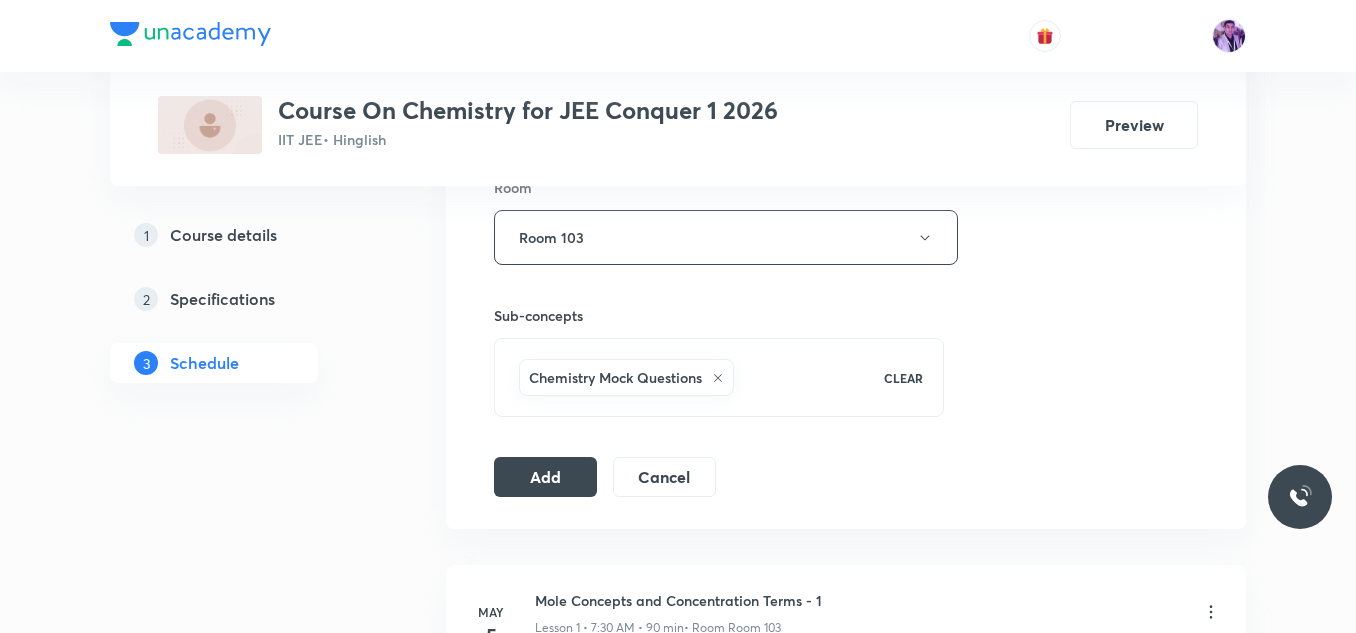 click on "Chemistry Mock Questions" at bounding box center (626, 377) 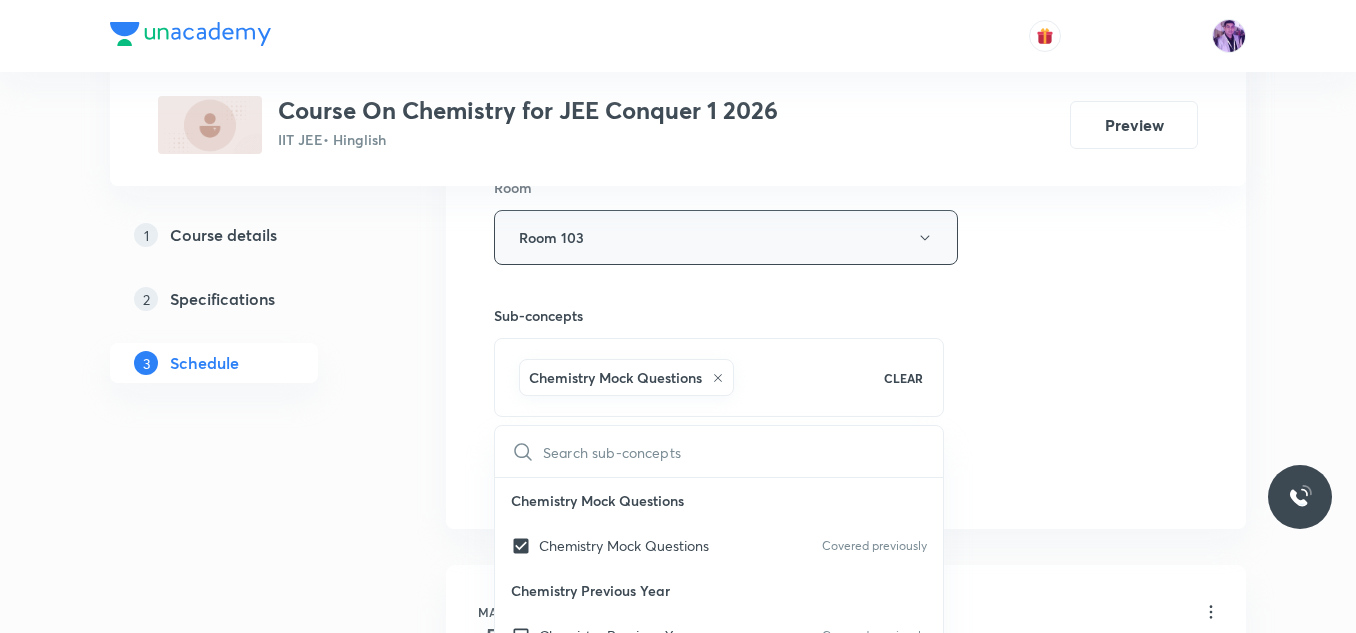 click on "Room 103" at bounding box center (726, 237) 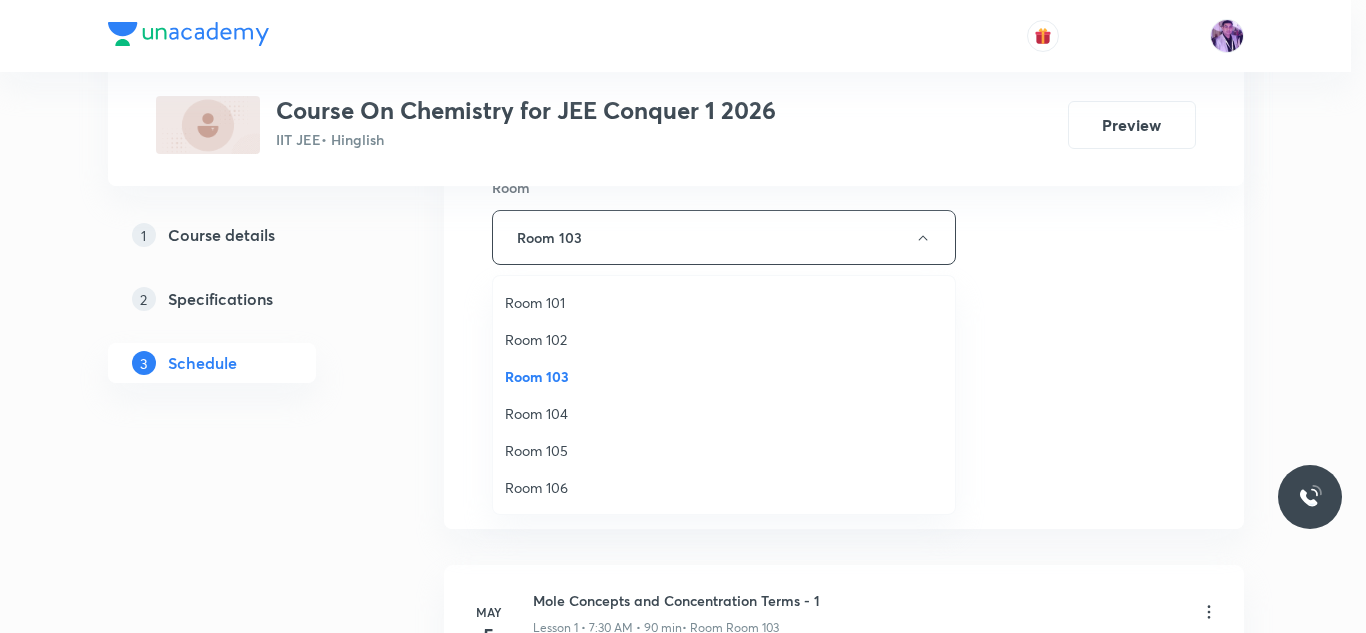 click on "Room 105" at bounding box center [724, 450] 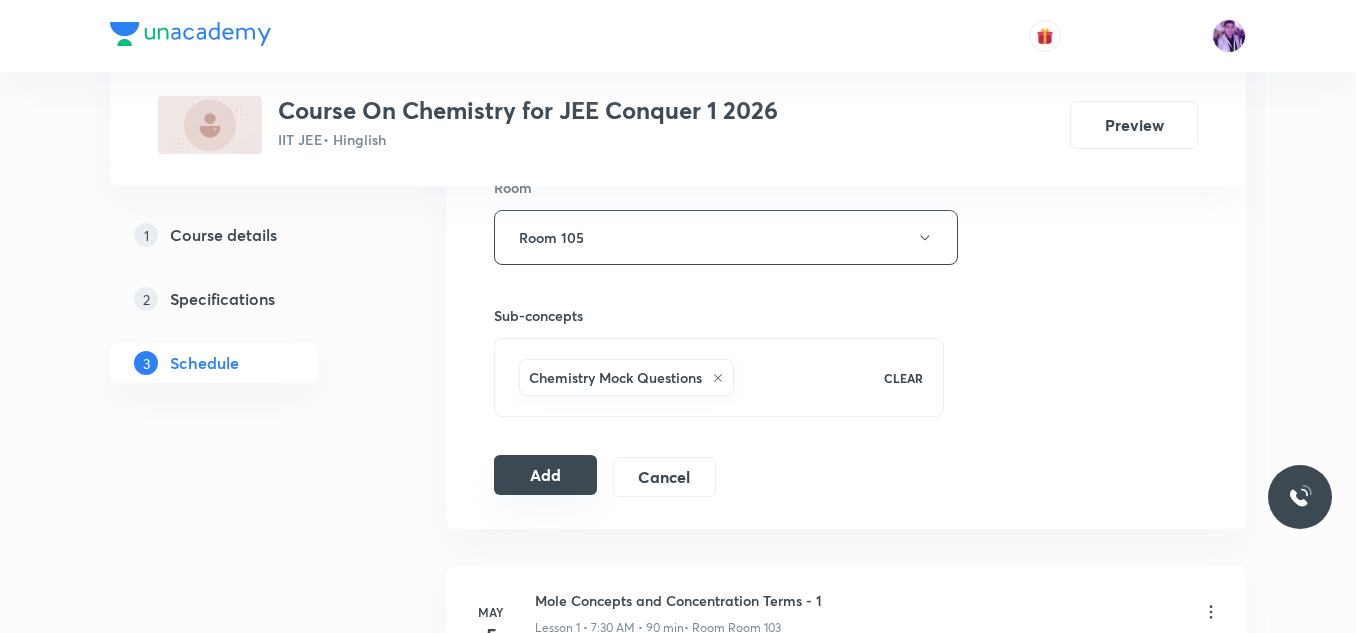 click on "Add" at bounding box center [545, 475] 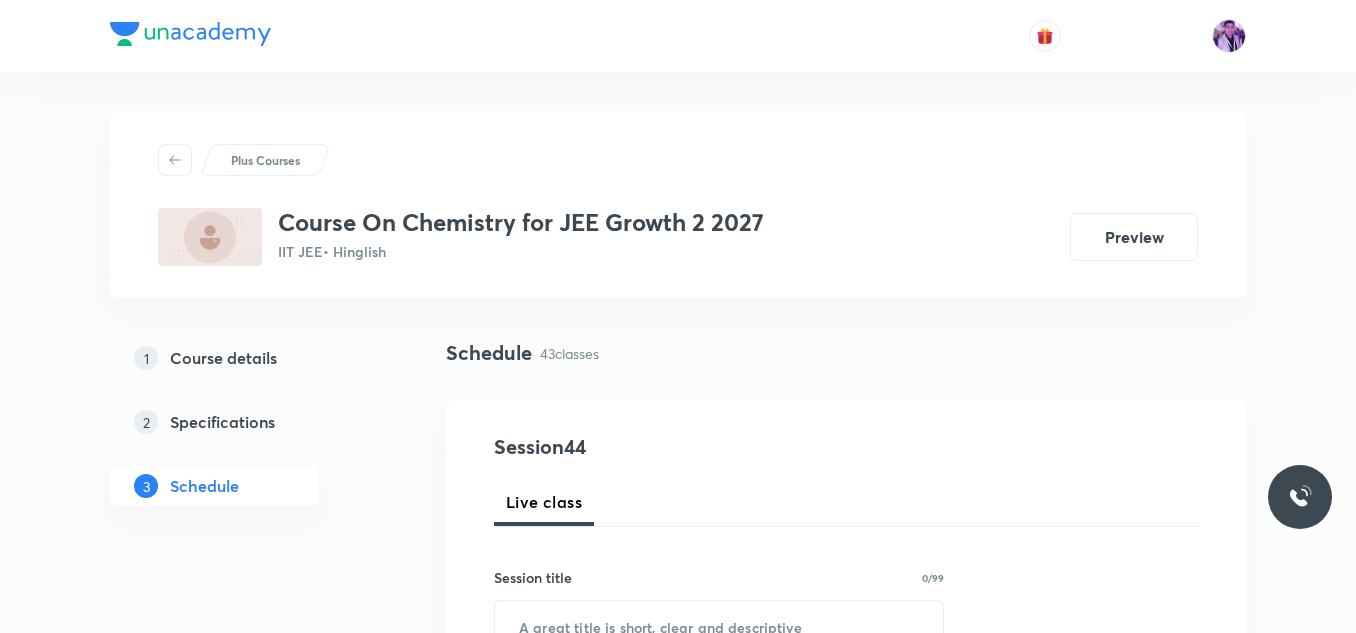 scroll, scrollTop: 7635, scrollLeft: 0, axis: vertical 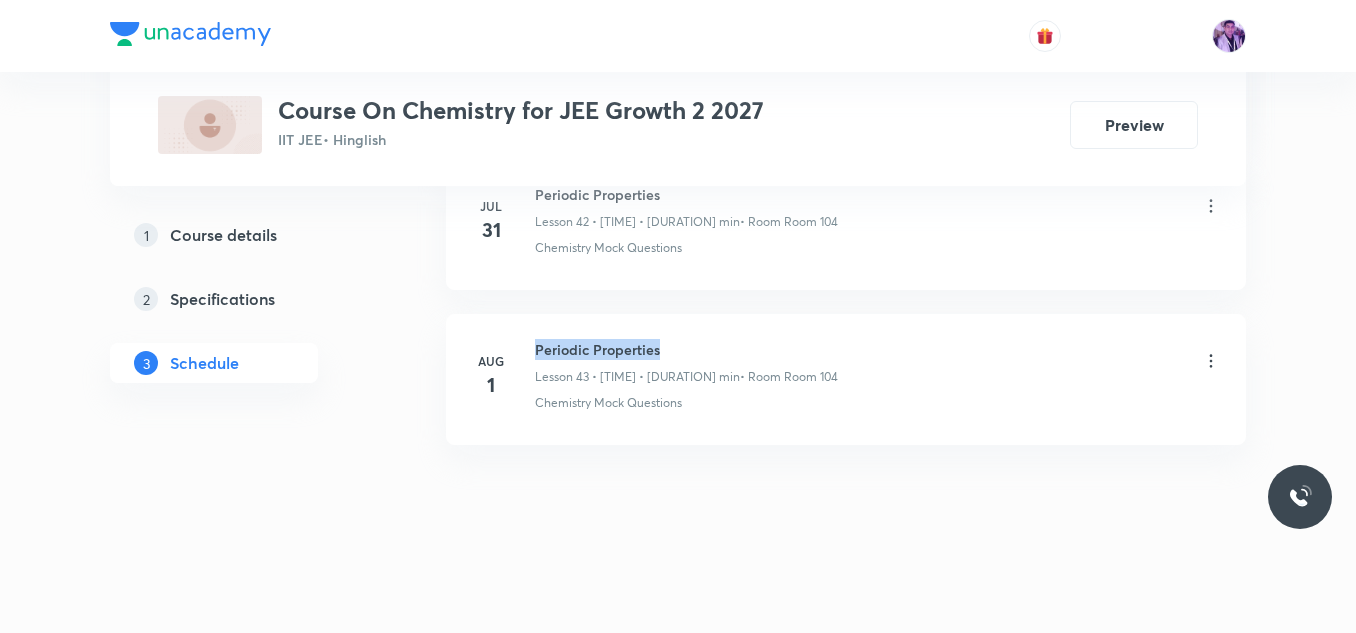 drag, startPoint x: 534, startPoint y: 345, endPoint x: 686, endPoint y: 328, distance: 152.94771 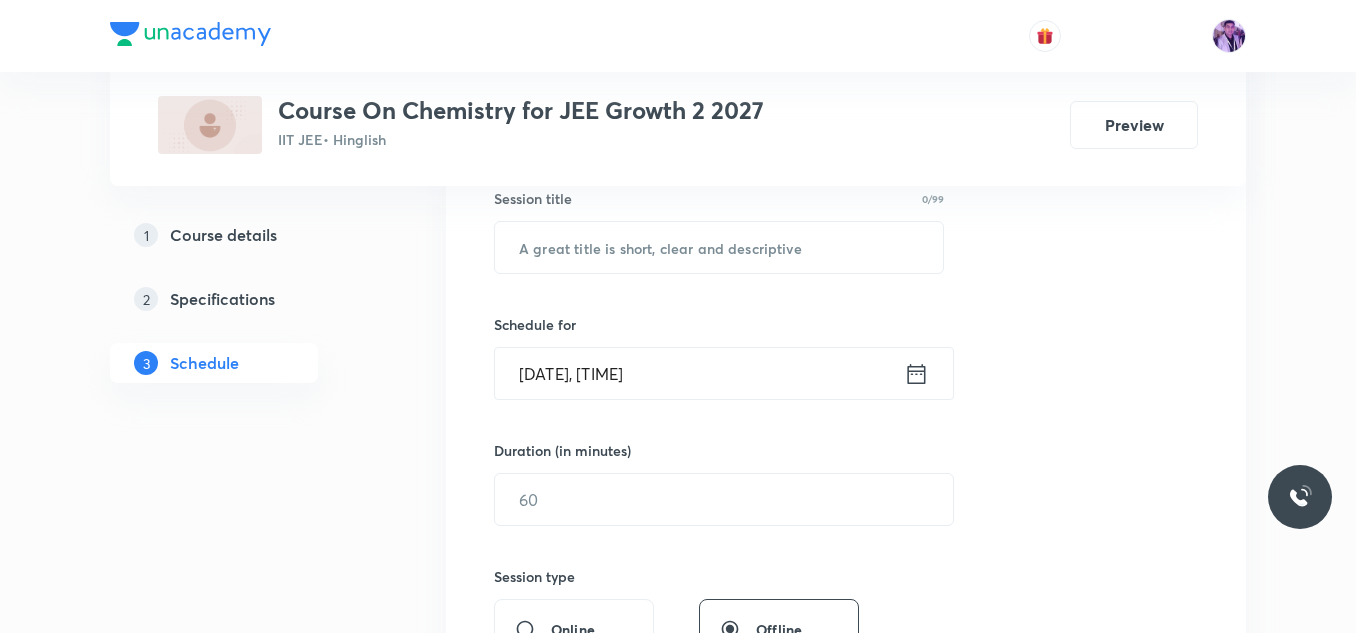 scroll, scrollTop: 365, scrollLeft: 0, axis: vertical 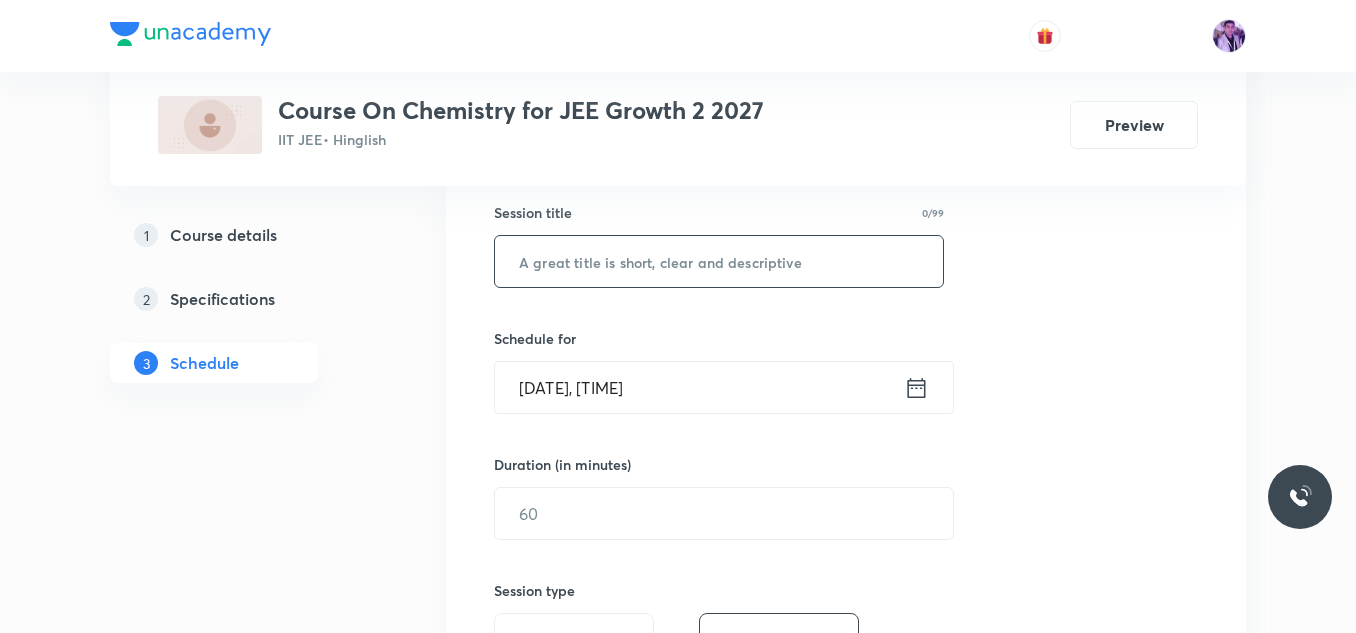 click at bounding box center [719, 261] 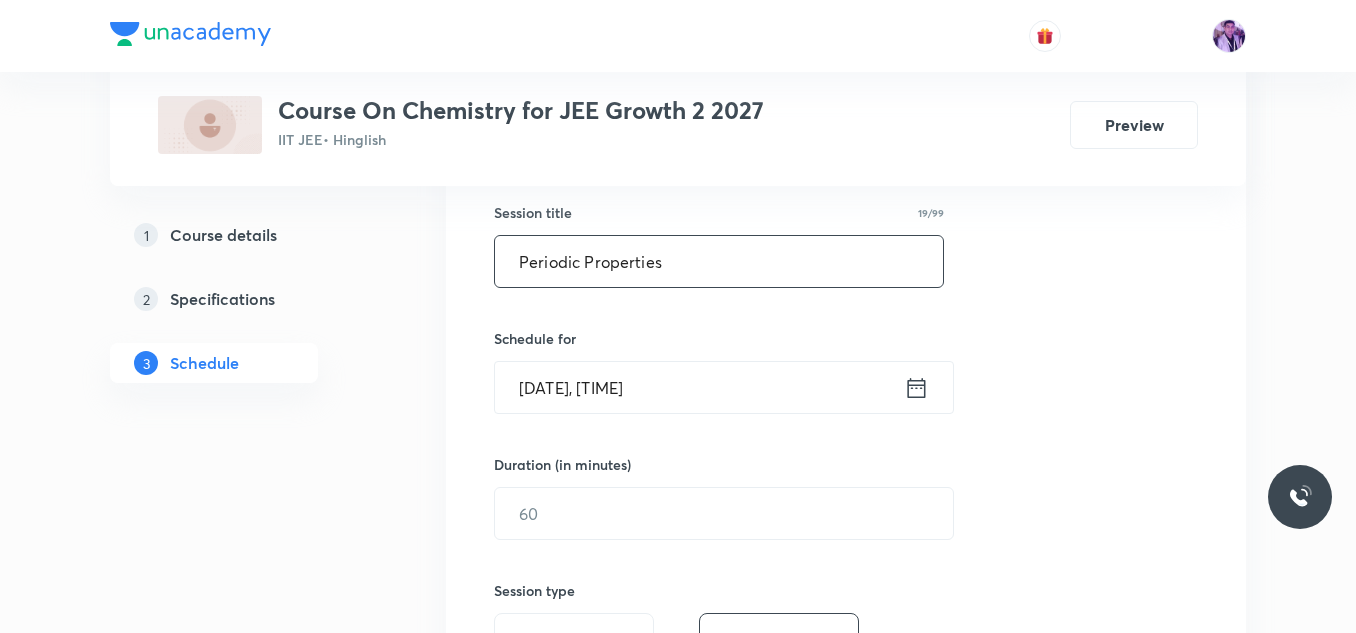 type on "Periodic Properties" 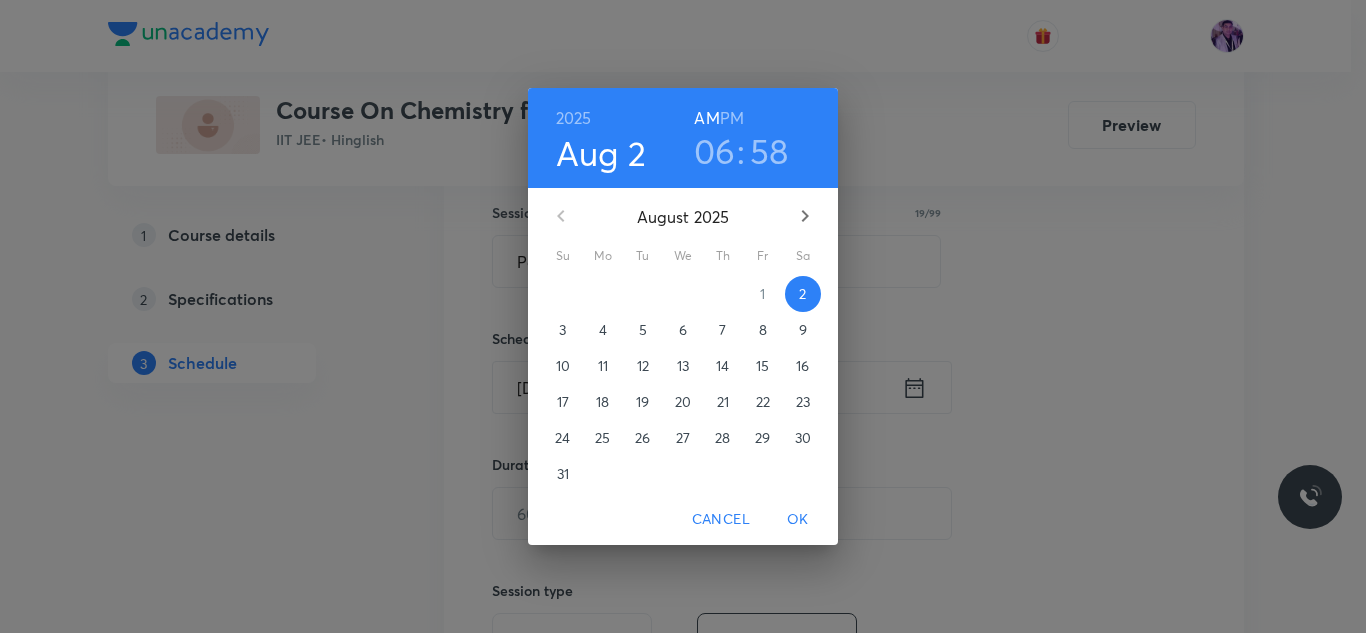 click on "06" at bounding box center (715, 151) 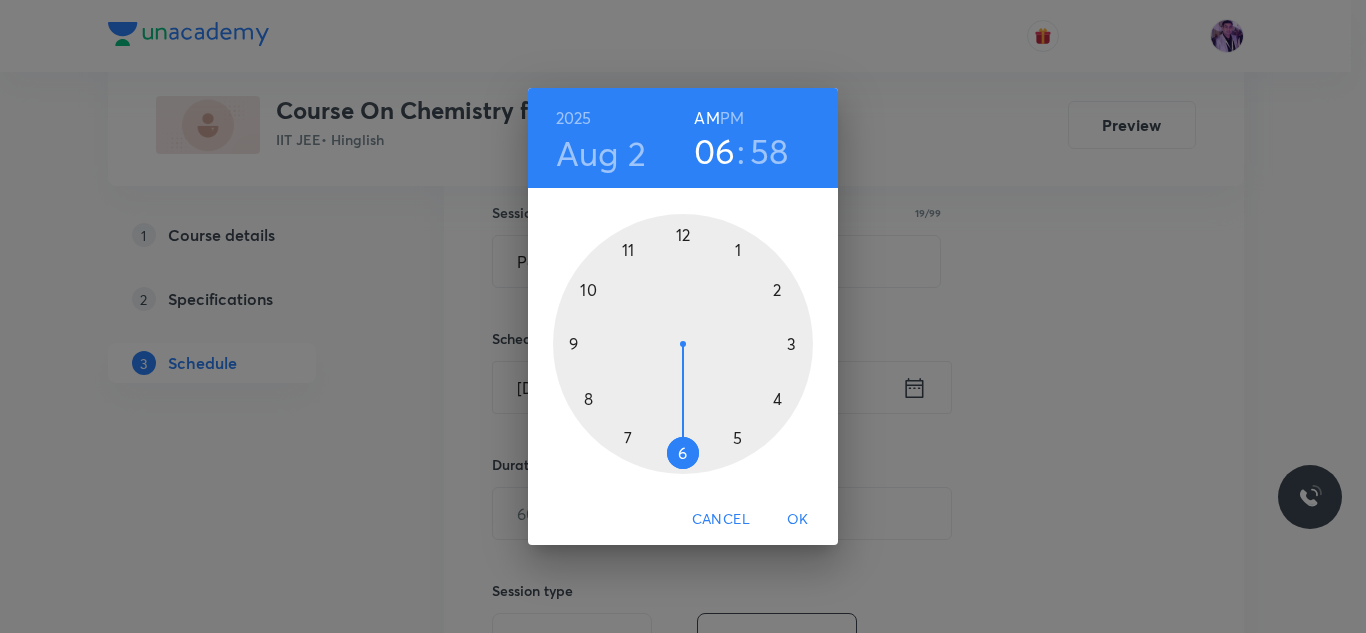 click at bounding box center (683, 344) 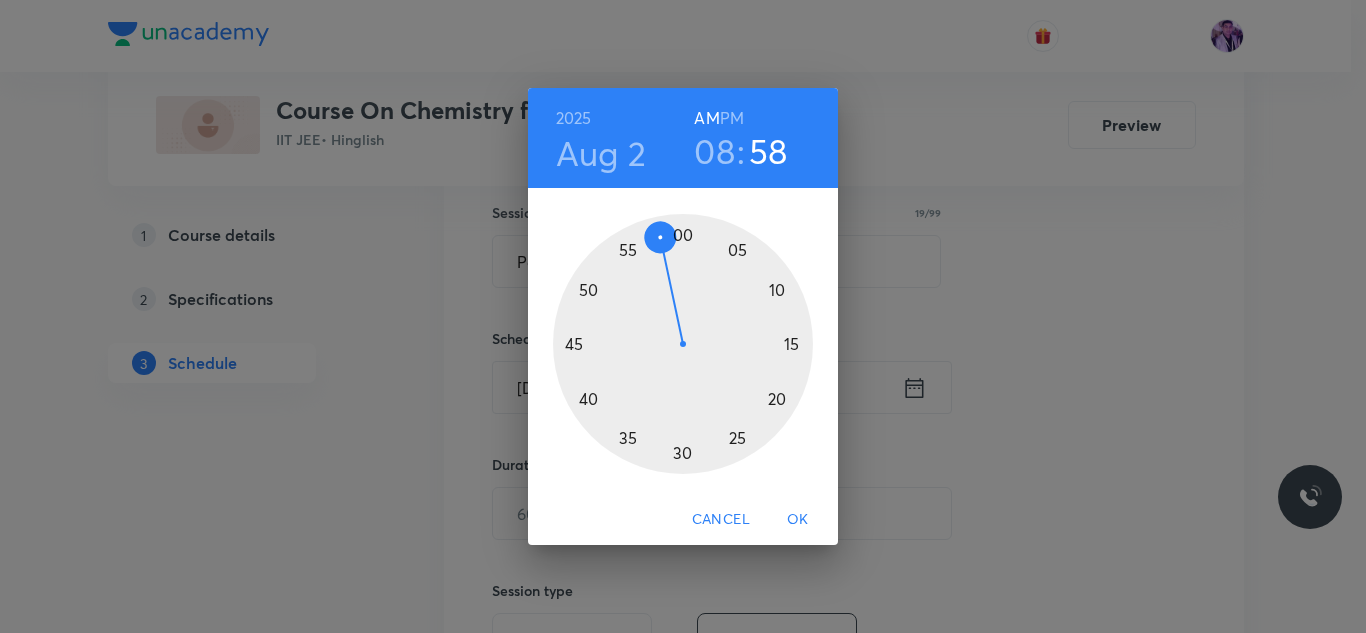 click at bounding box center [683, 344] 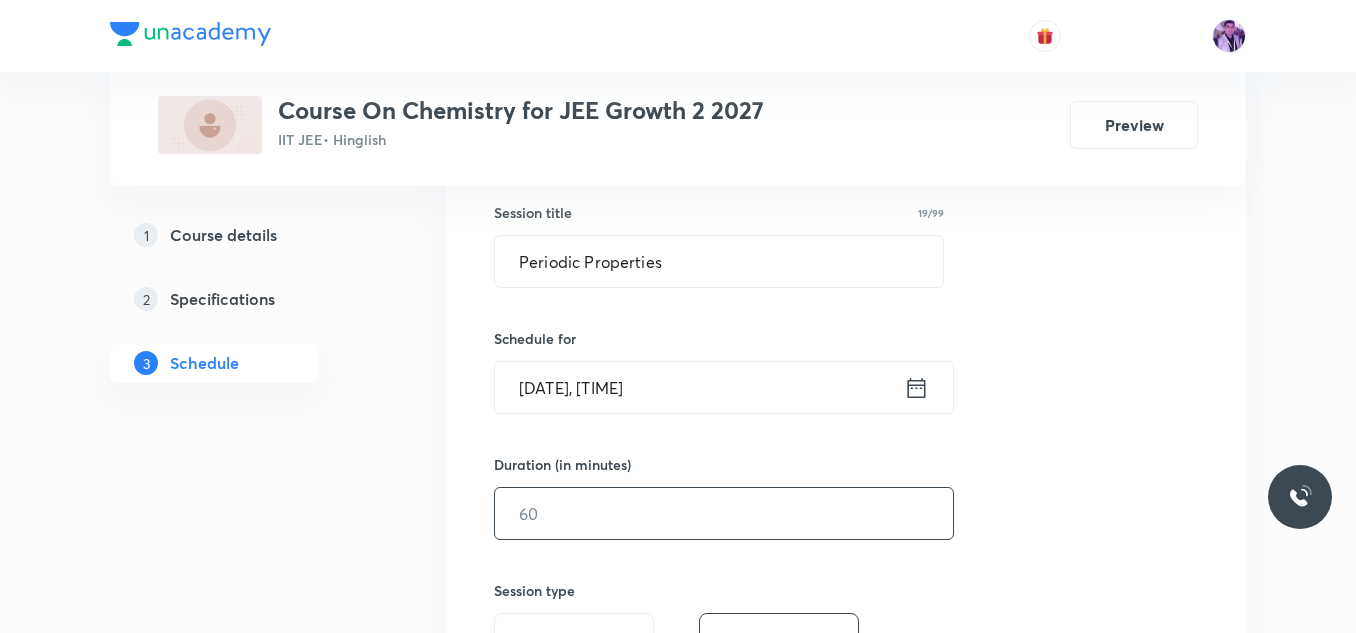 click at bounding box center (724, 513) 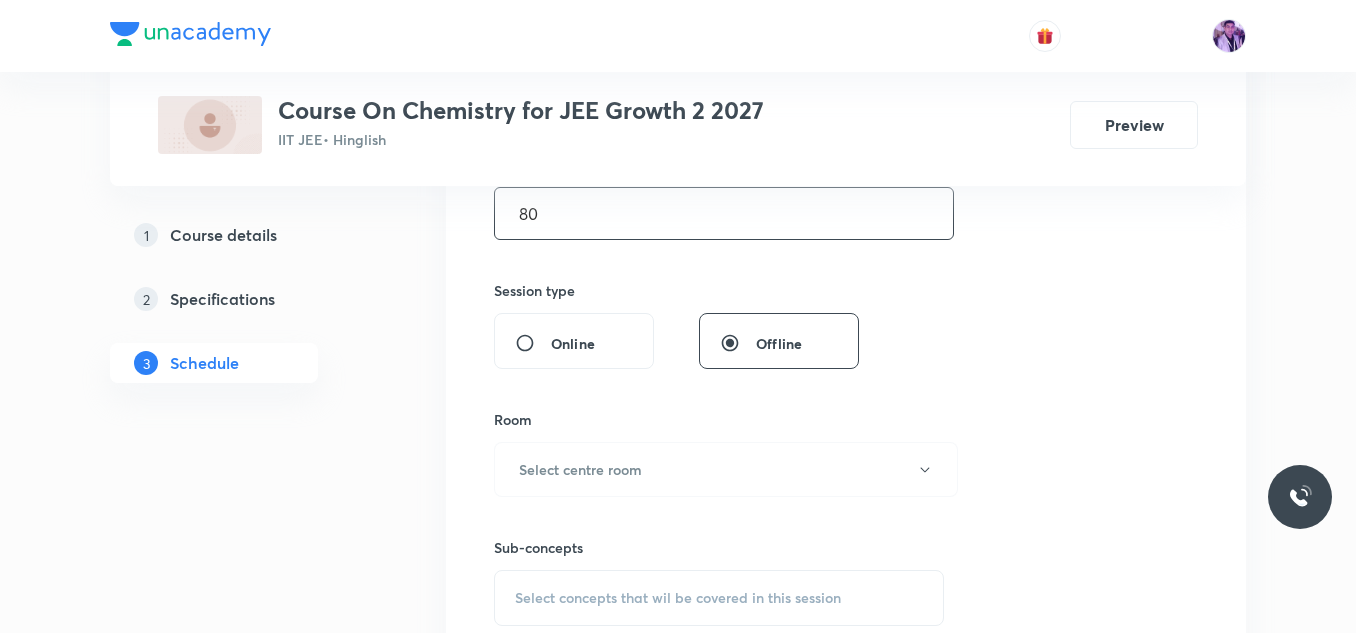 scroll, scrollTop: 679, scrollLeft: 0, axis: vertical 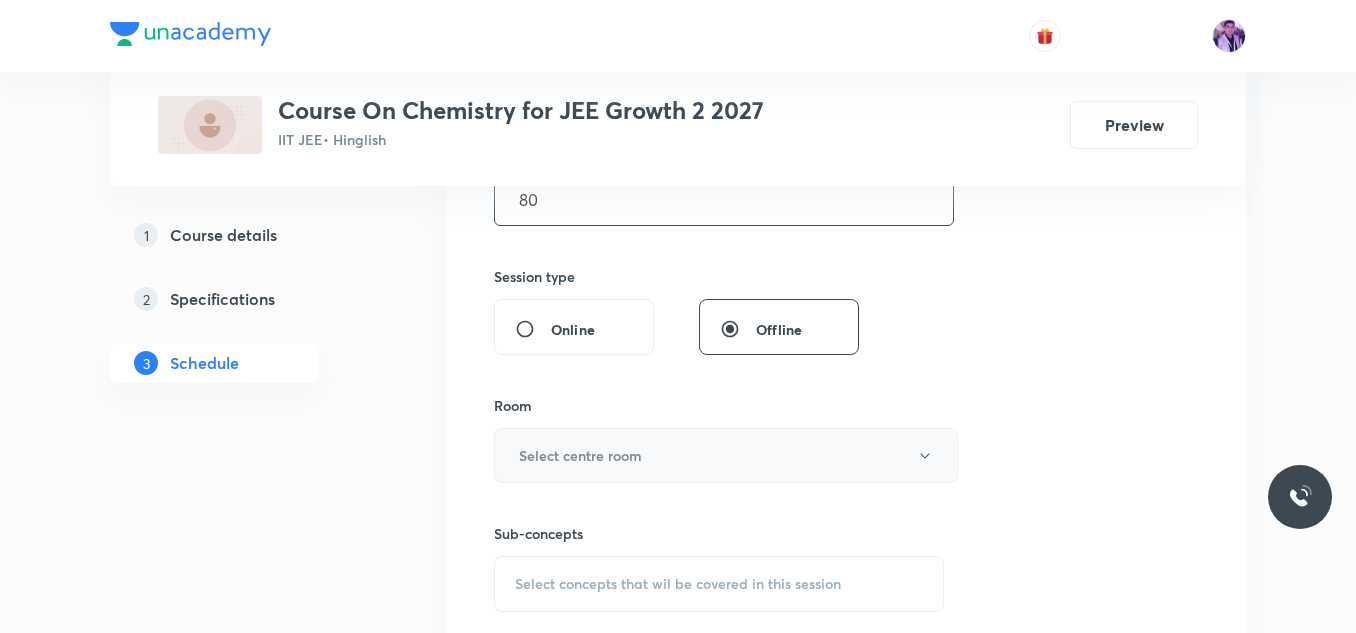 type on "80" 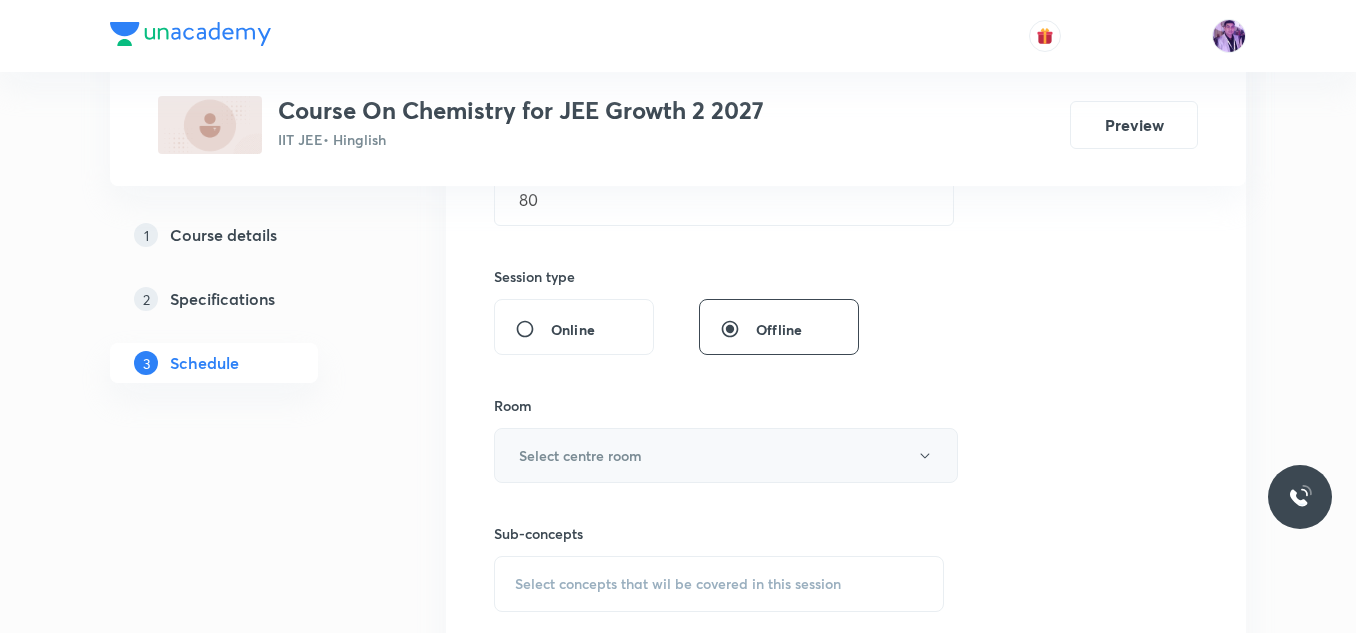 click on "Select centre room" at bounding box center [726, 455] 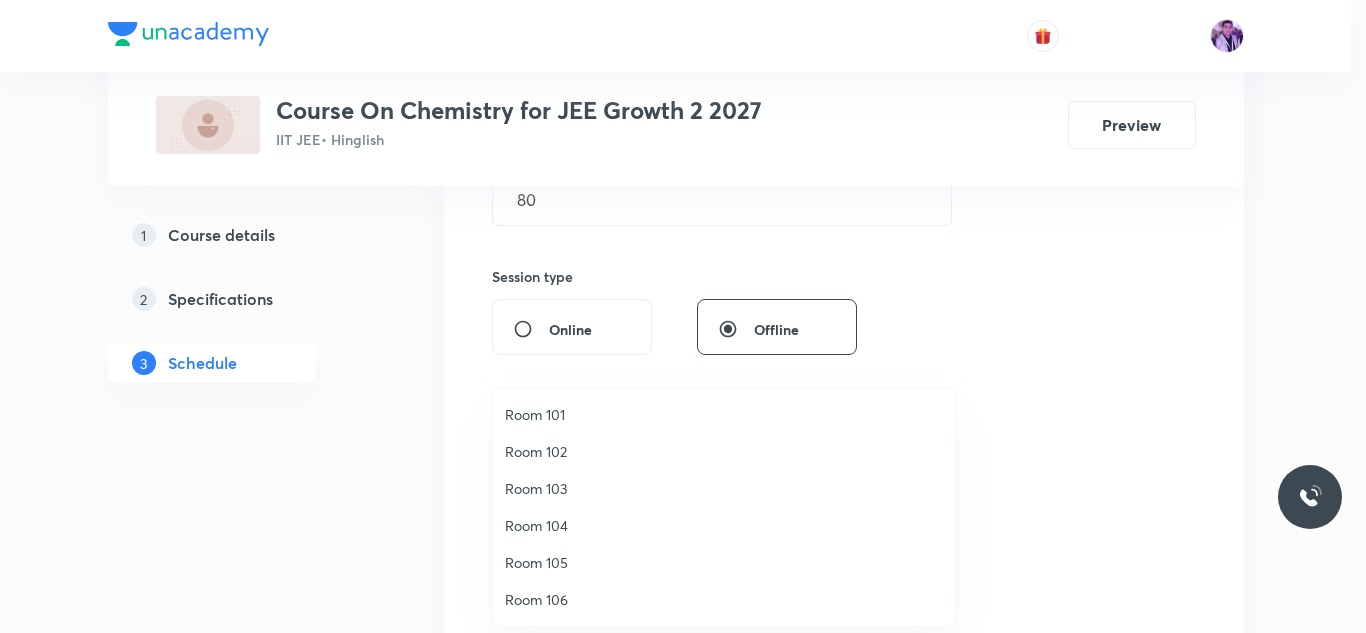 click on "Room 104" at bounding box center (724, 525) 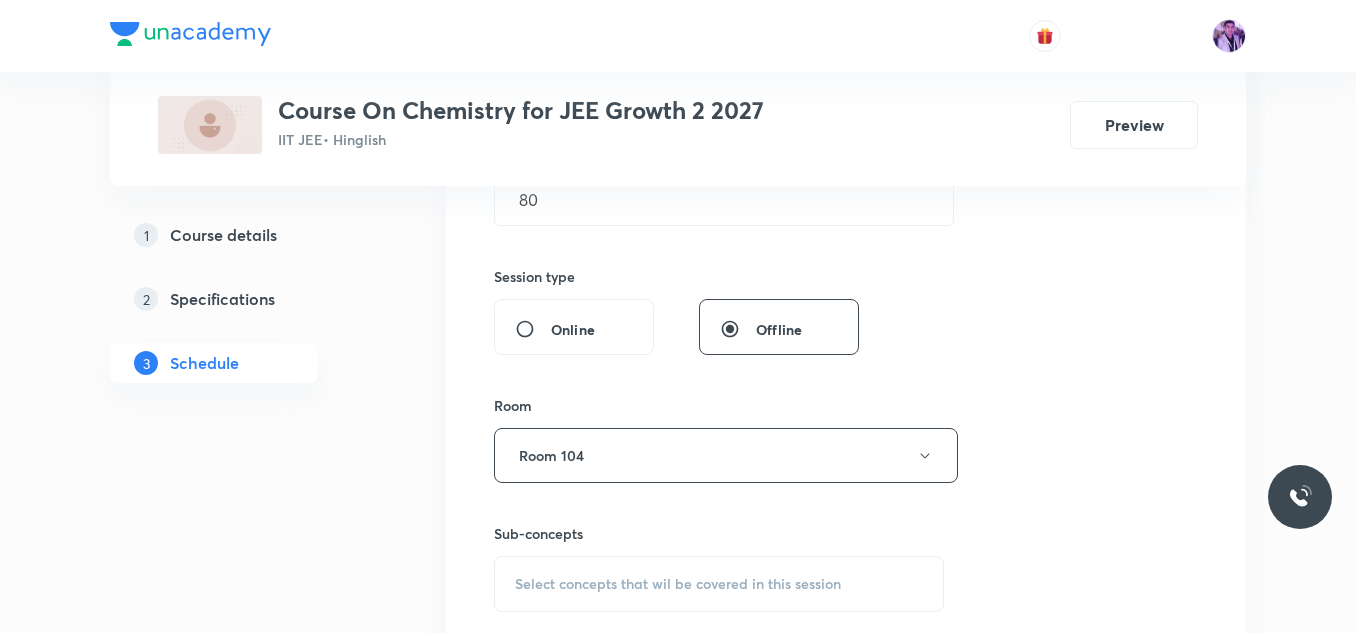 click on "Select concepts that wil be covered in this session" at bounding box center [719, 584] 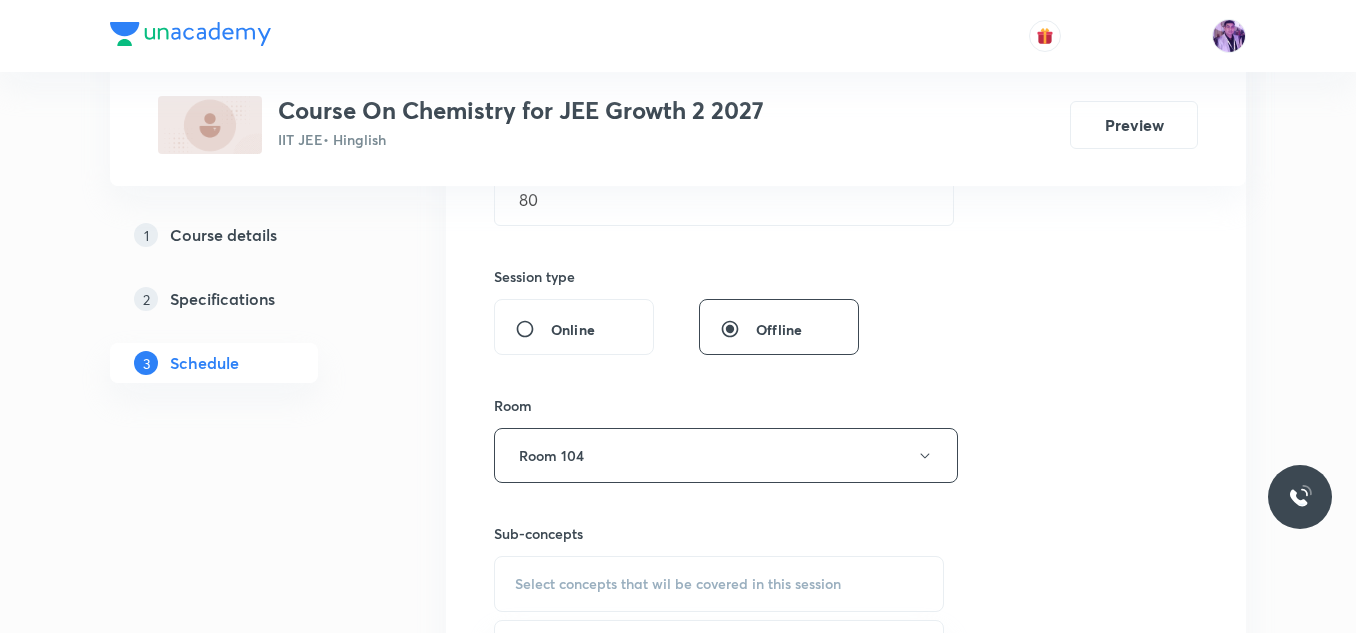 scroll, scrollTop: 901, scrollLeft: 0, axis: vertical 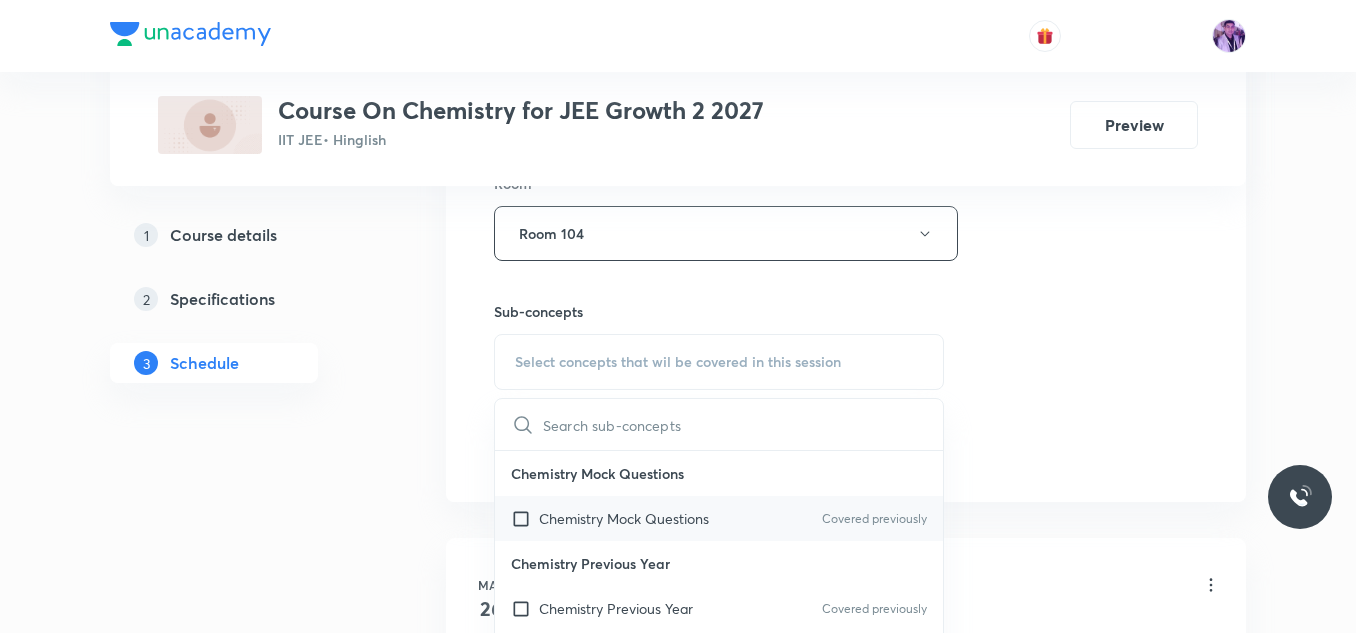 click on "Chemistry Mock Questions Covered previously" at bounding box center [719, 518] 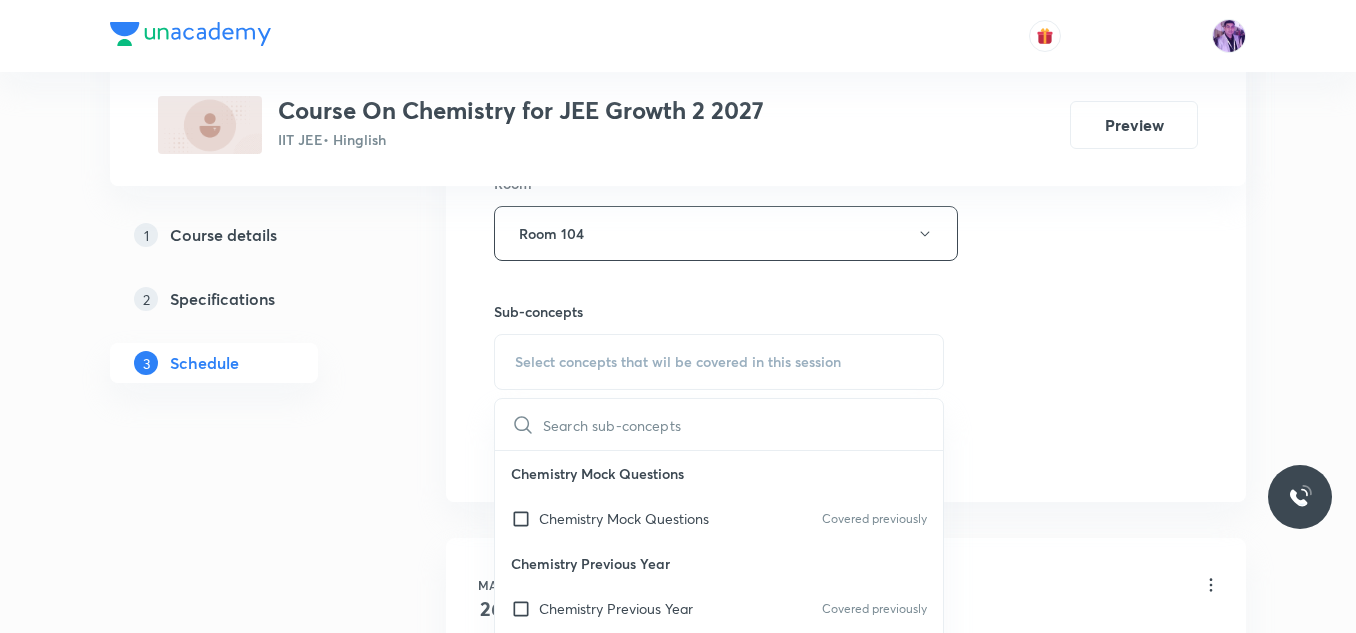 checkbox on "true" 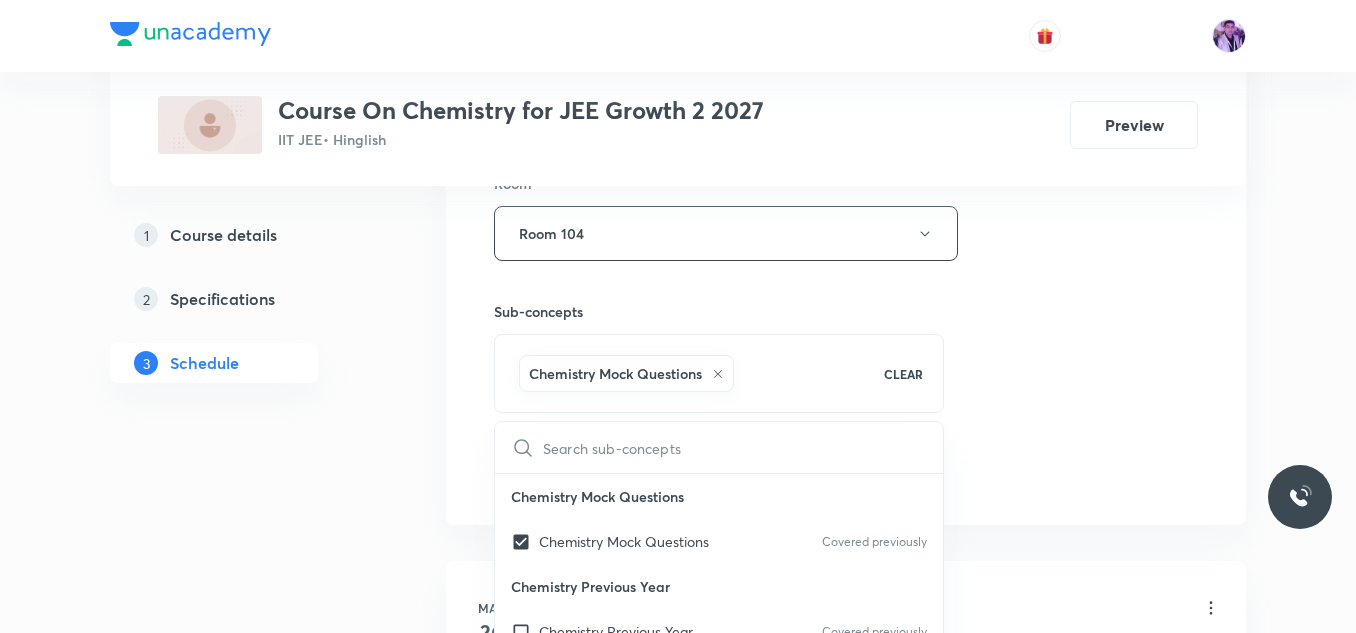 click on "Plus Courses Course On Chemistry for JEE Growth 2 2027 IIT JEE  • Hinglish Preview 1 Course details 2 Specifications 3 Schedule Schedule 43  classes Session  44 Live class Session title 19/99 Periodic Properties ​ Schedule for Aug 2, 2025, 8:00 AM ​ Duration (in minutes) 80 ​   Session type Online Offline Room Room 104 Sub-concepts Chemistry Mock Questions CLEAR ​ Chemistry Mock Questions Chemistry Mock Questions Covered previously Chemistry Previous Year Chemistry Previous Year Covered previously General Topics & Mole Concept Basic Concepts Covered previously Basic Introduction Percentage Composition Stoichiometry Principle of Atom Conservation (POAC) Relation between Stoichiometric Quantities Application of Mole Concept: Gravimetric Analysis Different Laws Formula and Composition Concentration Terms Some basic concepts of Chemistry Atomic Structure Discovery Of Electron Some Prerequisites of Physics Discovery Of Protons And Neutrons Atomic Models and Theories  Nature of Waves Photoelectric Effect" at bounding box center [678, 3282] 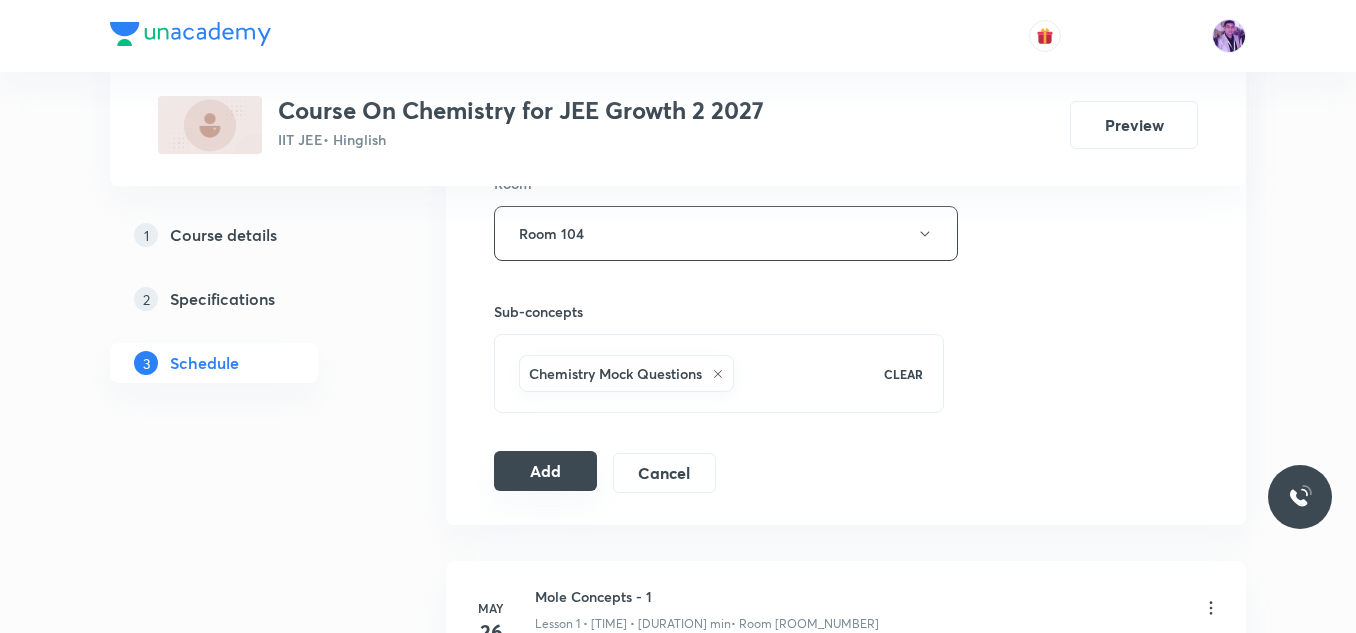 click on "Add" at bounding box center [545, 471] 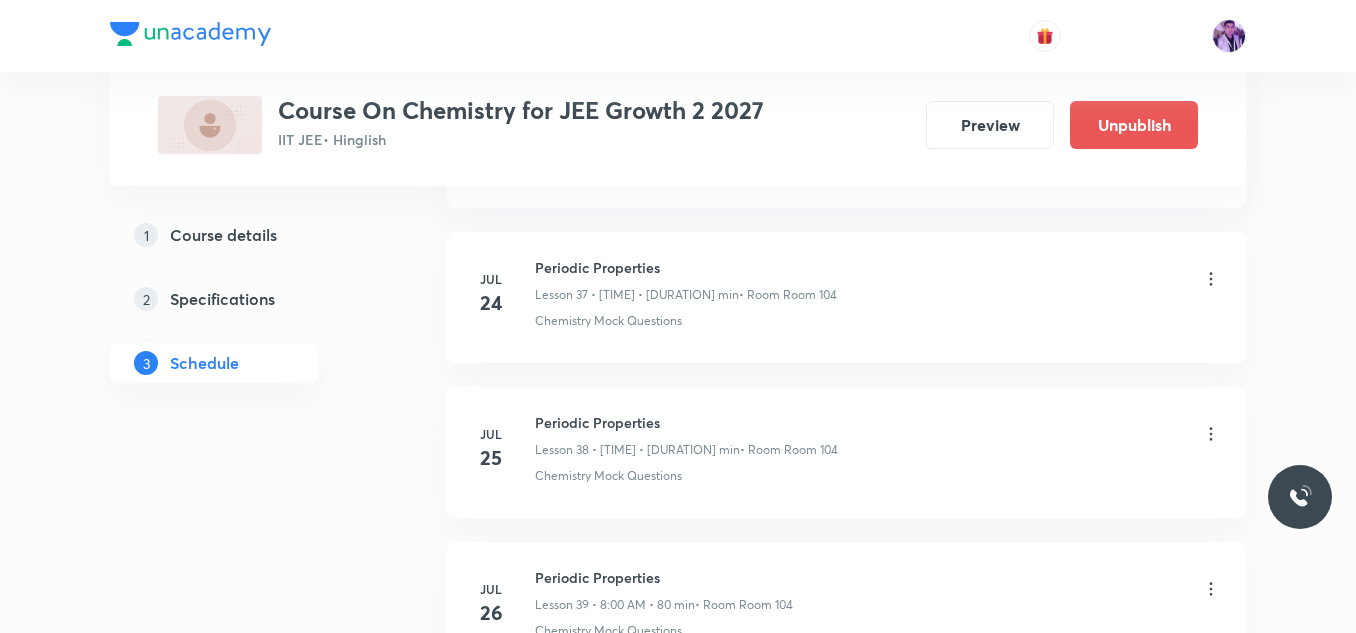 scroll, scrollTop: 6716, scrollLeft: 0, axis: vertical 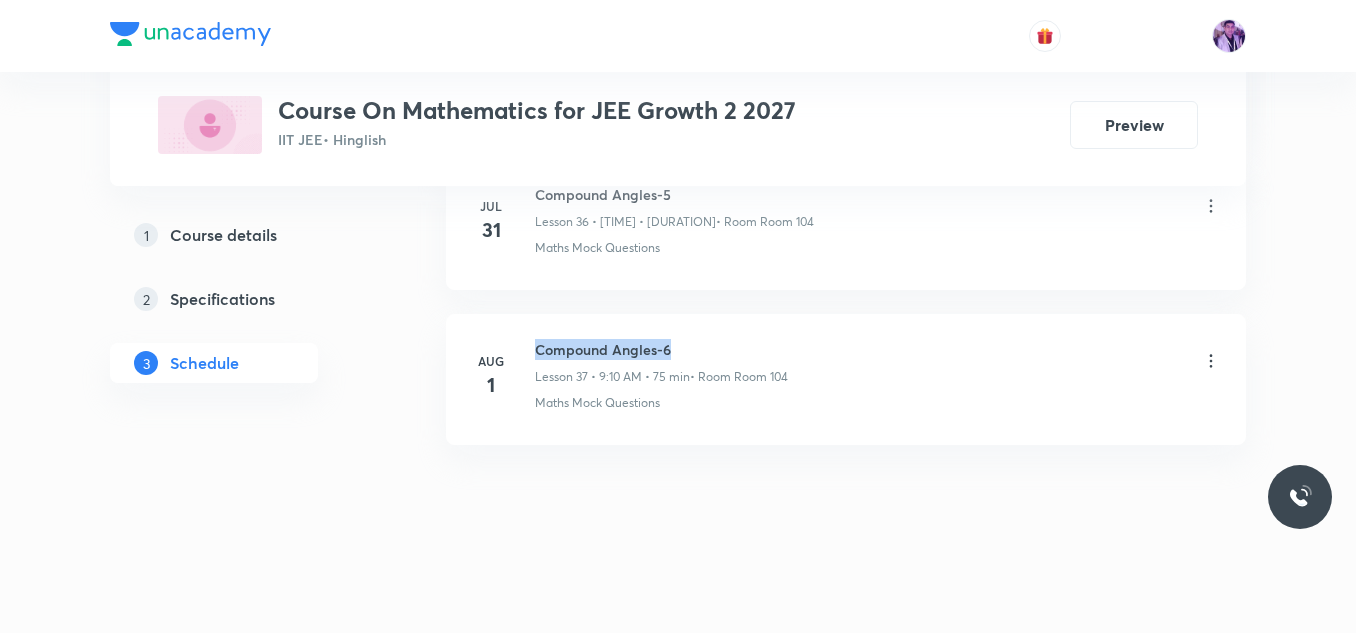 drag, startPoint x: 535, startPoint y: 353, endPoint x: 686, endPoint y: 336, distance: 151.95393 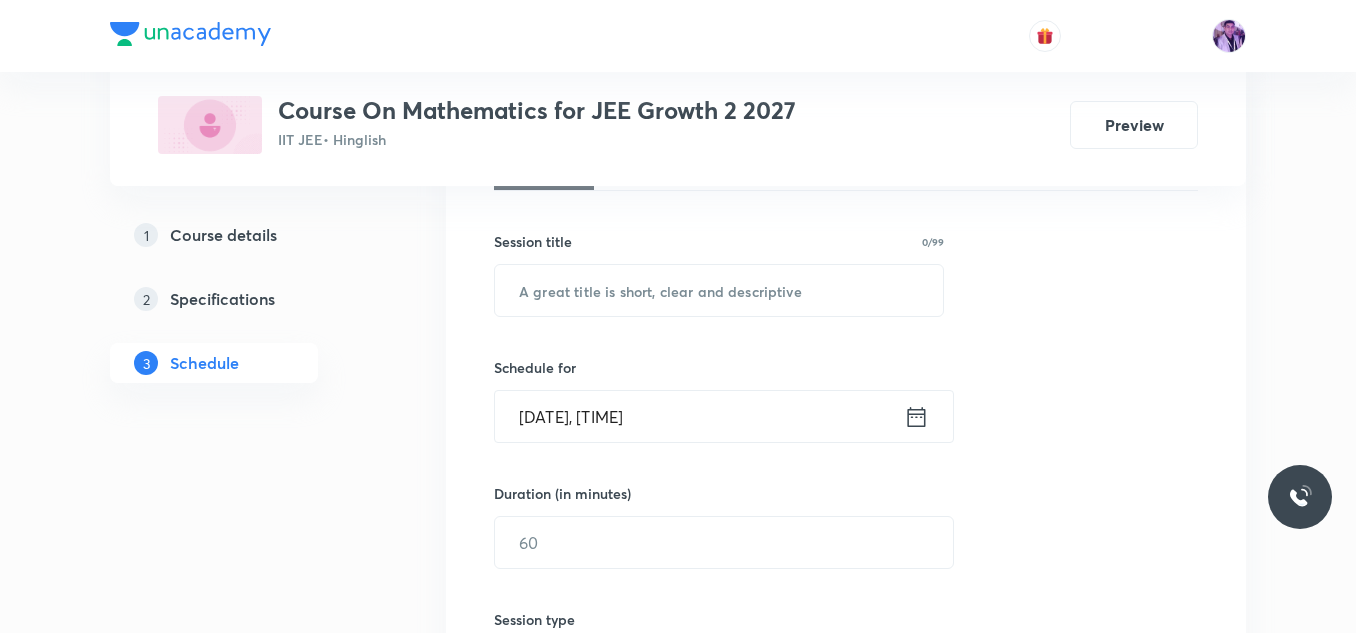 scroll, scrollTop: 360, scrollLeft: 0, axis: vertical 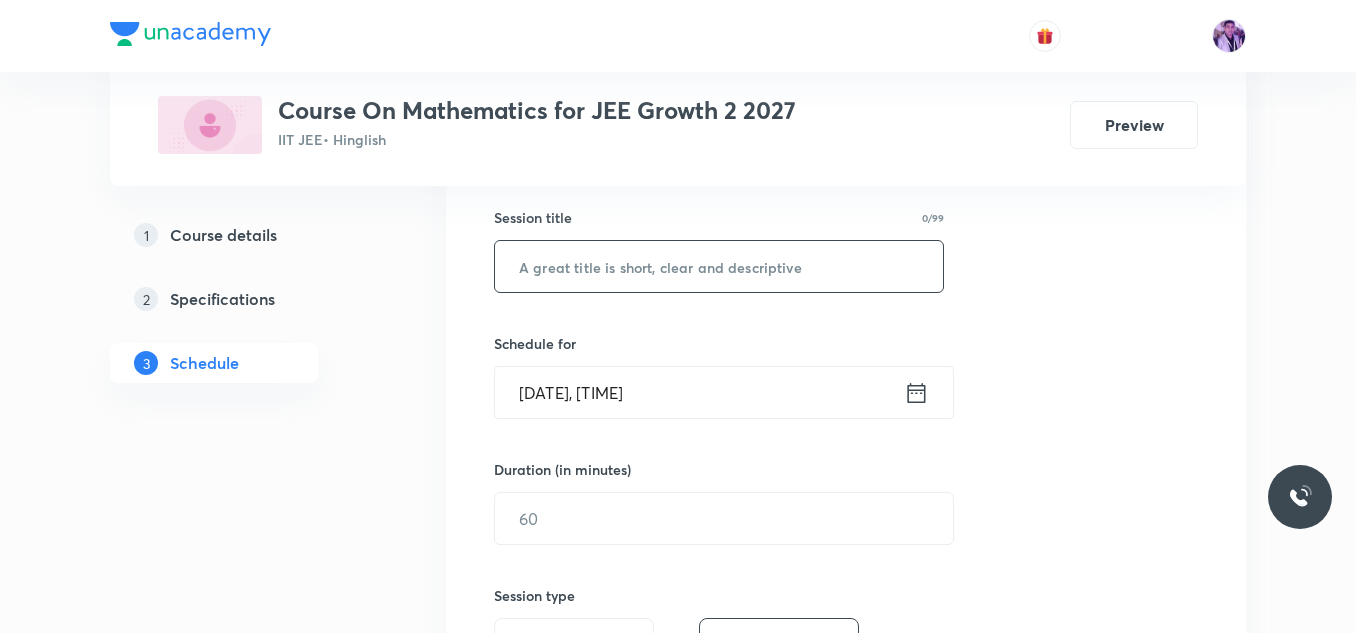 click at bounding box center [719, 266] 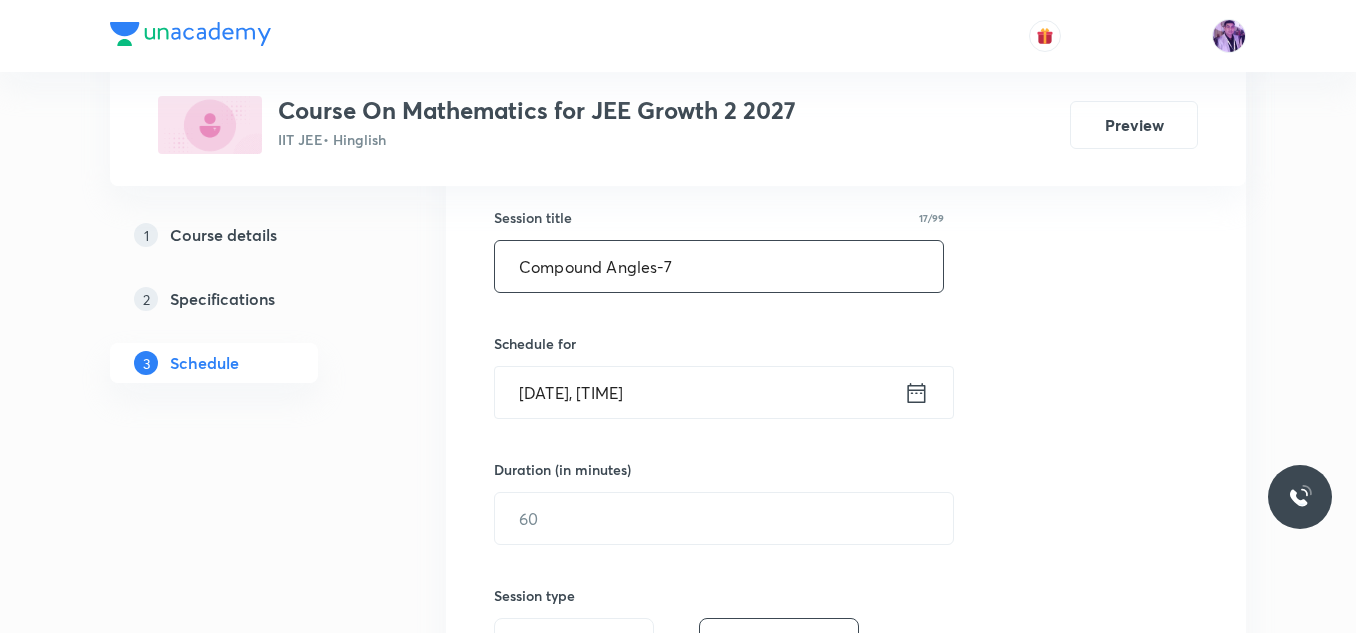 type on "Compound Angles-7" 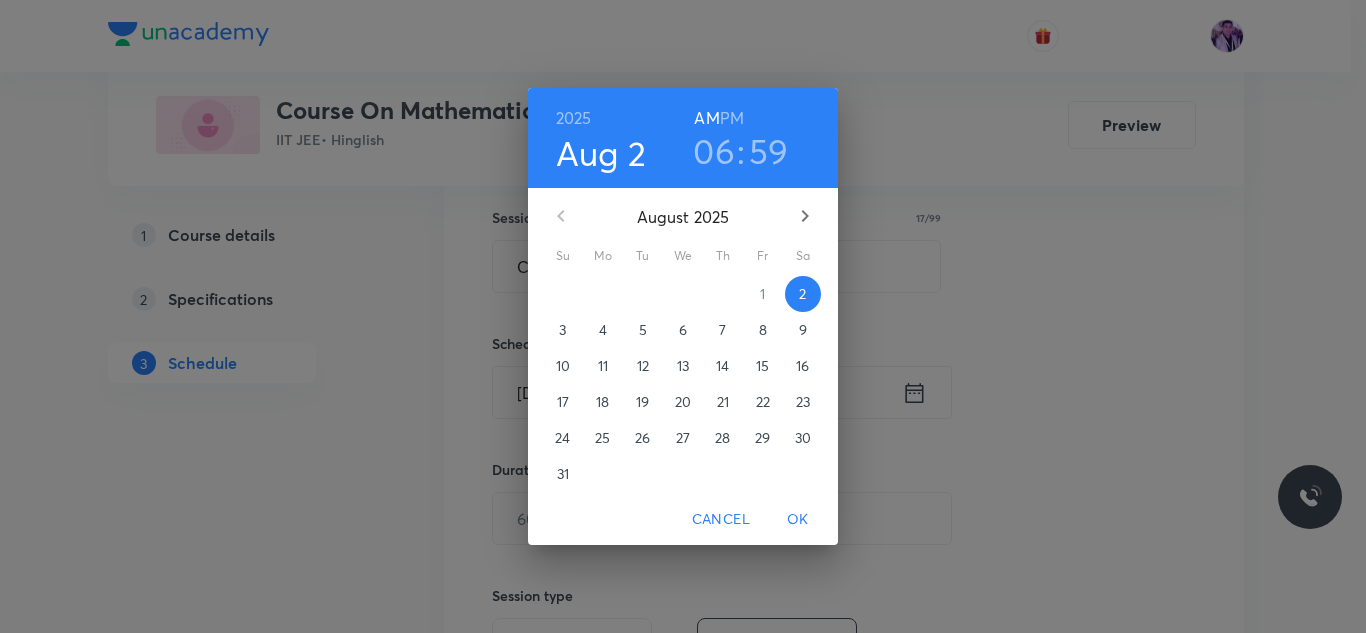click on "06" at bounding box center [714, 151] 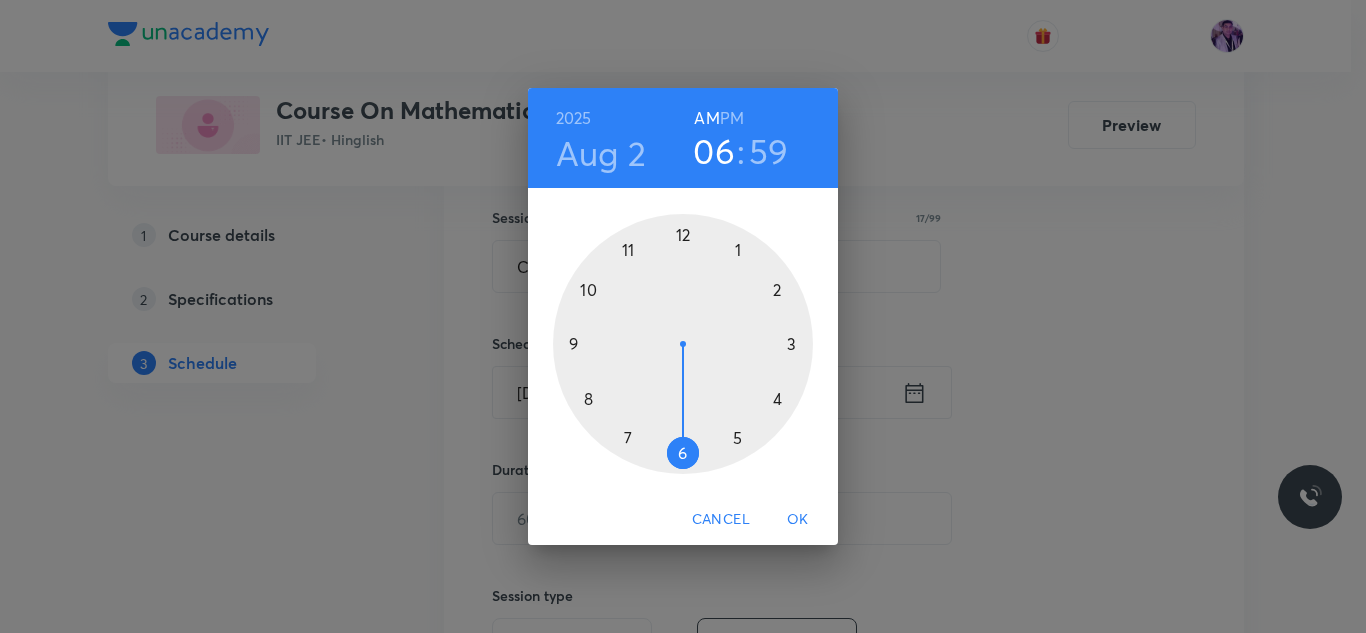 click at bounding box center (683, 344) 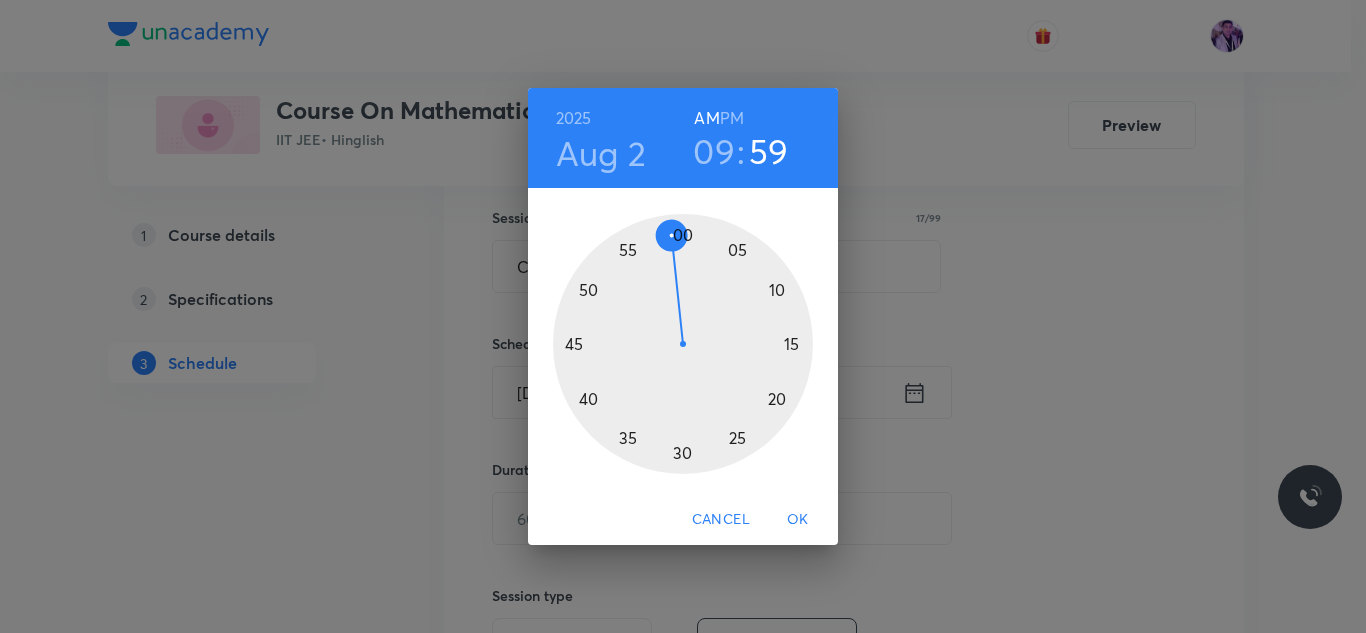 click at bounding box center [683, 344] 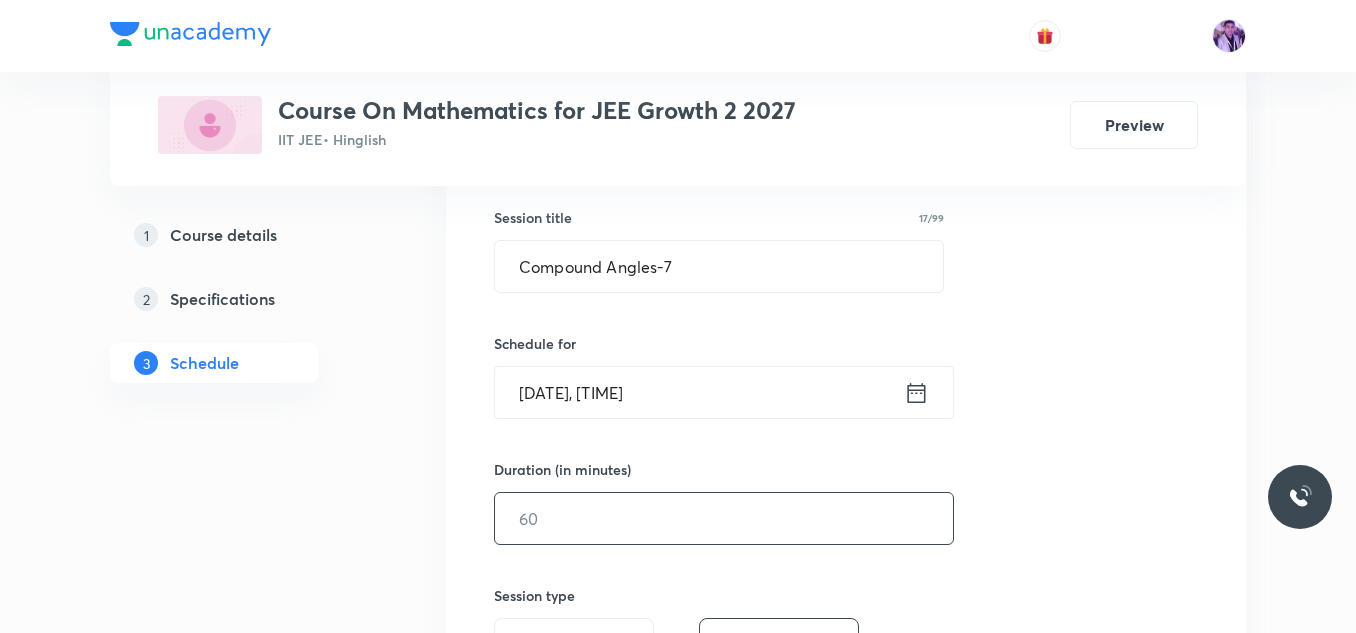 click at bounding box center [724, 518] 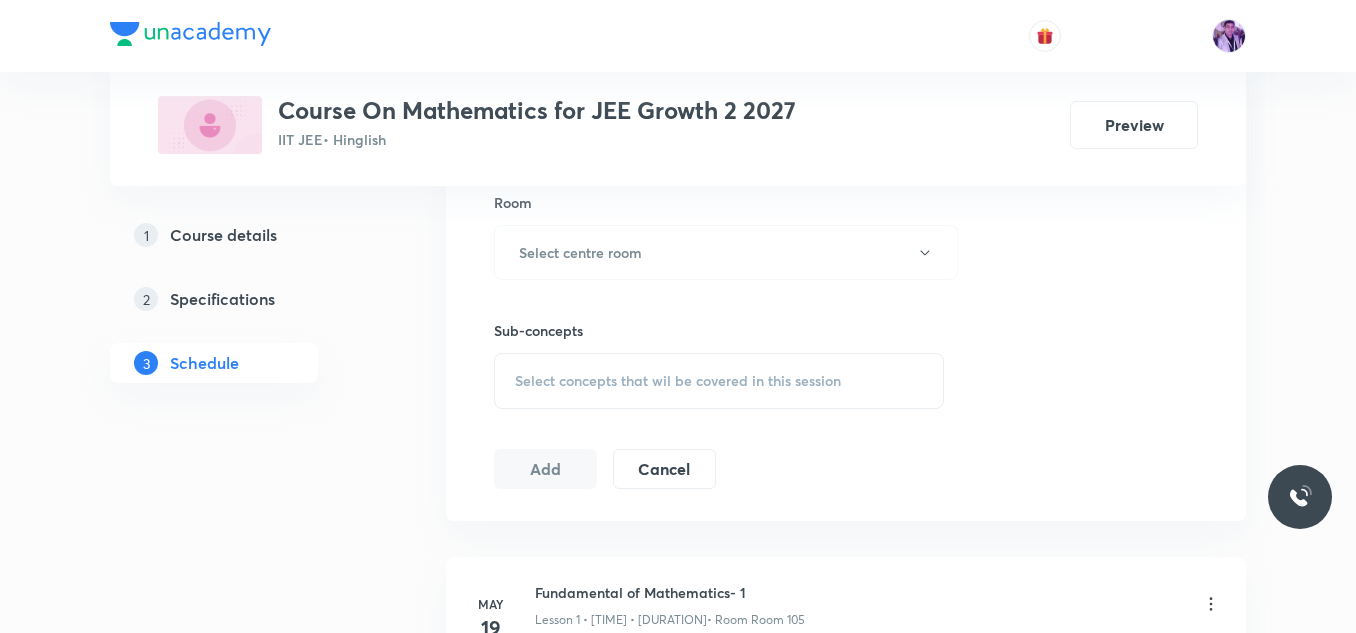 scroll, scrollTop: 905, scrollLeft: 0, axis: vertical 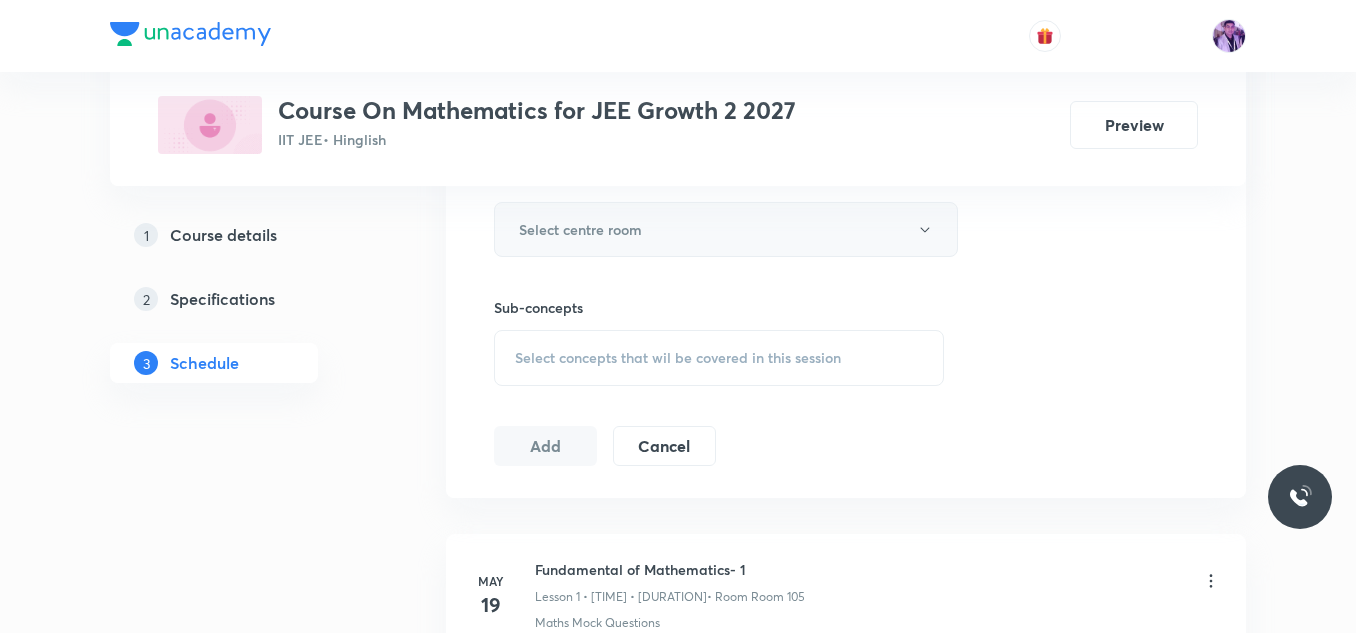 type on "75" 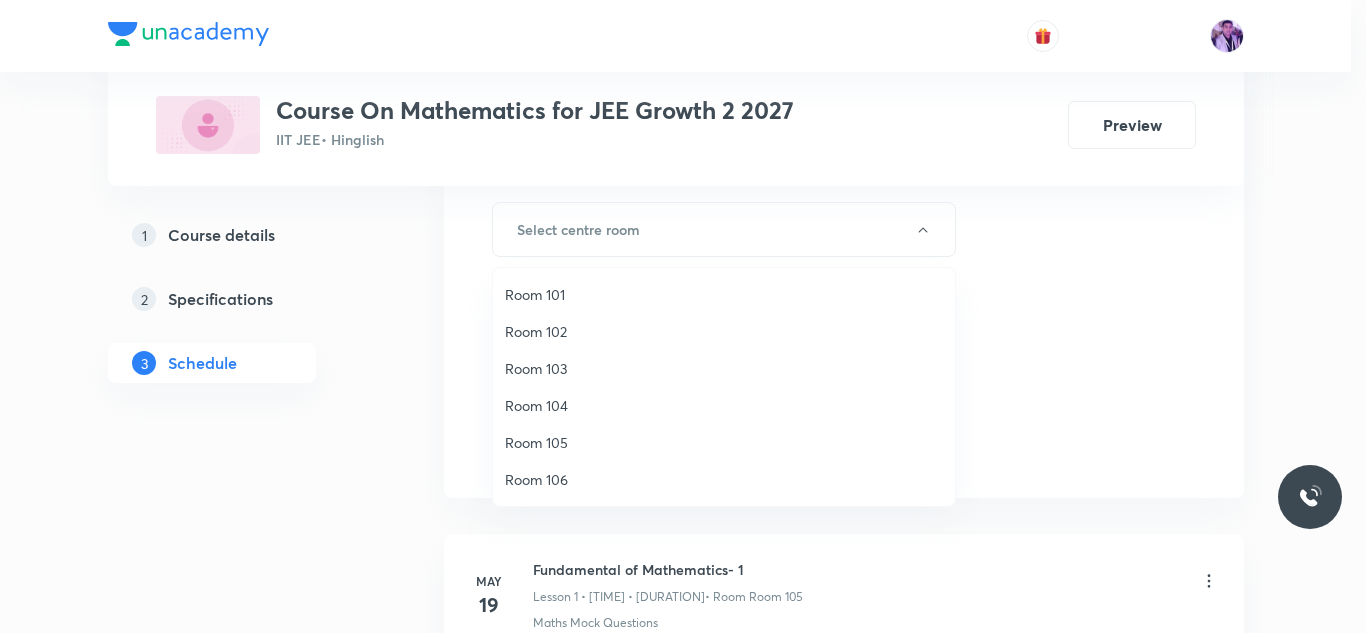 click on "Room 102" at bounding box center (724, 331) 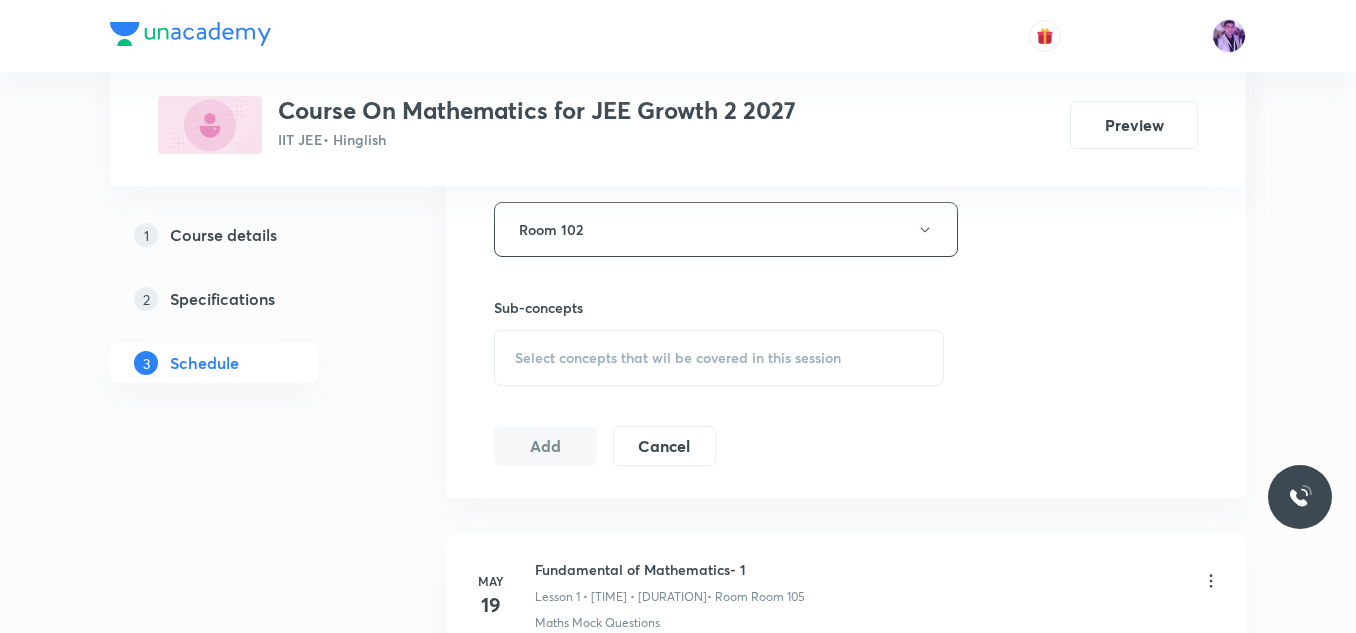 click on "Select concepts that wil be covered in this session" at bounding box center [678, 358] 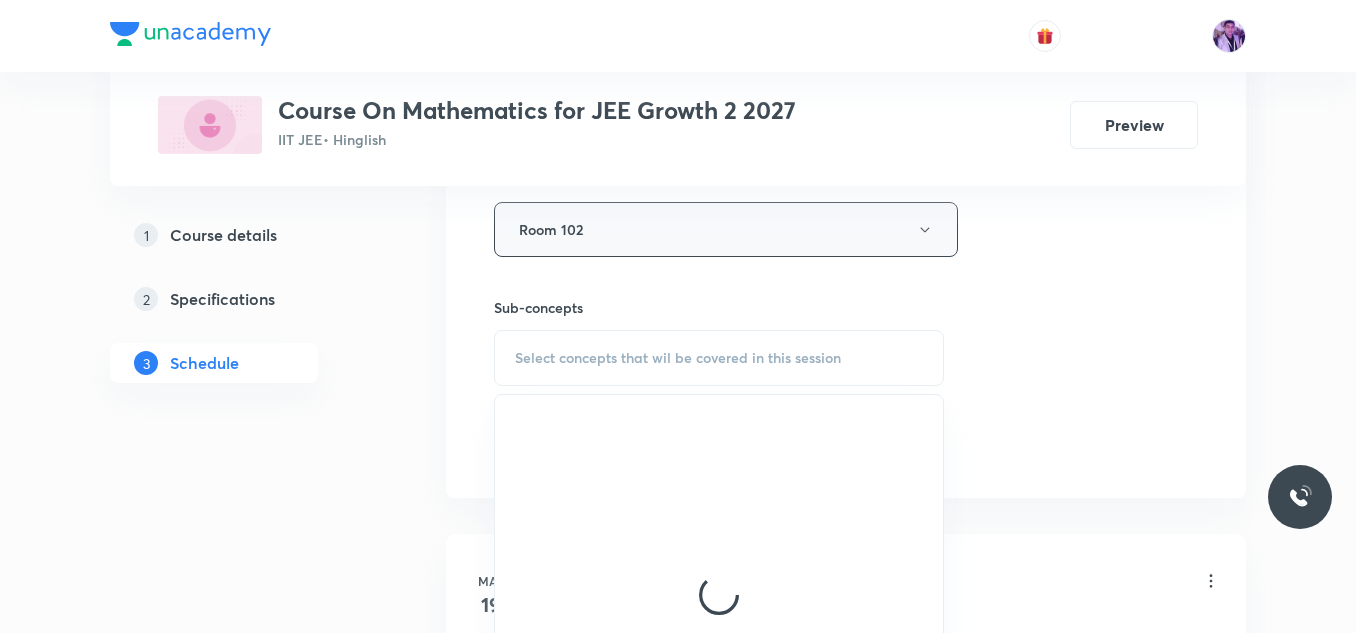 click on "Room 102" at bounding box center (726, 229) 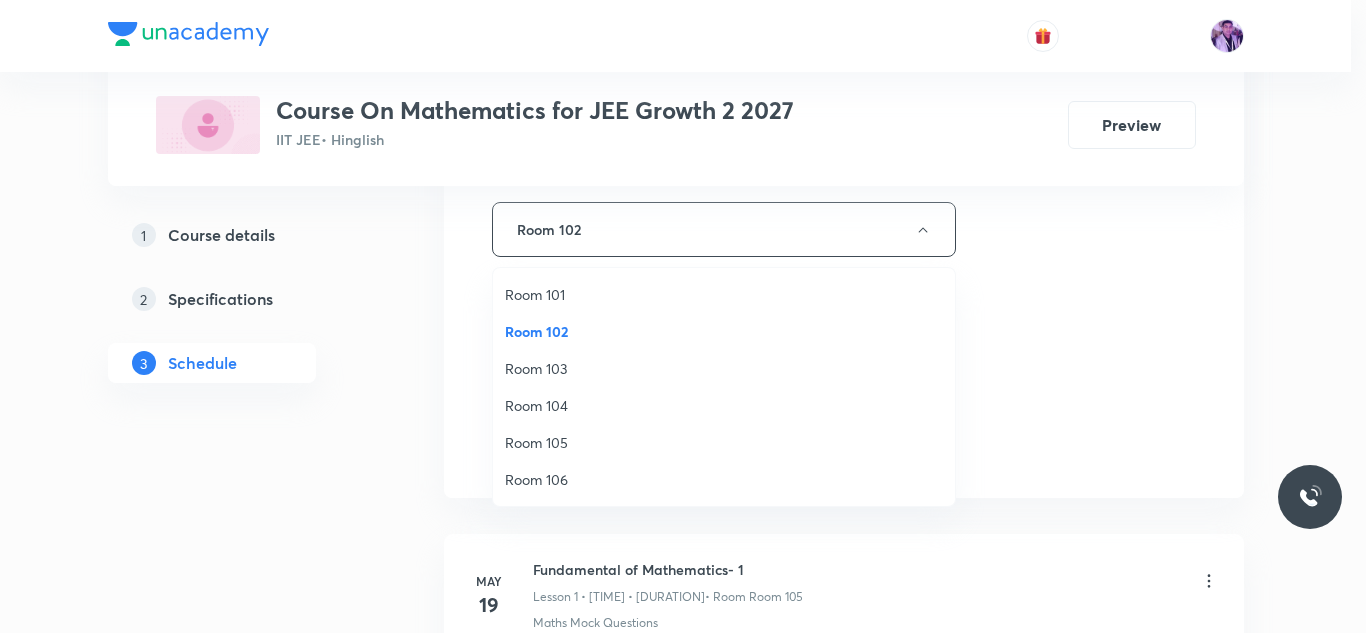 click on "Room 104" at bounding box center [724, 405] 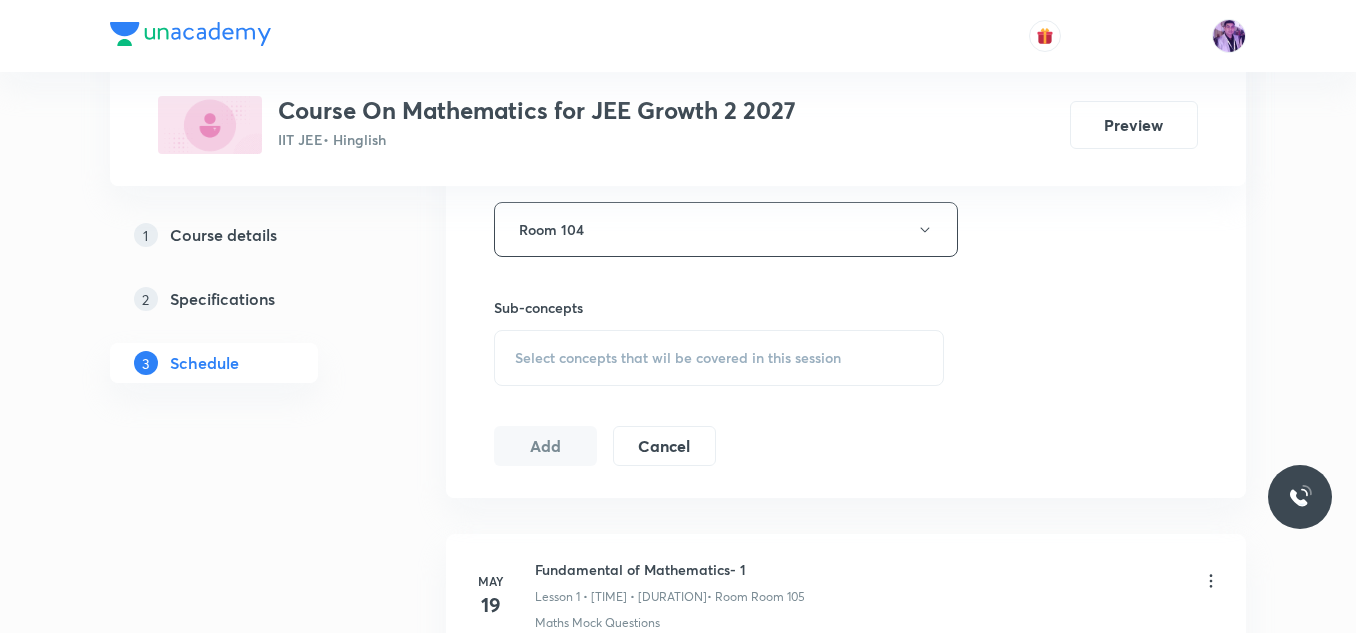 click on "Select concepts that wil be covered in this session" at bounding box center [719, 358] 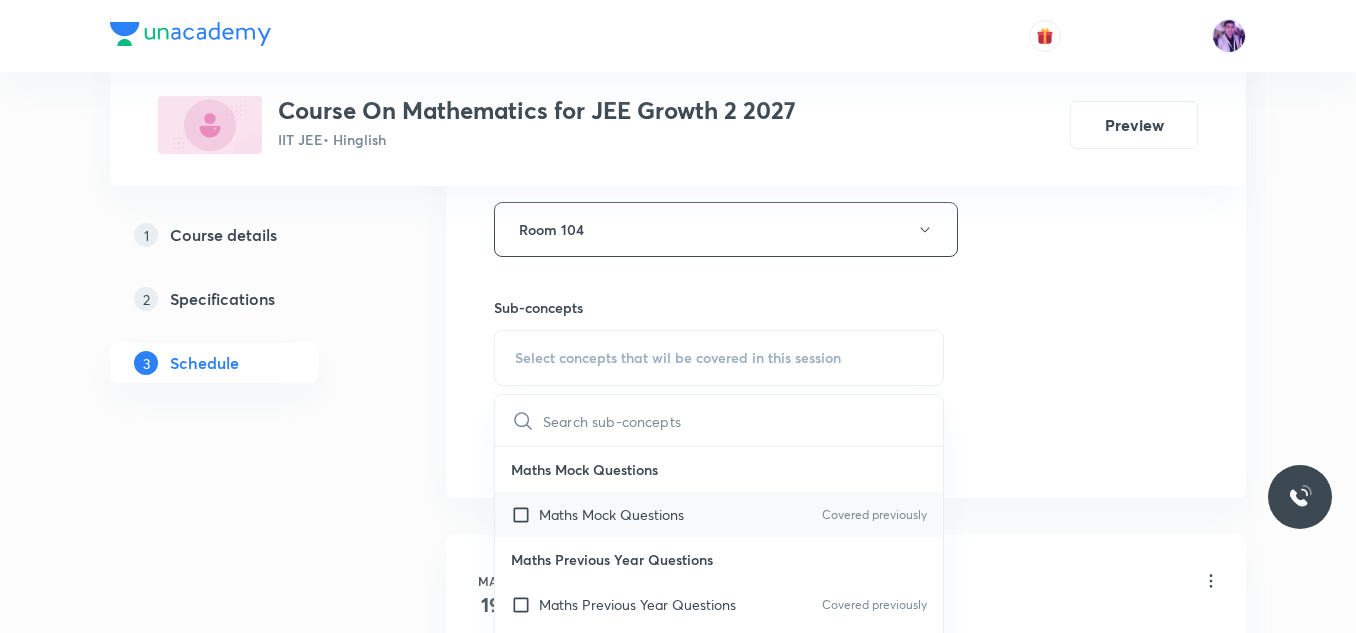 click on "Maths Mock Questions" at bounding box center (611, 514) 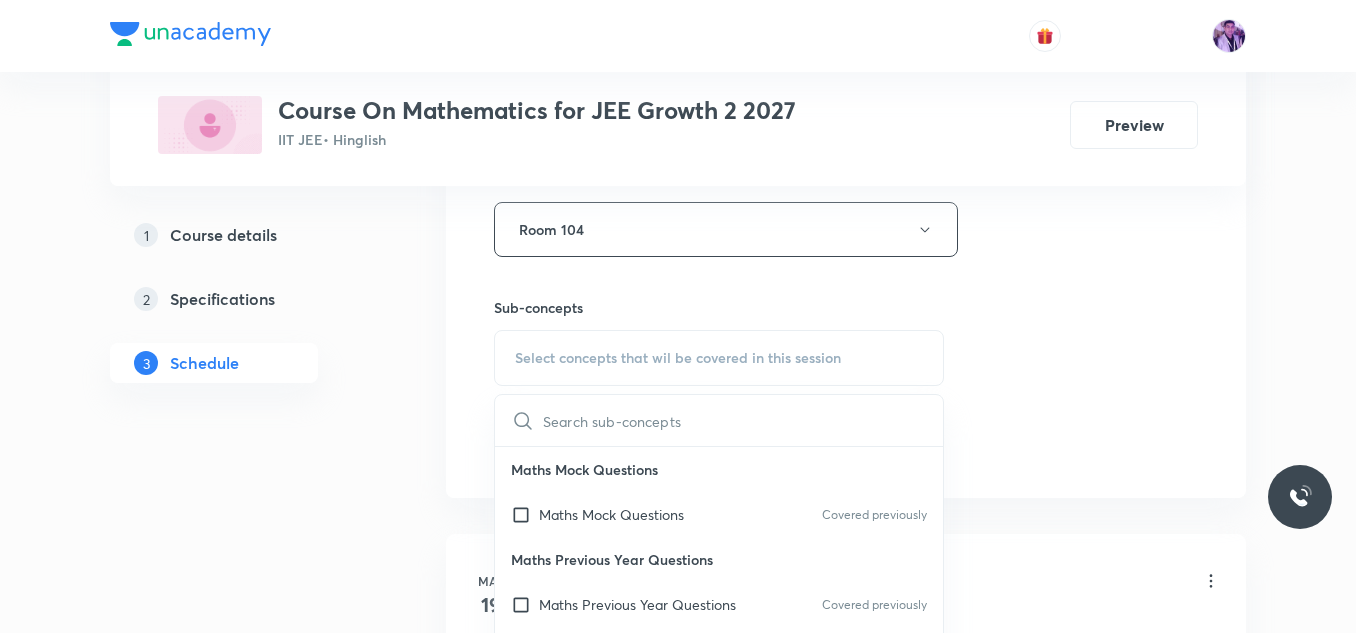checkbox on "true" 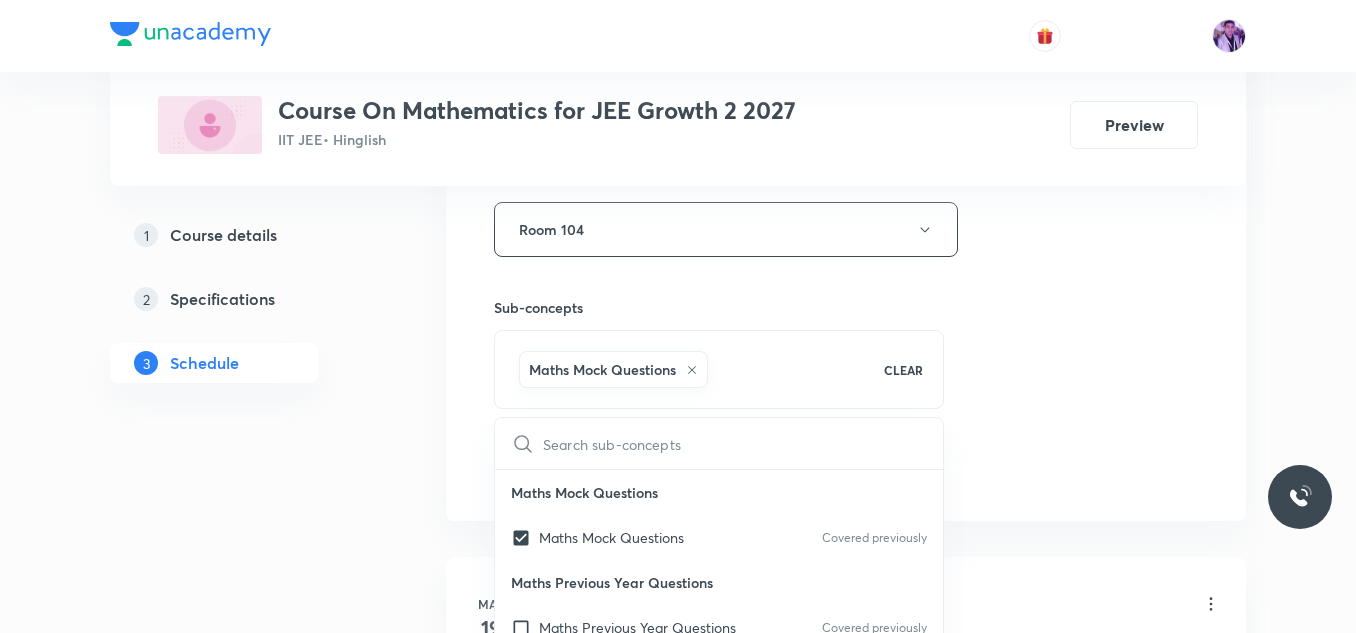 click on "Session  38 Live class Session title 17/99 Compound Angles-7 ​ Schedule for Aug 2, 2025, 9:30 AM ​ Duration (in minutes) 75 ​   Session type Online Offline Room Room 104 Sub-concepts Maths Mock Questions CLEAR ​ Maths Mock Questions Maths Mock Questions Covered previously Maths Previous Year Questions Maths Previous Year Questions Covered previously Theory of equations Degree, Value Based & Equation Covered previously Geometrical Meaning of the Zeroes of a Polynomial Location of roots Geometrical meaning of Roots of an equation Points in solving an equation Graph of Quadratic Expression & its Analysis Range of Quadratic Equation Remainder and factor theorems Identity Quadratic equations Common Roots Location of Roots General Equation of Second Degree in Variable x and y Theory of Equations Relation Between Roots and Coefficients Nature of Roots: Real, Imaginary, and Integer Quadratic with Complex Co-efficient Quadratic Inequality Pseudo Quadratic Equation: Quadratic in any Function Complex Numbers Add" at bounding box center [846, 8] 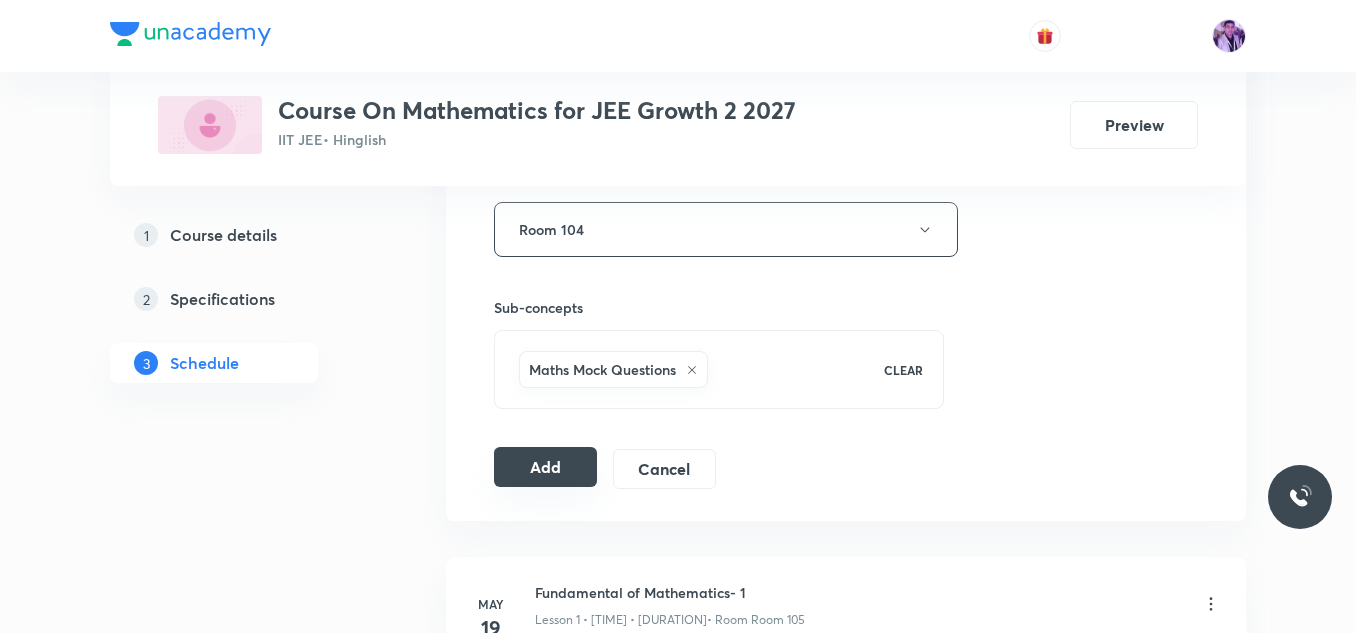 click on "Add" at bounding box center [545, 467] 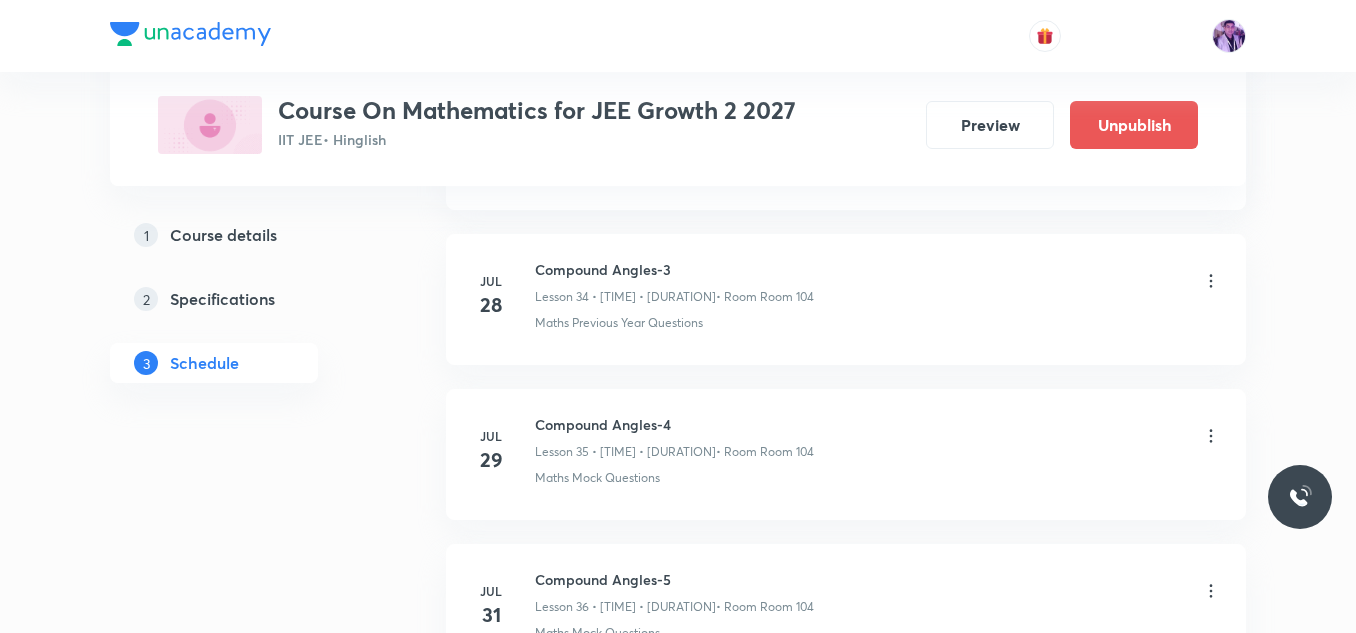 scroll, scrollTop: 5941, scrollLeft: 0, axis: vertical 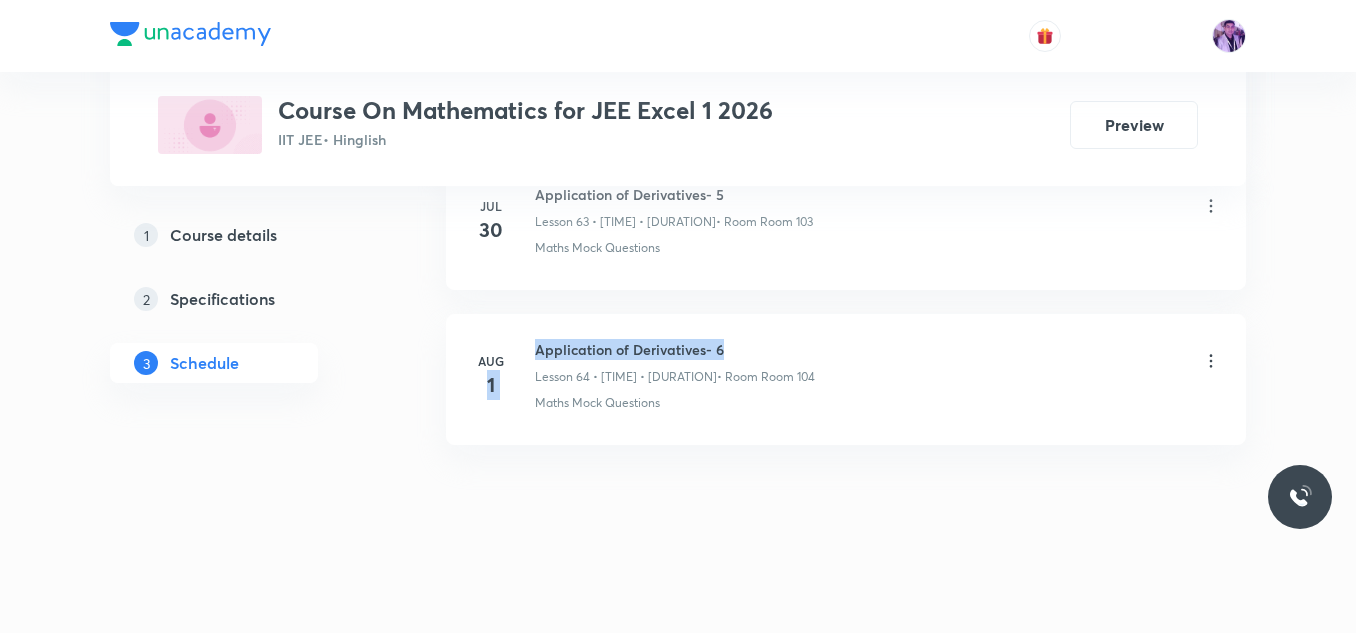 drag, startPoint x: 534, startPoint y: 351, endPoint x: 726, endPoint y: 335, distance: 192.66551 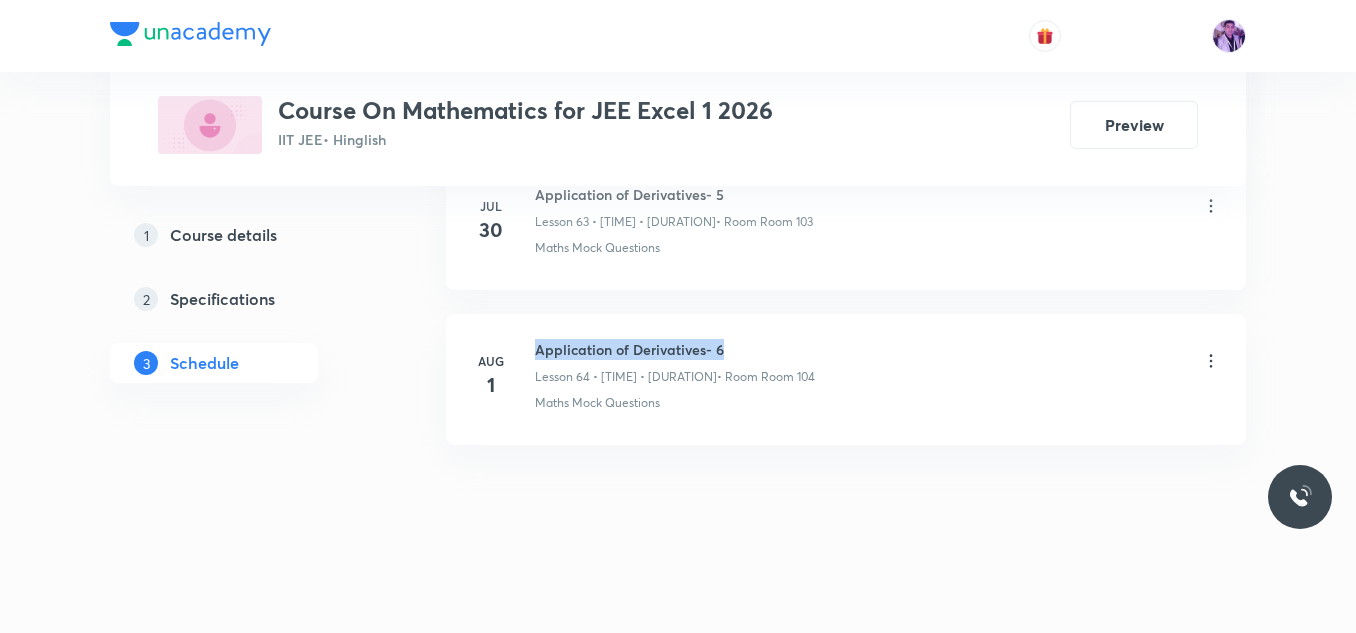 drag, startPoint x: 538, startPoint y: 346, endPoint x: 745, endPoint y: 316, distance: 209.16261 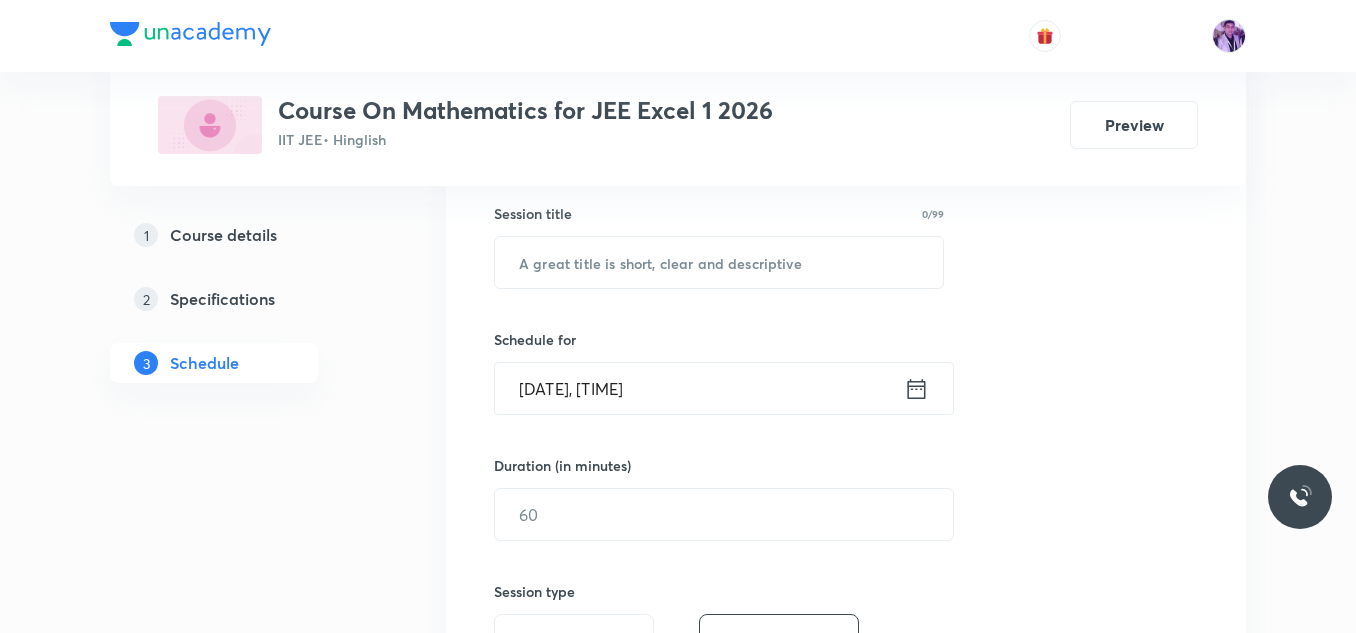 scroll, scrollTop: 383, scrollLeft: 0, axis: vertical 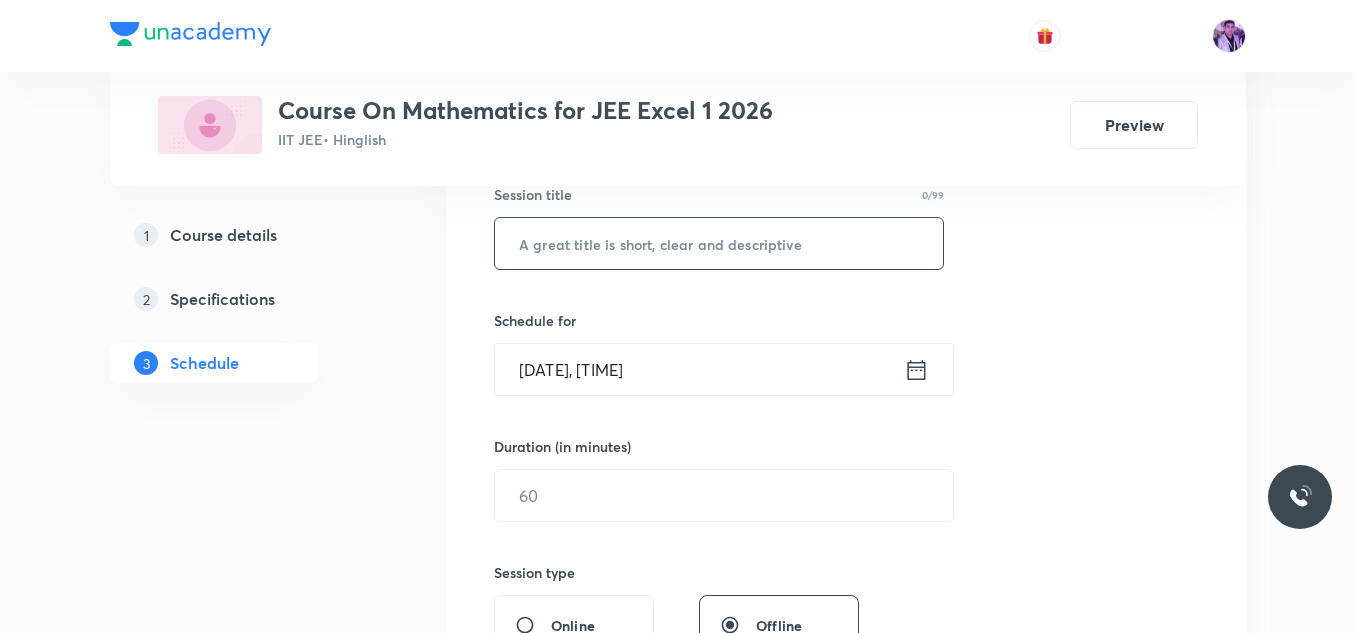 drag, startPoint x: 1365, startPoint y: 610, endPoint x: 770, endPoint y: 252, distance: 694.3983 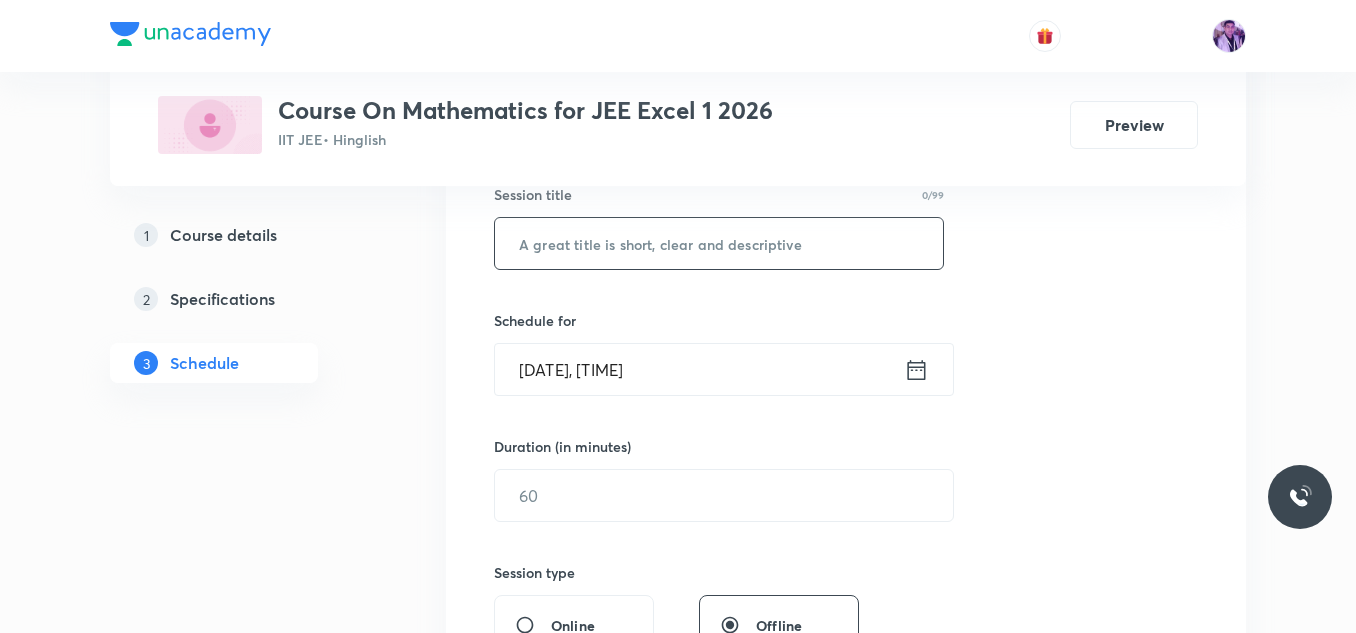 paste on "Application of Derivatives- 6" 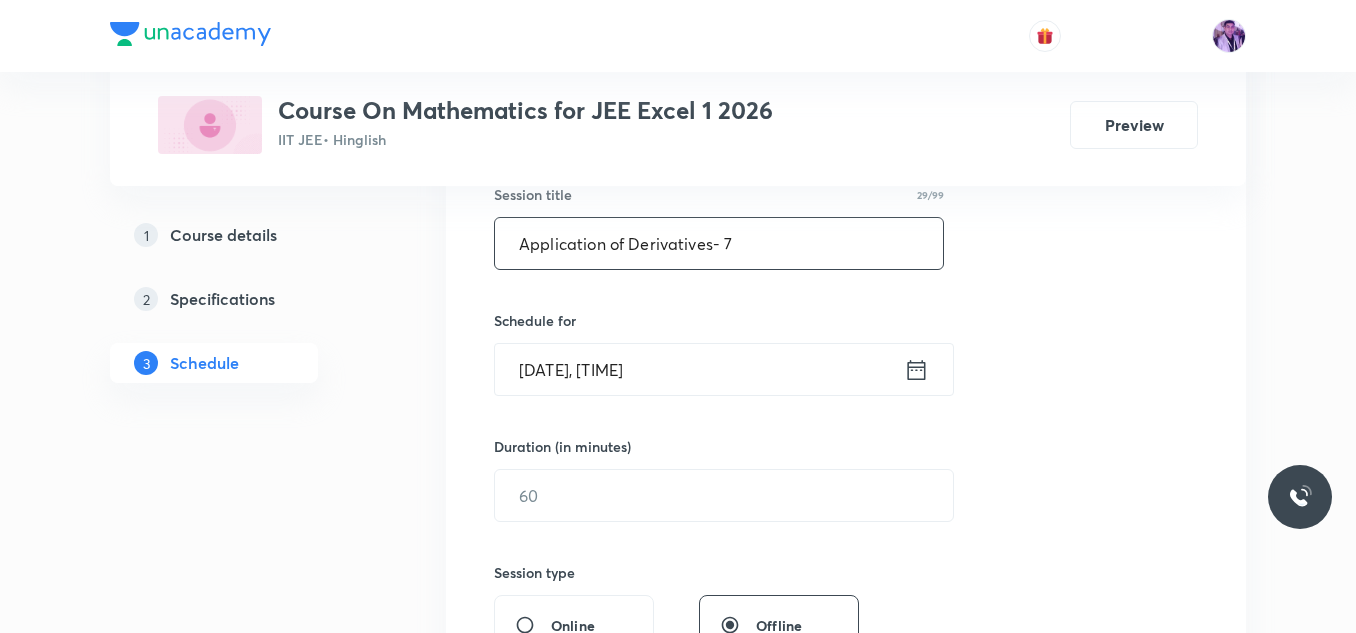 type on "Application of Derivatives- 7" 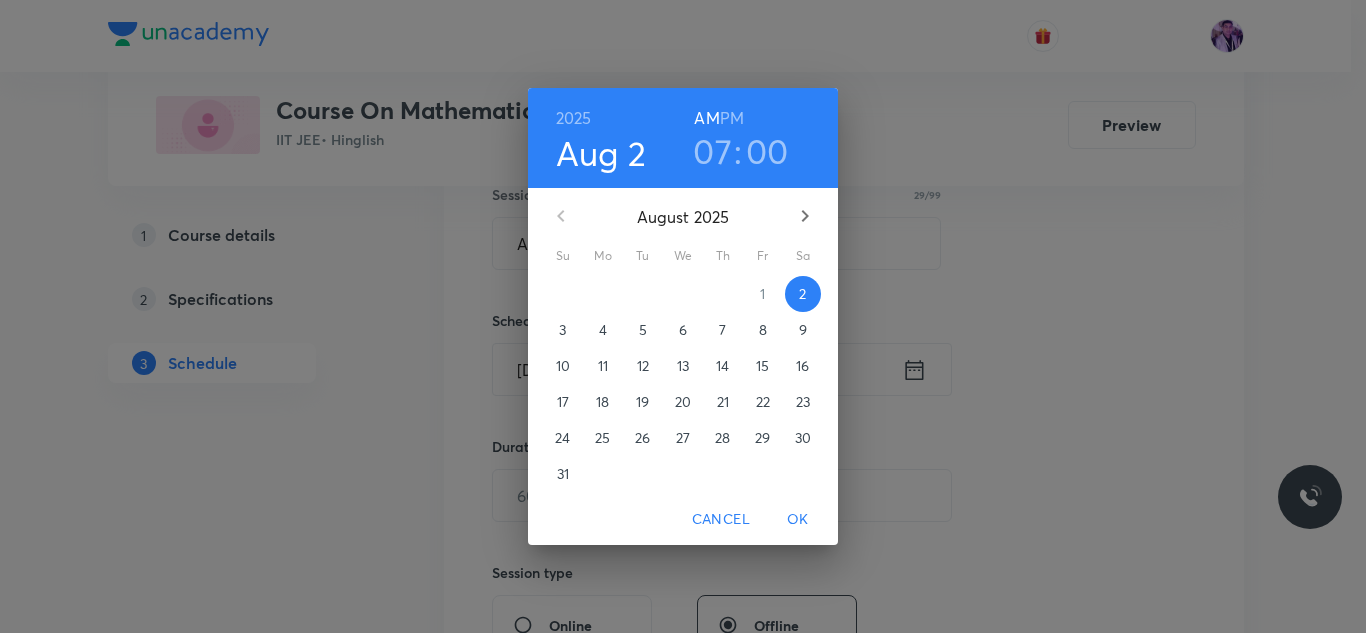 click on "07" at bounding box center [712, 151] 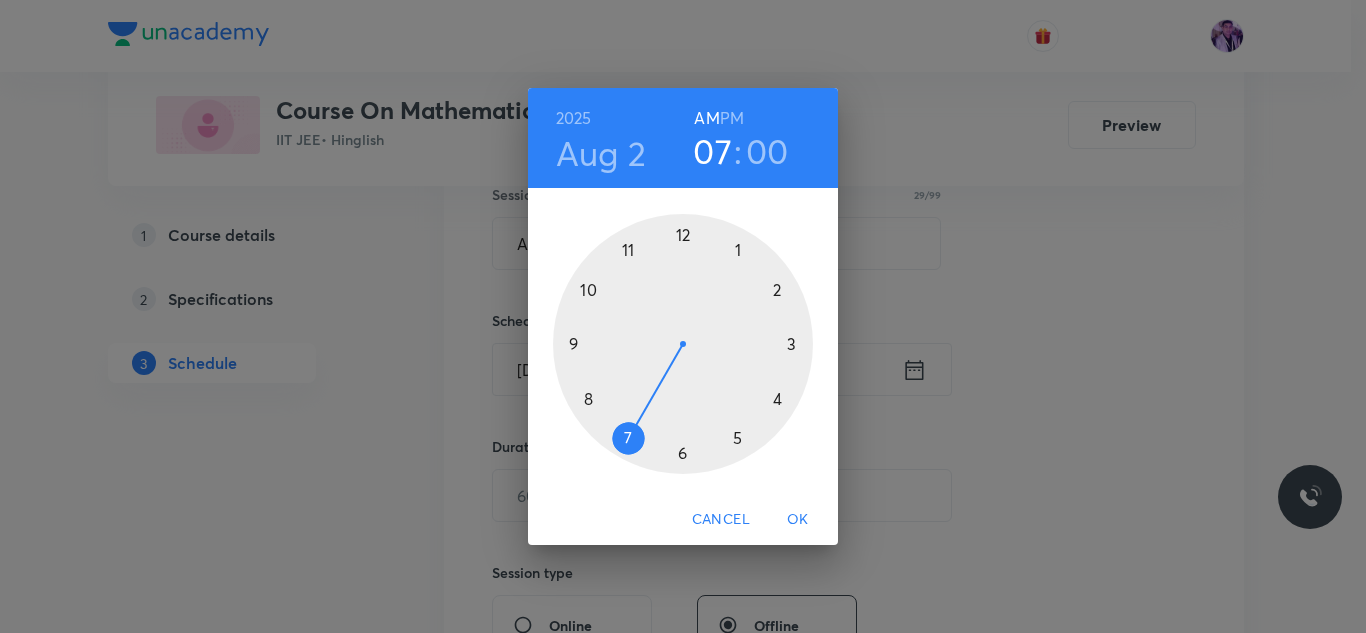 click at bounding box center (683, 344) 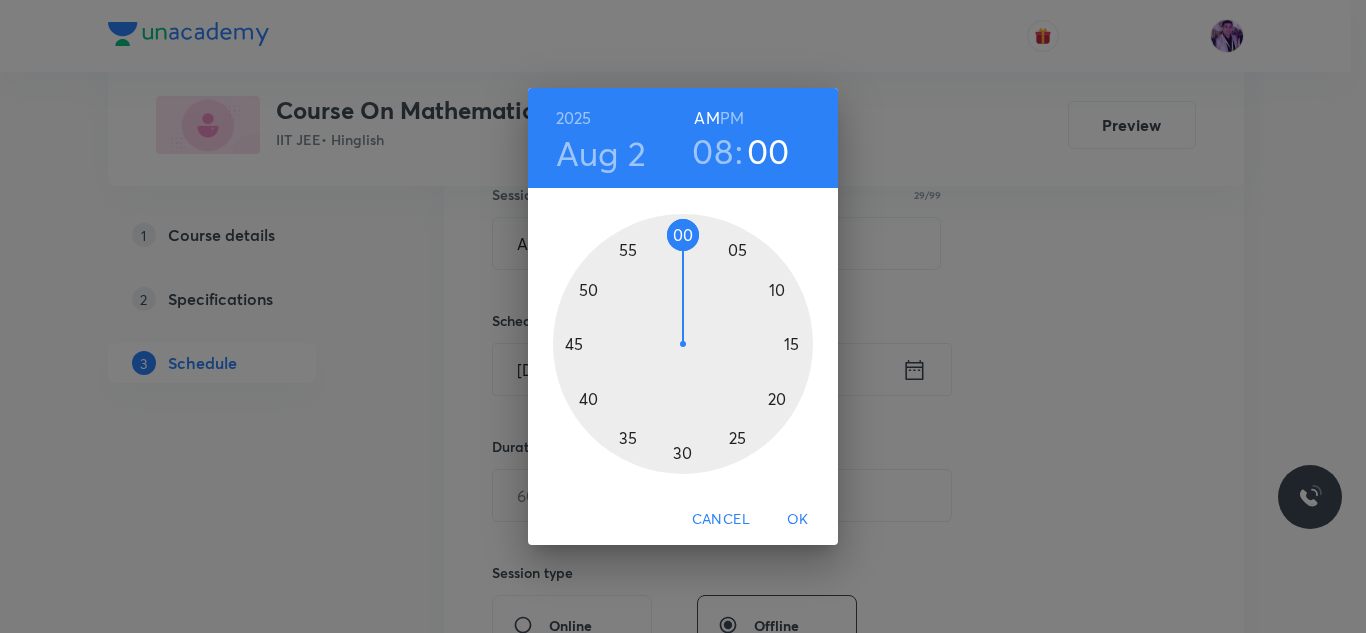 click at bounding box center [683, 344] 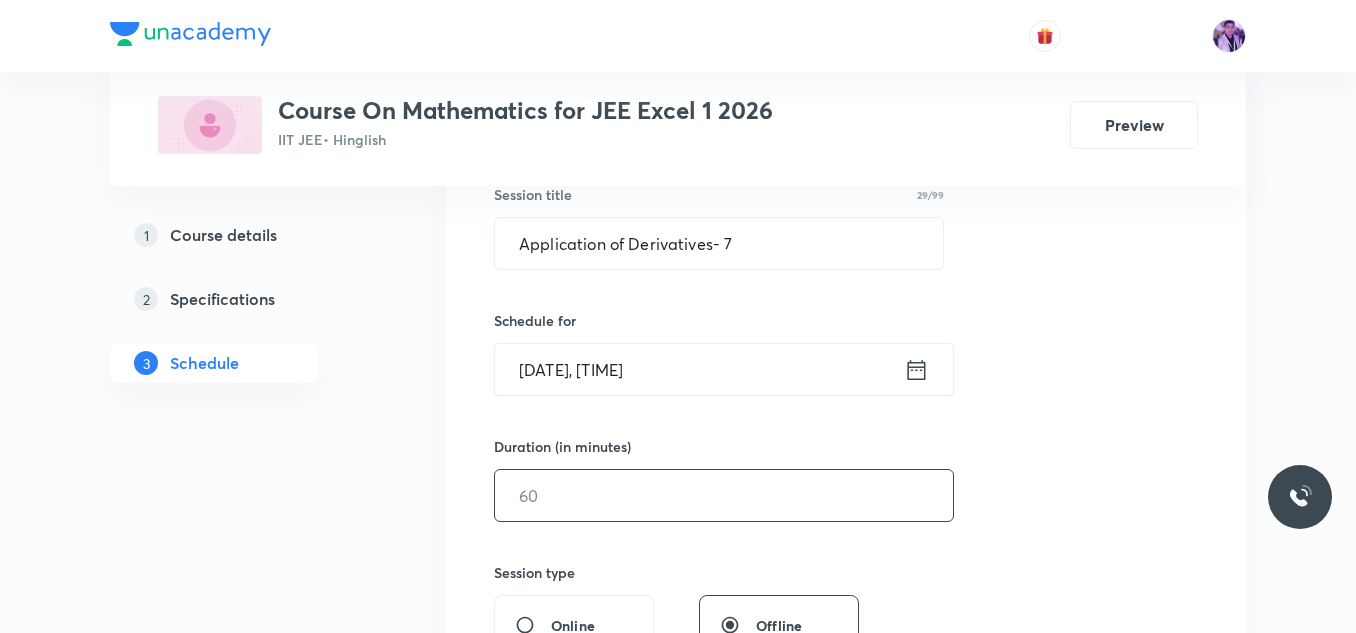 click at bounding box center (724, 495) 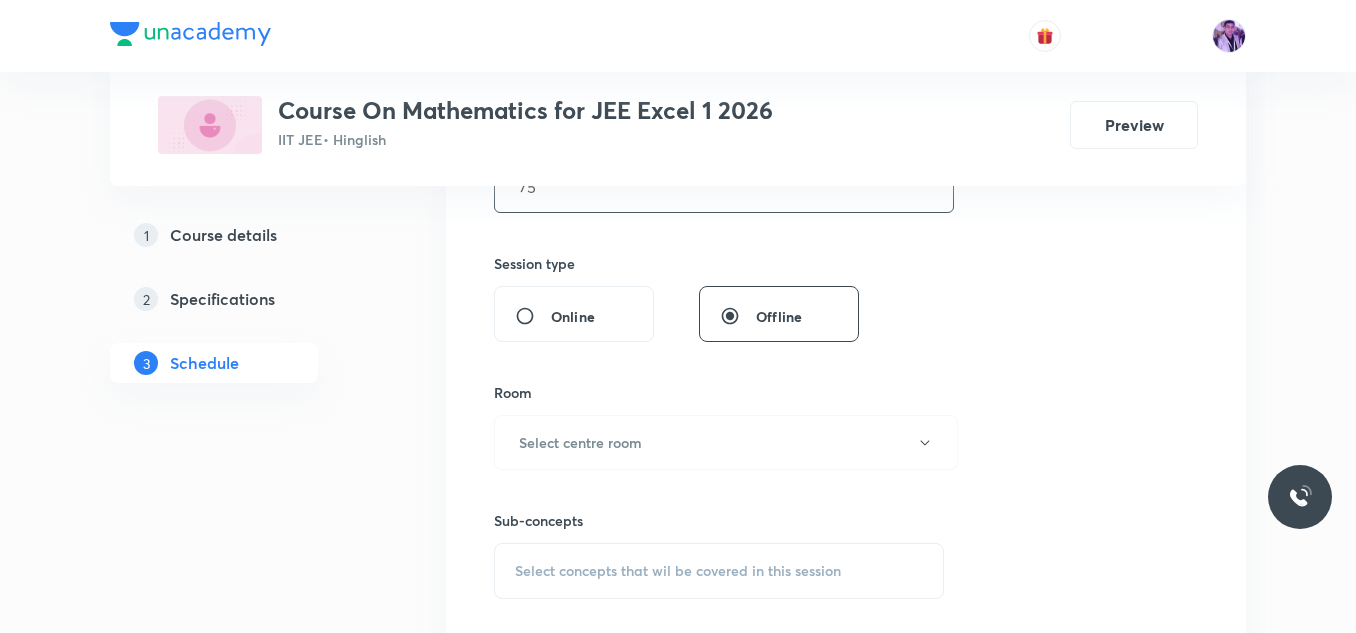 scroll, scrollTop: 838, scrollLeft: 0, axis: vertical 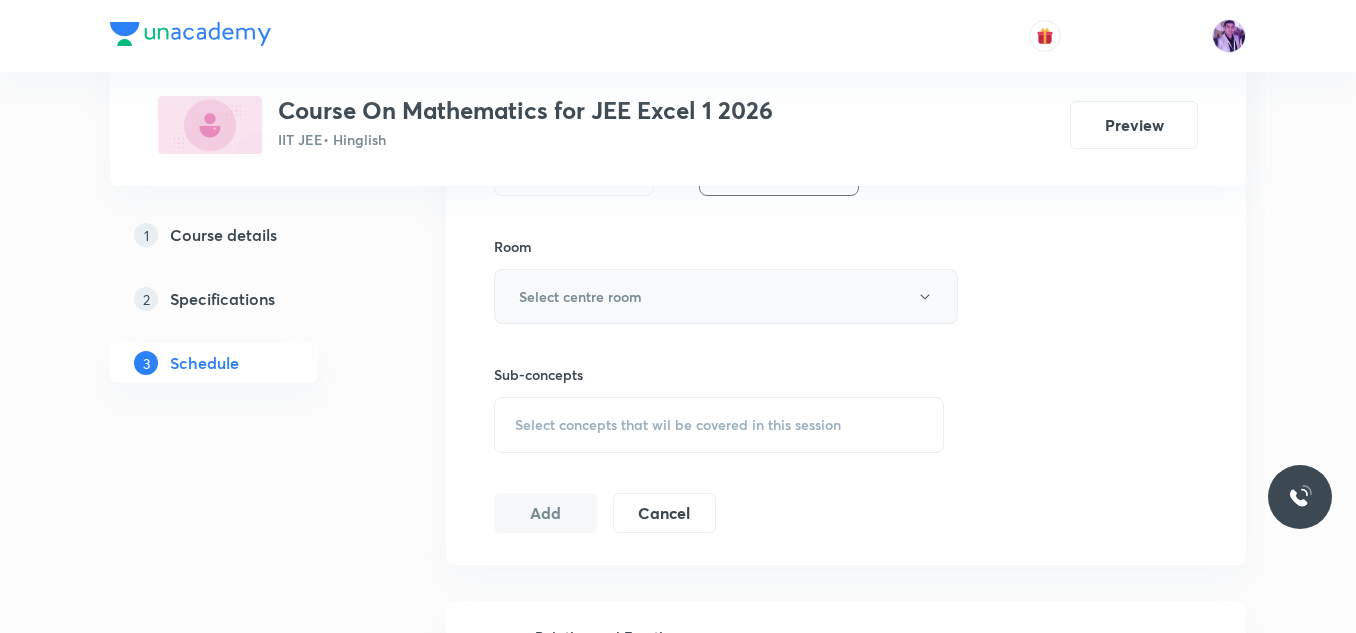 type on "75" 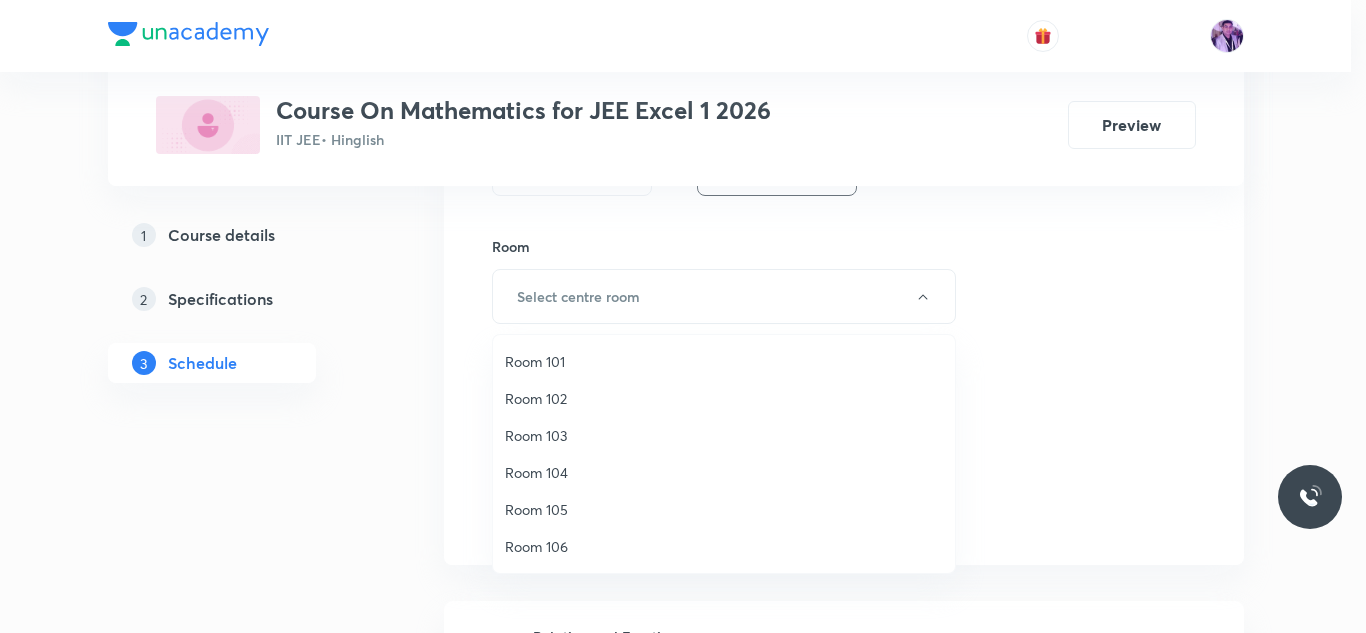 click on "Room 103" at bounding box center [724, 435] 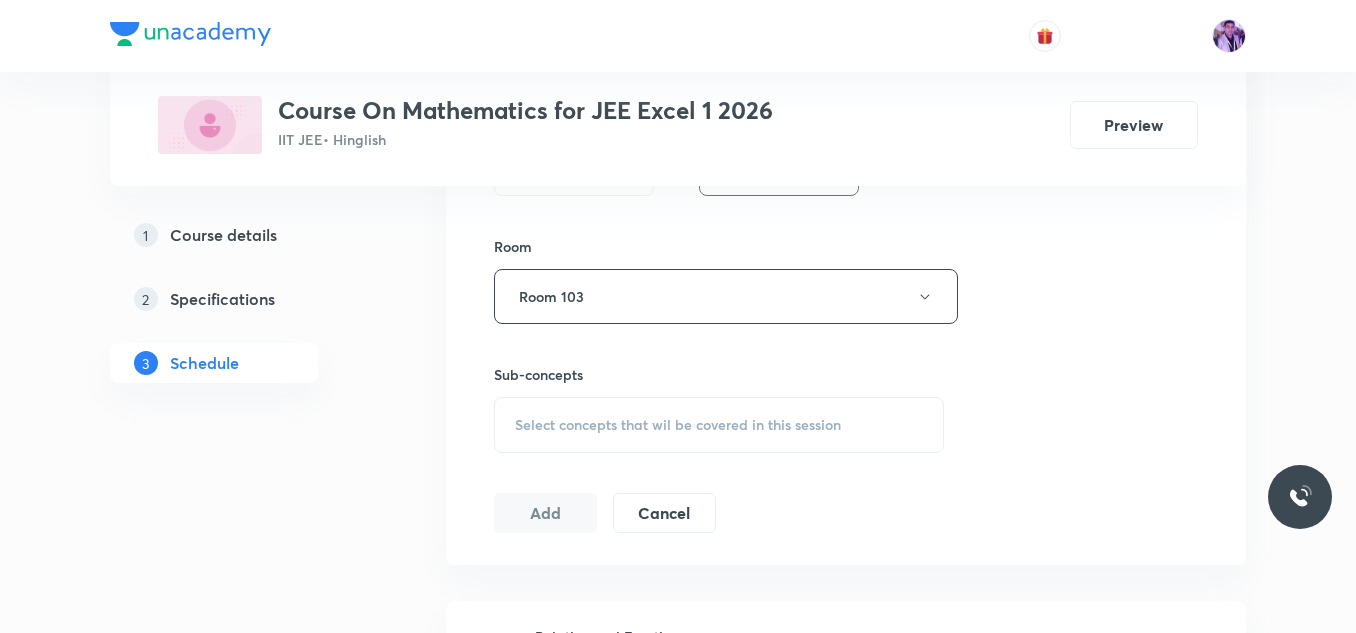 click on "Select concepts that wil be covered in this session" at bounding box center [678, 425] 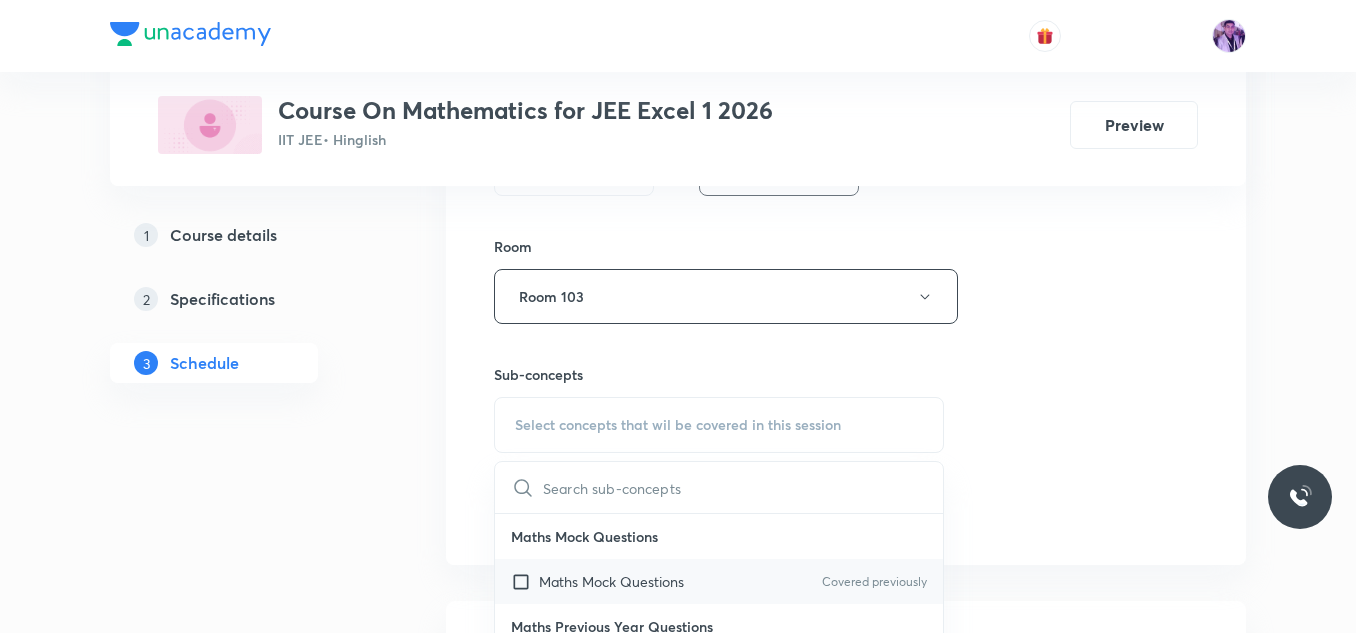 click on "Maths Mock Questions Covered previously" at bounding box center [719, 581] 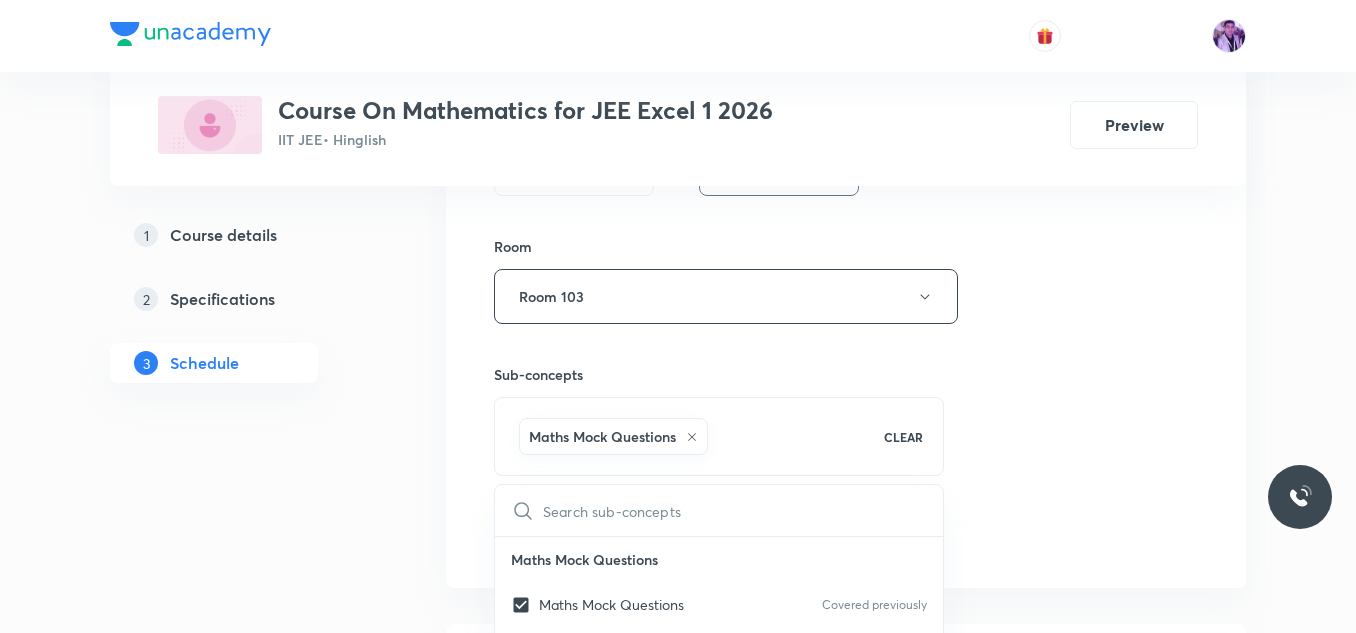 click on "Plus Courses Course On Mathematics for JEE Excel 1 2026 IIT JEE  • Hinglish Preview 1 Course details 2 Specifications 3 Schedule Schedule 64  classes Session  65 Live class Session title 29/99 Application of Derivatives- 7 ​ Schedule for Aug 2, 2025, 8:00 AM ​ Duration (in minutes) 75 ​   Session type Online Offline Room Room 103 Sub-concepts Maths Mock Questions CLEAR ​ Maths Mock Questions Maths Mock Questions Covered previously Maths Previous Year Questions Maths Previous Year Questions Covered previously Theory of equations Degree, Value Based & Equation Covered previously Geometrical Meaning of the Zeroes of a Polynomial Location of roots Geometrical meaning of Roots of an equation Points in solving an equation Graph of Quadratic Expression & its Analysis Range of Quadratic Equation Remainder and factor theorems Identity Quadratic equations Common Roots Location of Roots Covered previously General Equation of Second Degree in Variable x and y Theory of Equations Quadratic Inequality Matrices  1" at bounding box center [678, 4973] 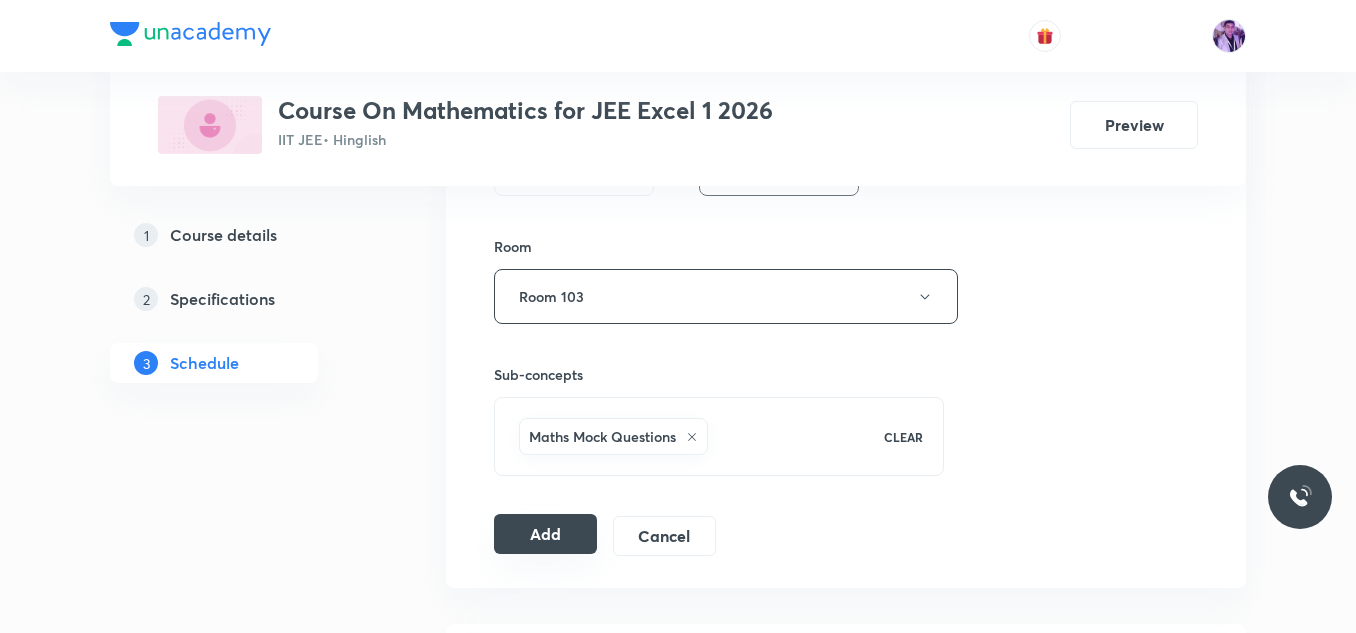 click on "Add" at bounding box center (545, 534) 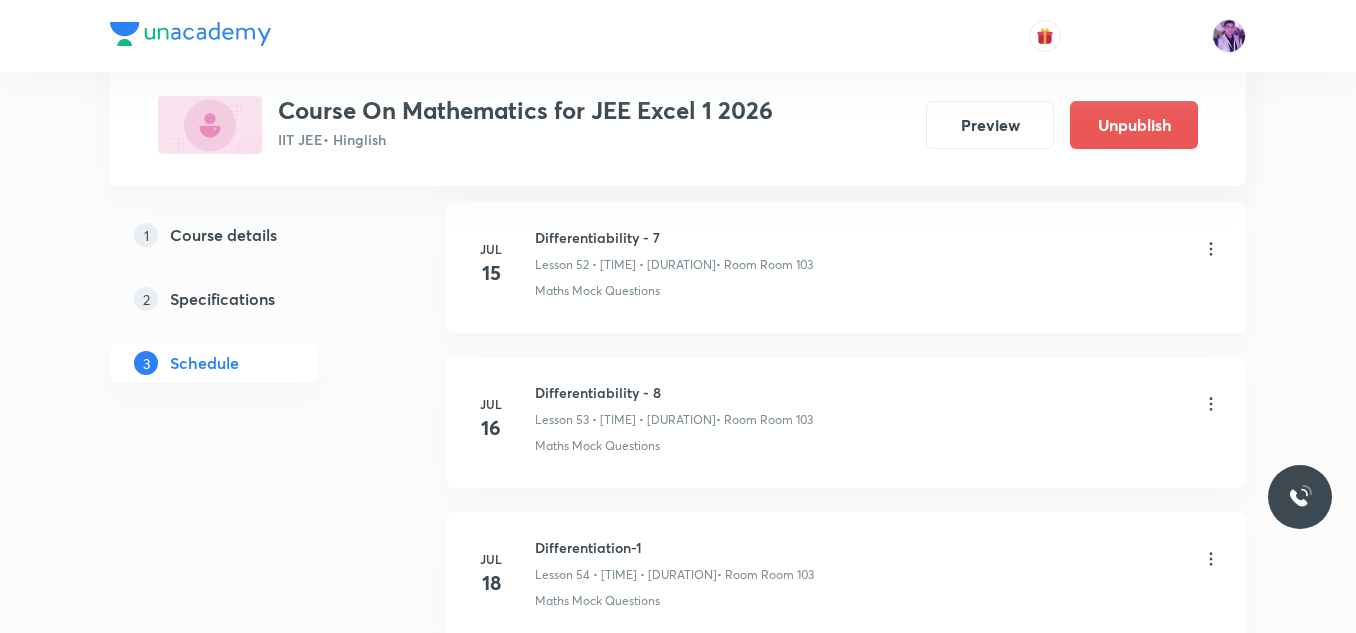 scroll, scrollTop: 10126, scrollLeft: 0, axis: vertical 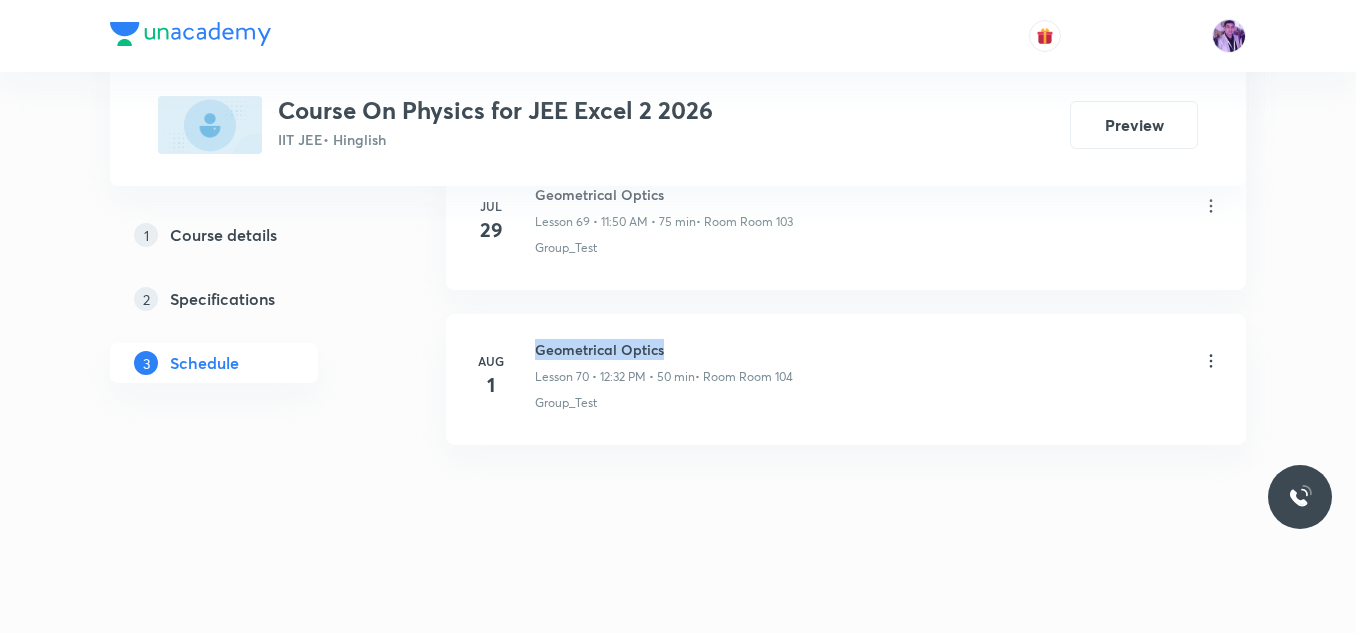 drag, startPoint x: 538, startPoint y: 346, endPoint x: 700, endPoint y: 333, distance: 162.52077 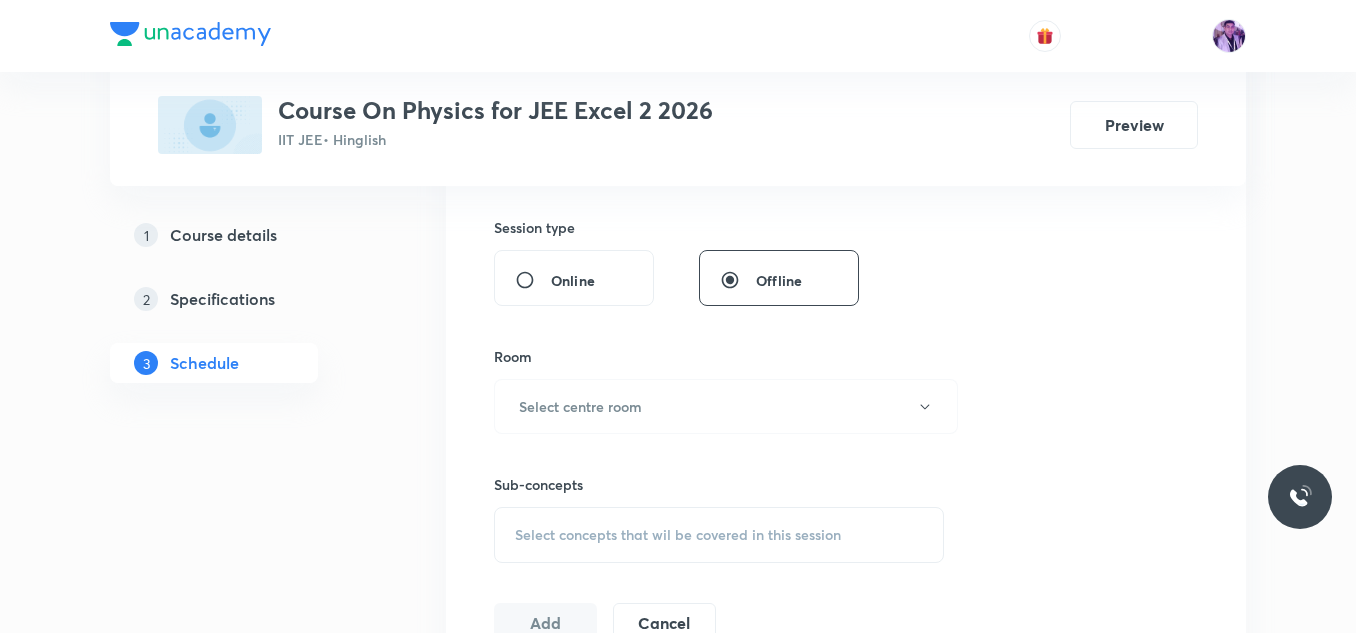 scroll, scrollTop: 432, scrollLeft: 0, axis: vertical 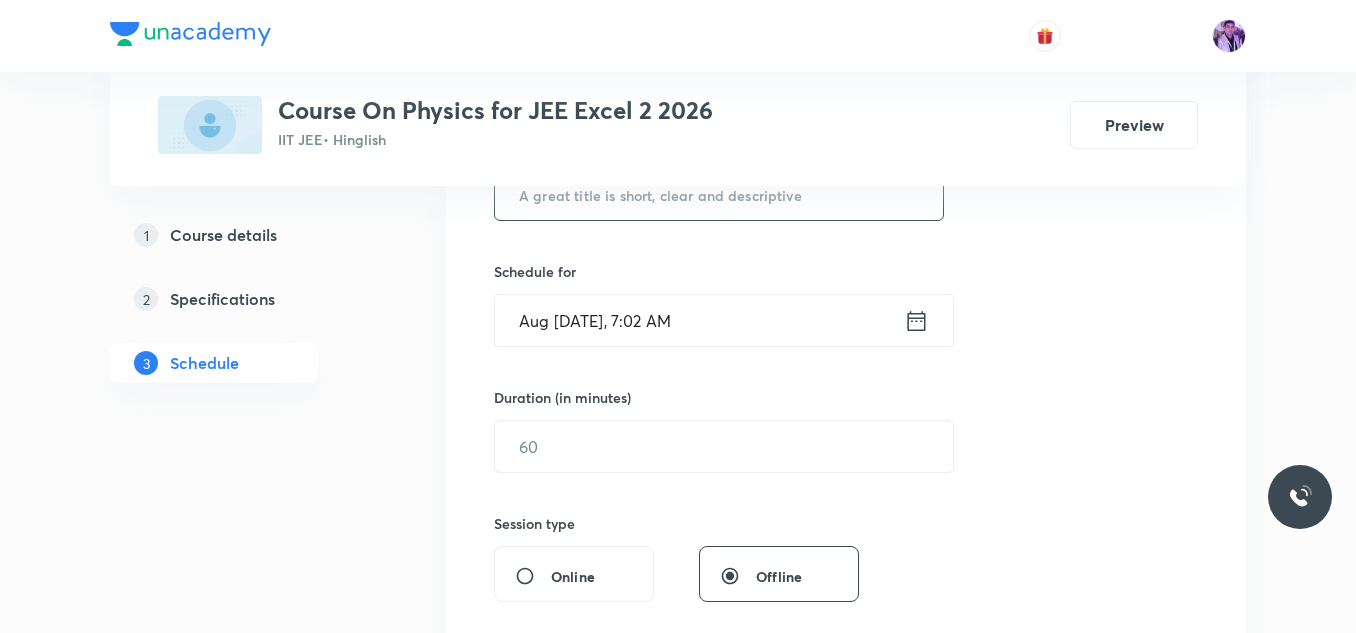 click at bounding box center [719, 194] 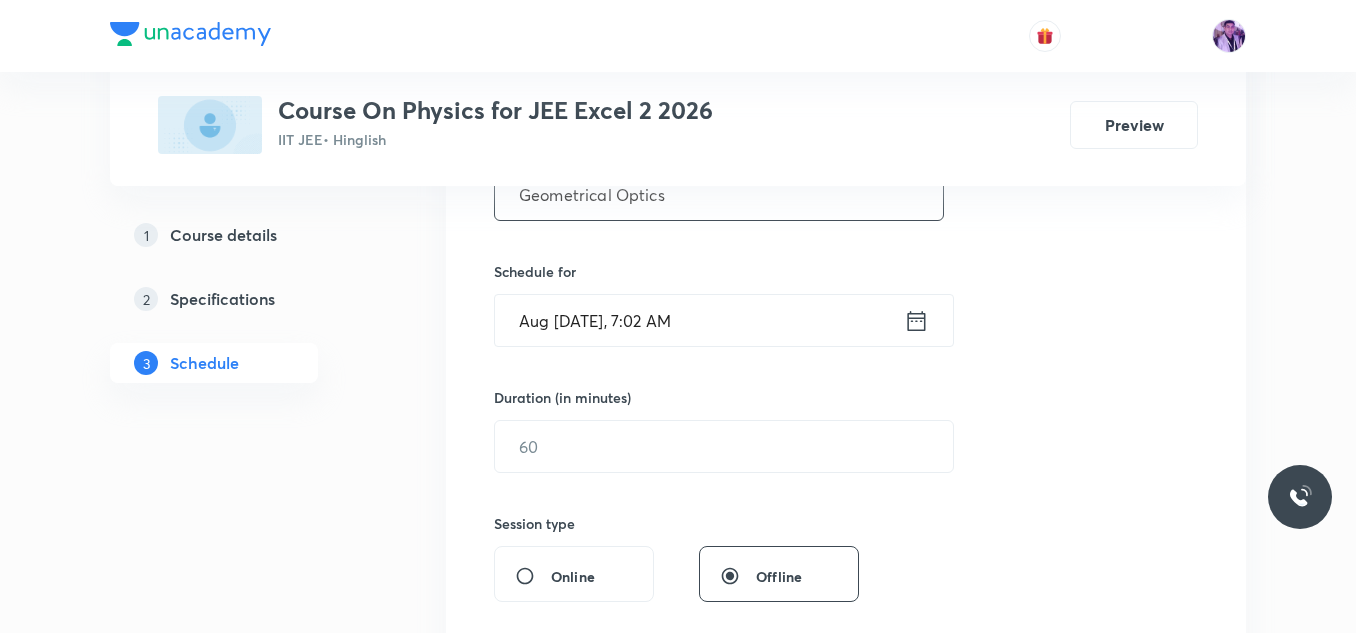 type on "Geometrical Optics" 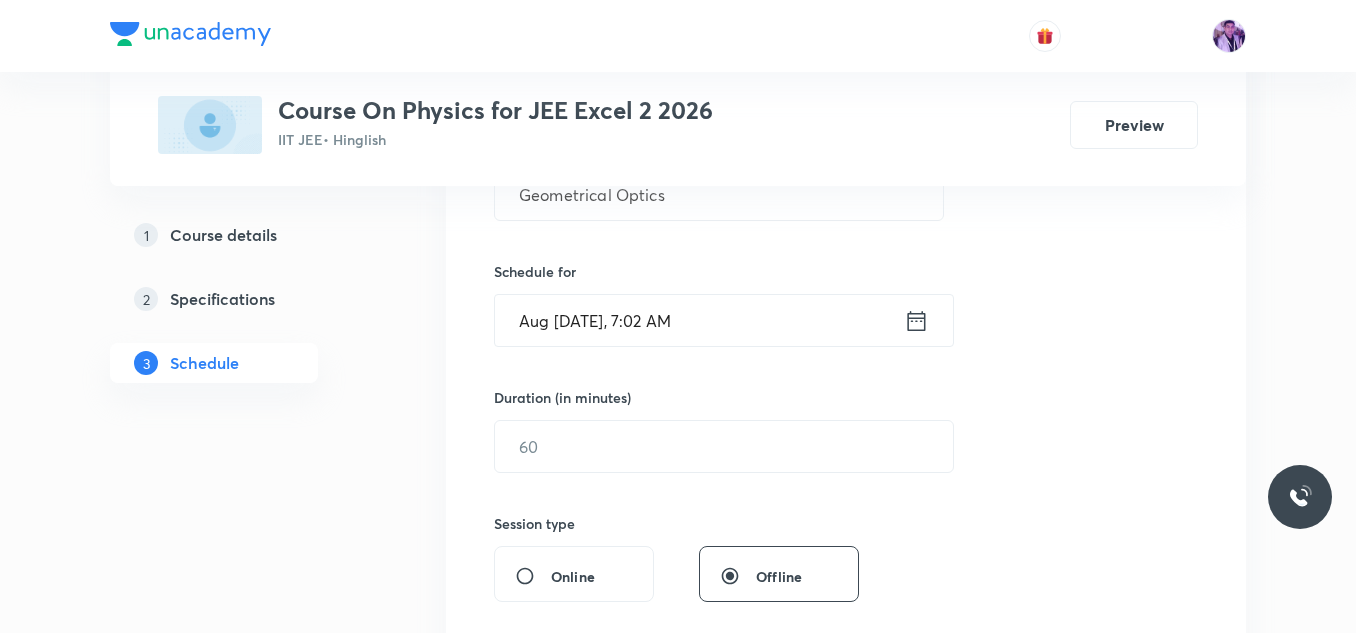 click on "Aug [DATE], 7:02 AM" at bounding box center [699, 320] 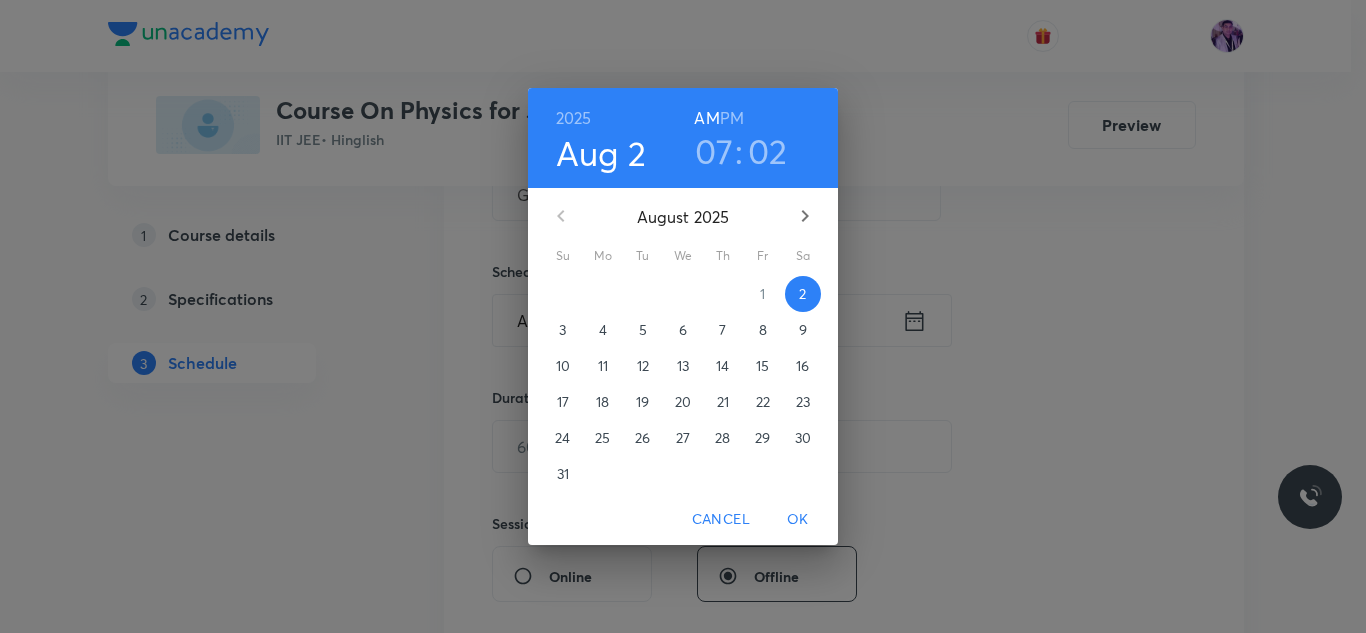 click on "07" at bounding box center [714, 151] 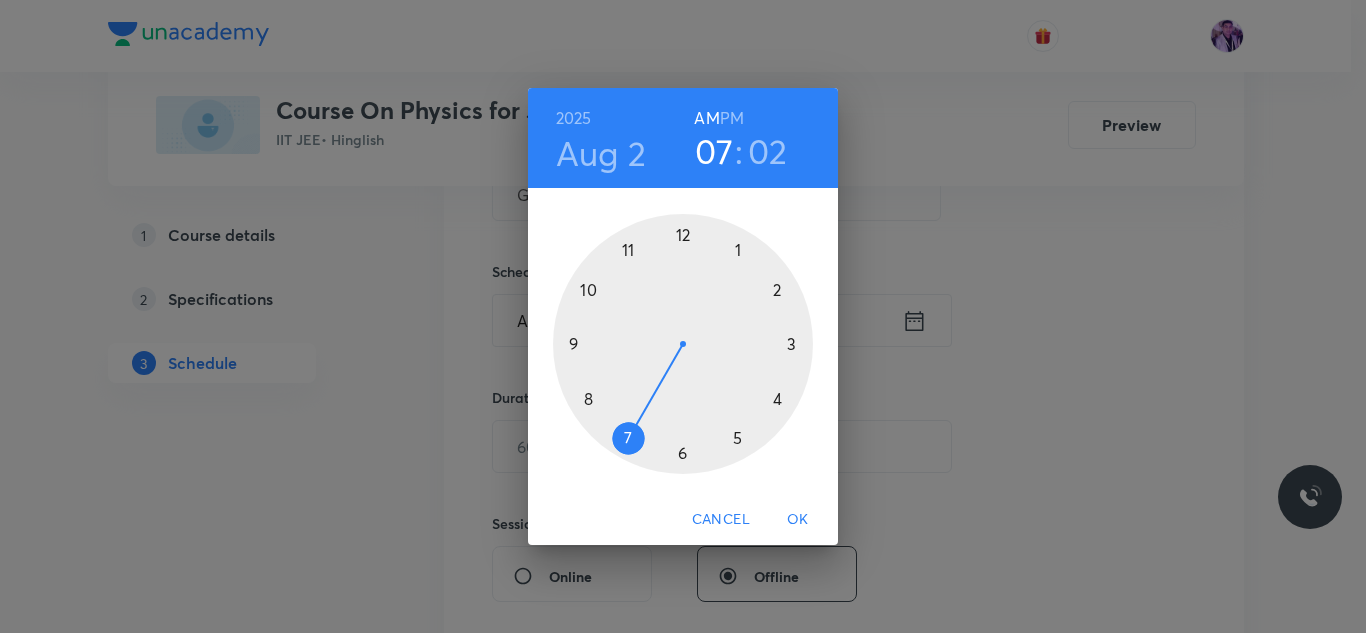 click at bounding box center (683, 344) 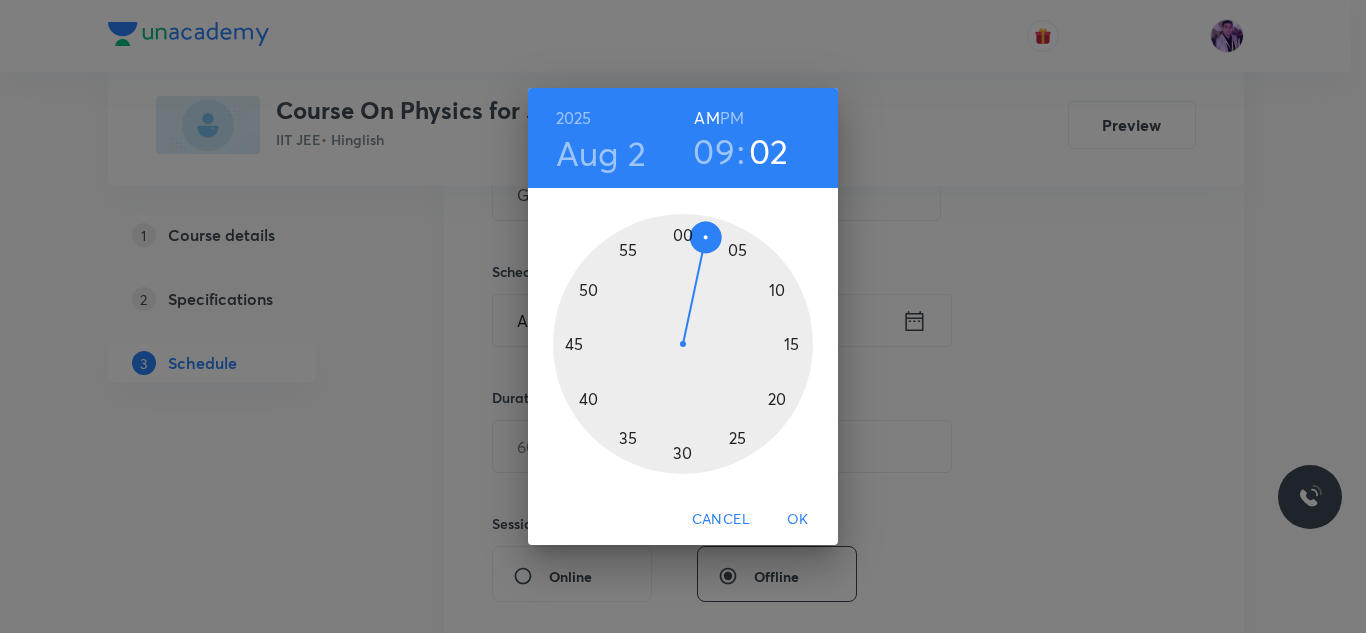 click at bounding box center [683, 344] 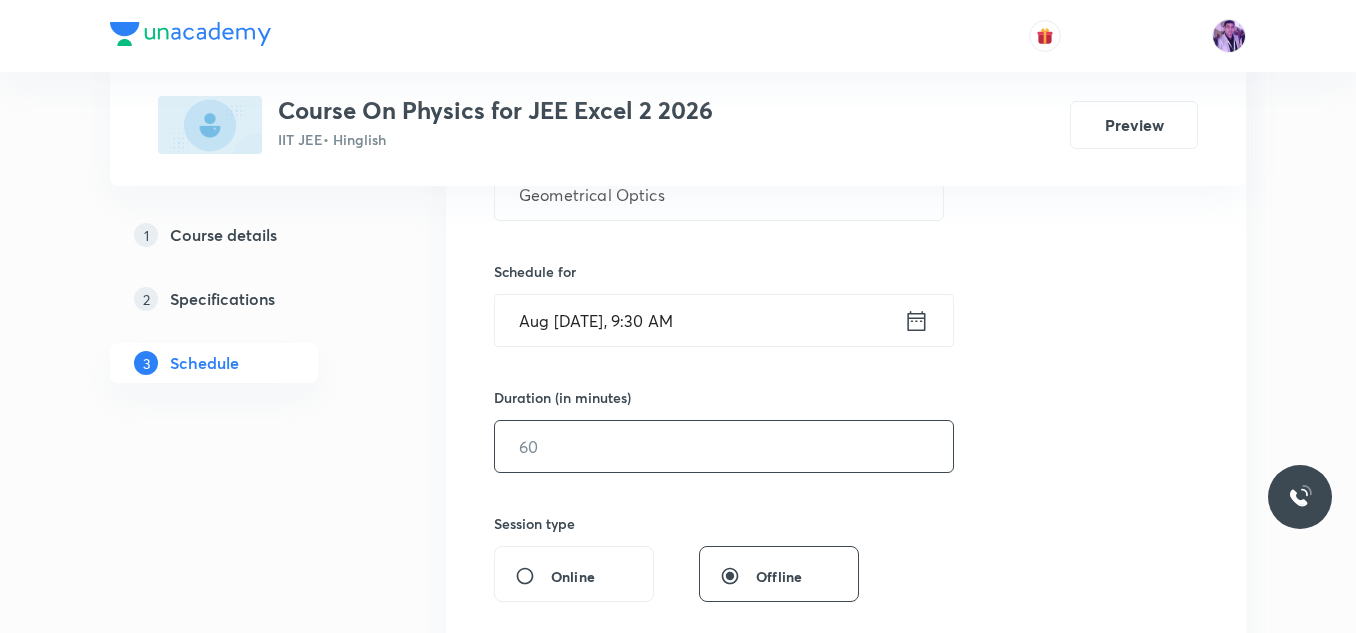 click at bounding box center [724, 446] 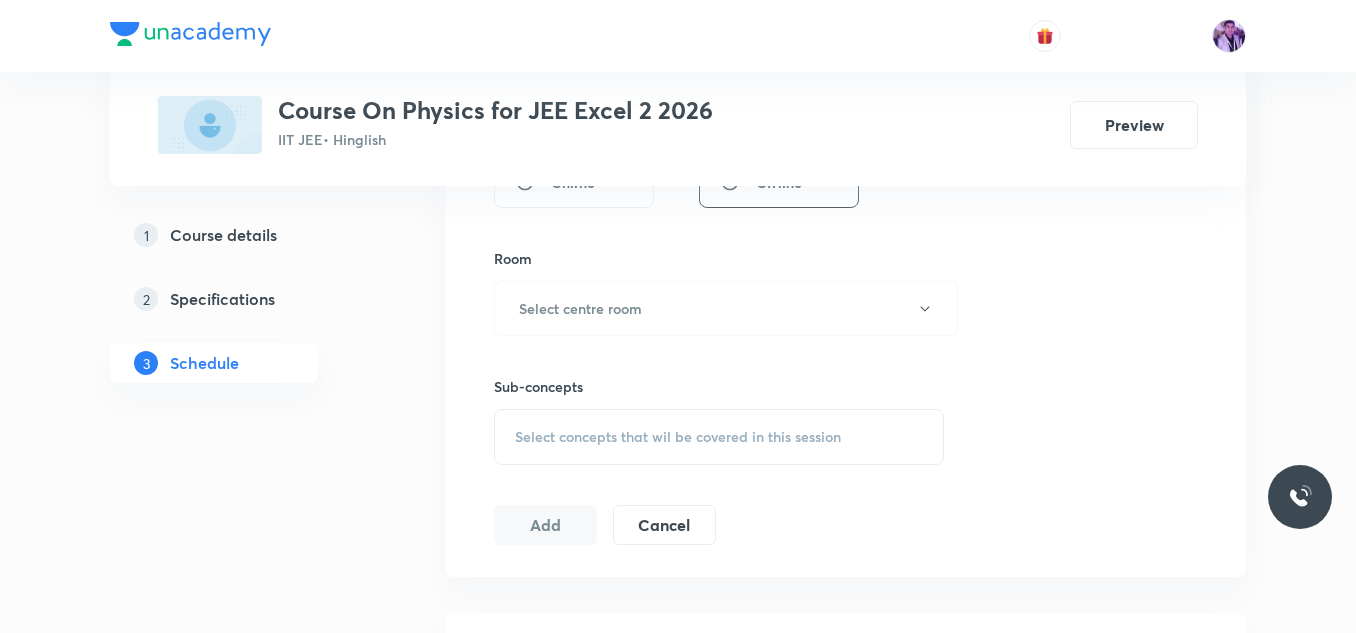 scroll, scrollTop: 866, scrollLeft: 0, axis: vertical 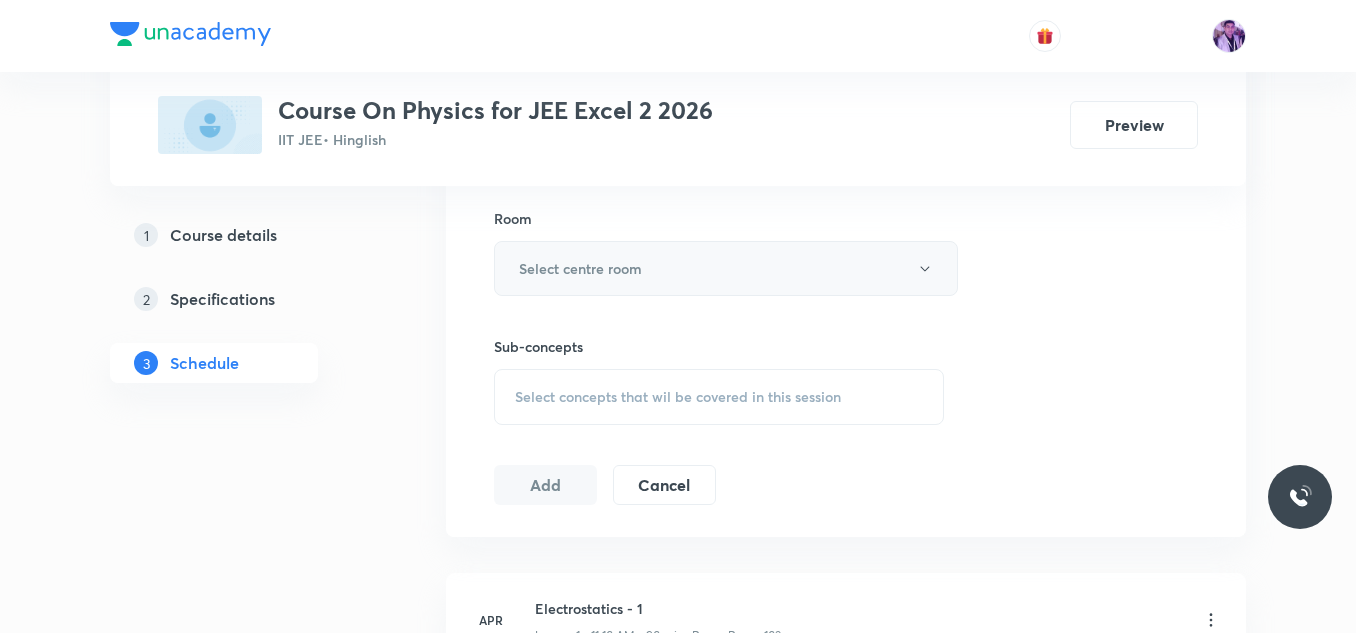 type on "75" 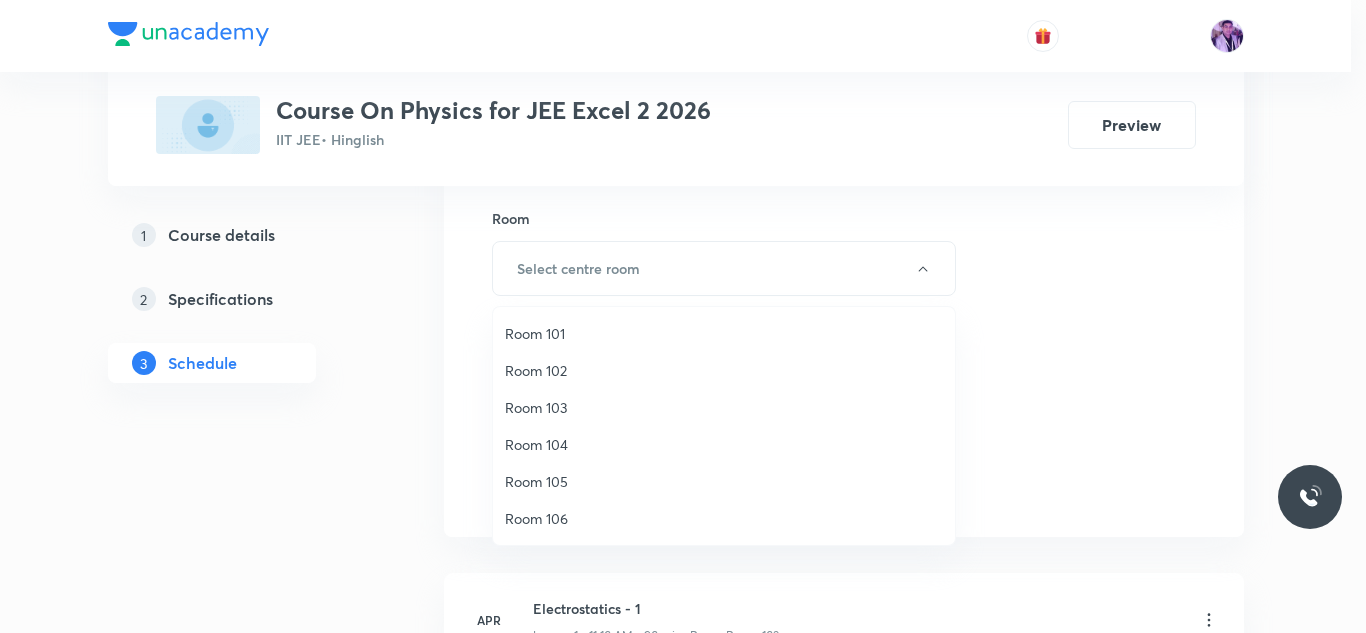 click on "Room 103" at bounding box center [724, 407] 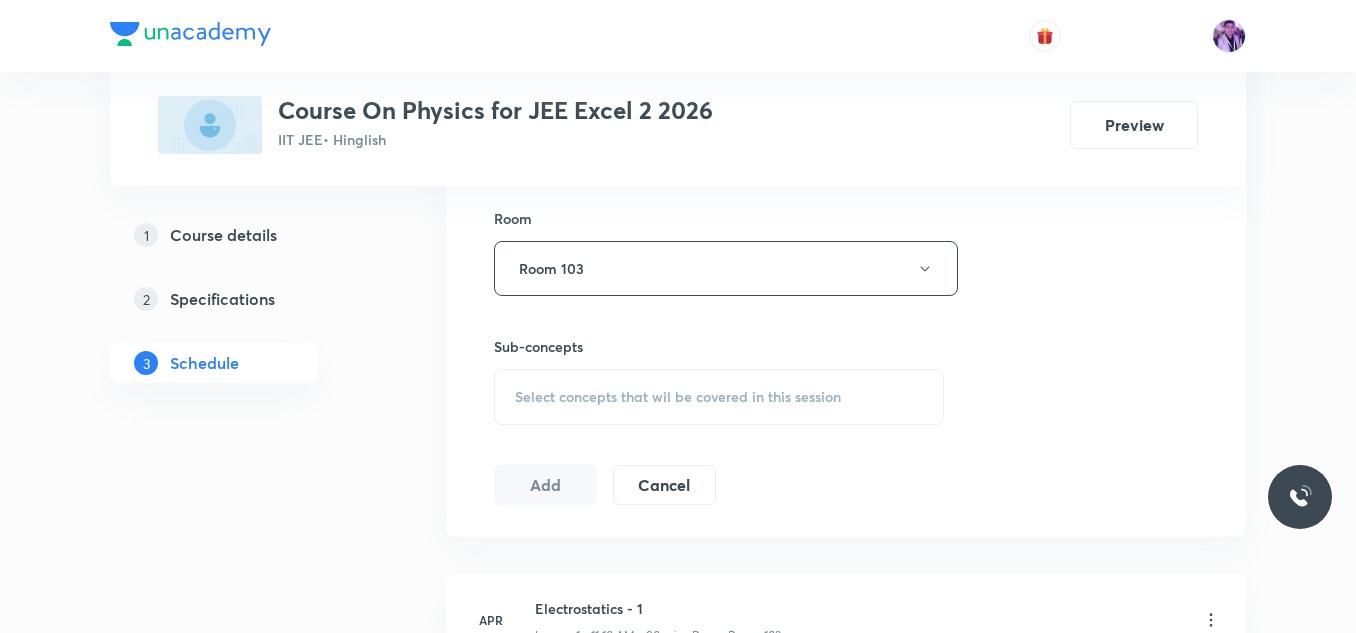 click on "Select concepts that wil be covered in this session" at bounding box center [719, 397] 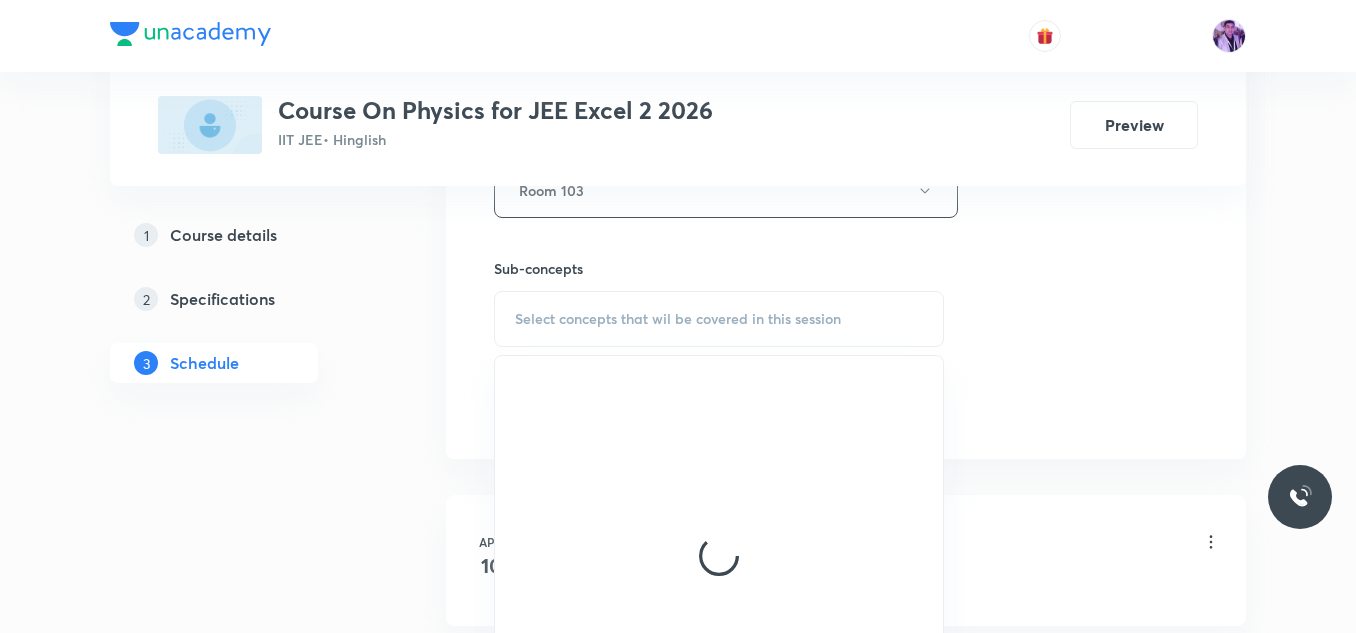 scroll, scrollTop: 964, scrollLeft: 0, axis: vertical 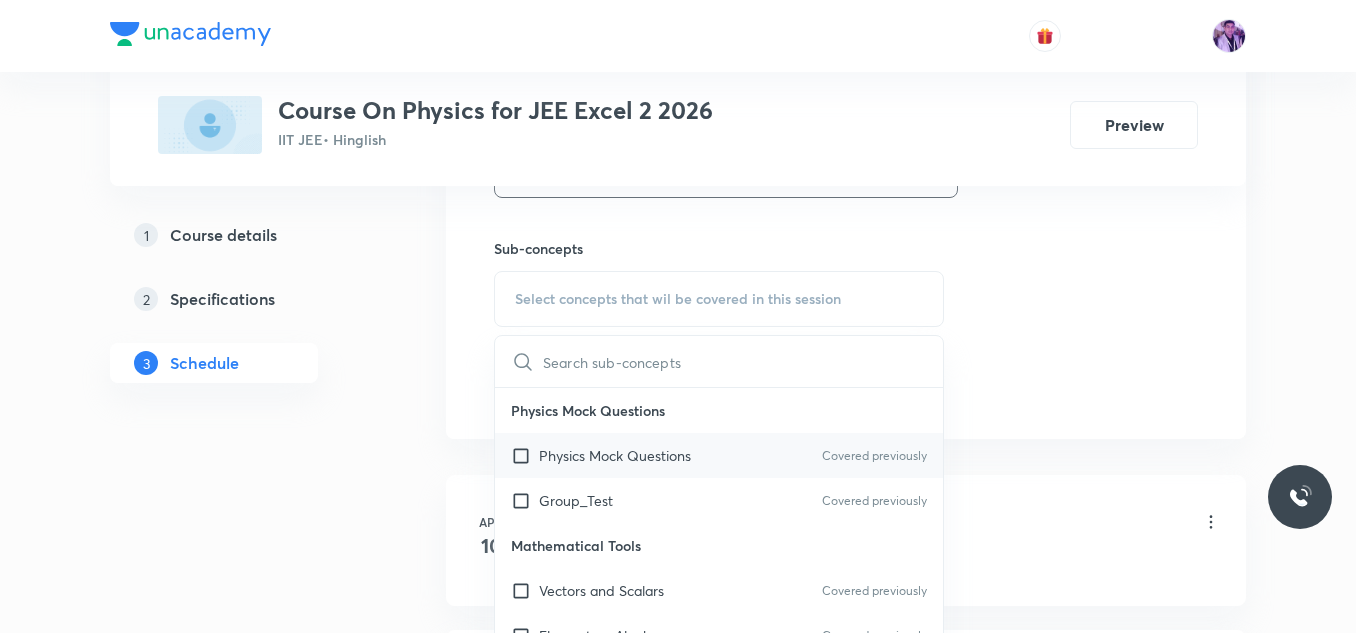 click on "Physics Mock Questions" at bounding box center (615, 455) 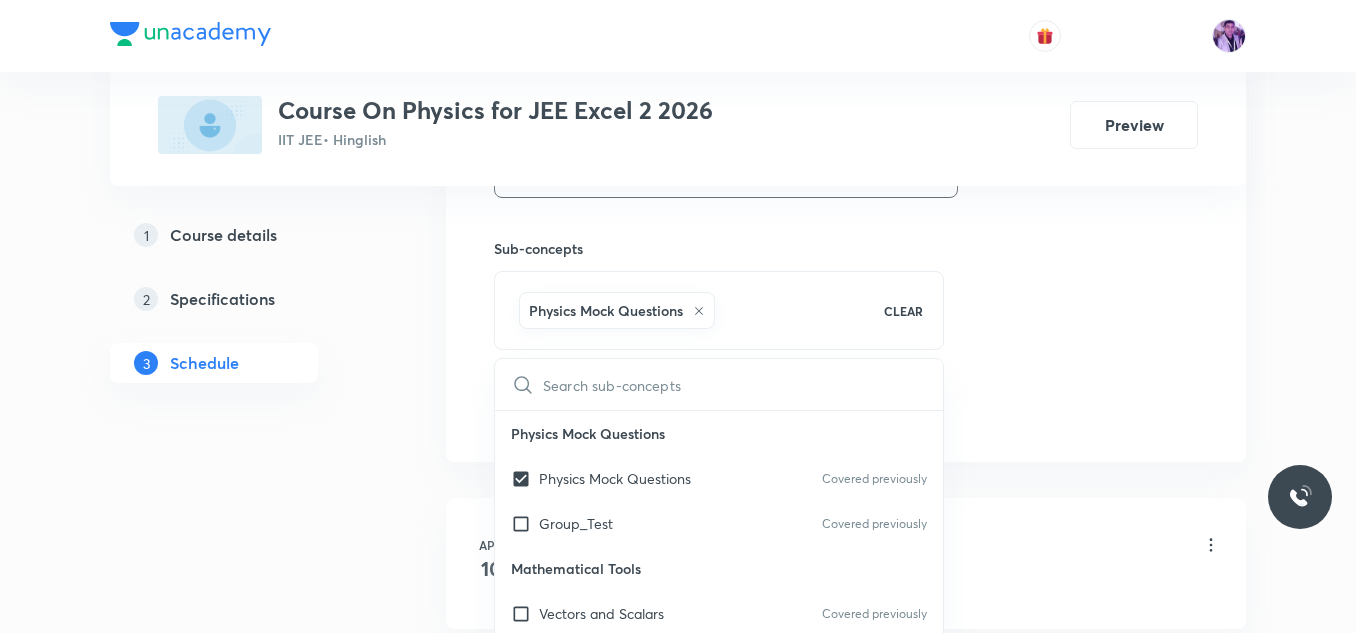 click on "Session  71 Live class Session title 18/99 Geometrical Optics ​ Schedule for Aug 2, 2025, 9:30 AM ​ Duration (in minutes) 75 ​   Session type Online Offline Room Room 103 Sub-concepts Physics Mock Questions CLEAR ​ Physics Mock Questions Physics Mock Questions Covered previously Group_Test Covered previously Mathematical Tools Vectors and Scalars  Covered previously Elementary Algebra Covered previously Basic Trigonometry Covered previously Addition of Vectors 2D and 3D Geometry Representation of Vector  Covered previously Components of a Vector Functions Unit Vectors Differentiation Integration Rectangular Components of a Vector in Three Dimensions Position Vector Use of Differentiation & Integration in One Dimensional Motion Displacement Vector Derivatives of Equations of Motion by Calculus Vectors Product of Two Vectors Differentiation: Basic Formula and Rule Definite Integration and Area Under The Curve Maxima and Minima Chain Rule Cross Product Dot-Product Resolution of Vectors Units & Dimensions" at bounding box center [846, -51] 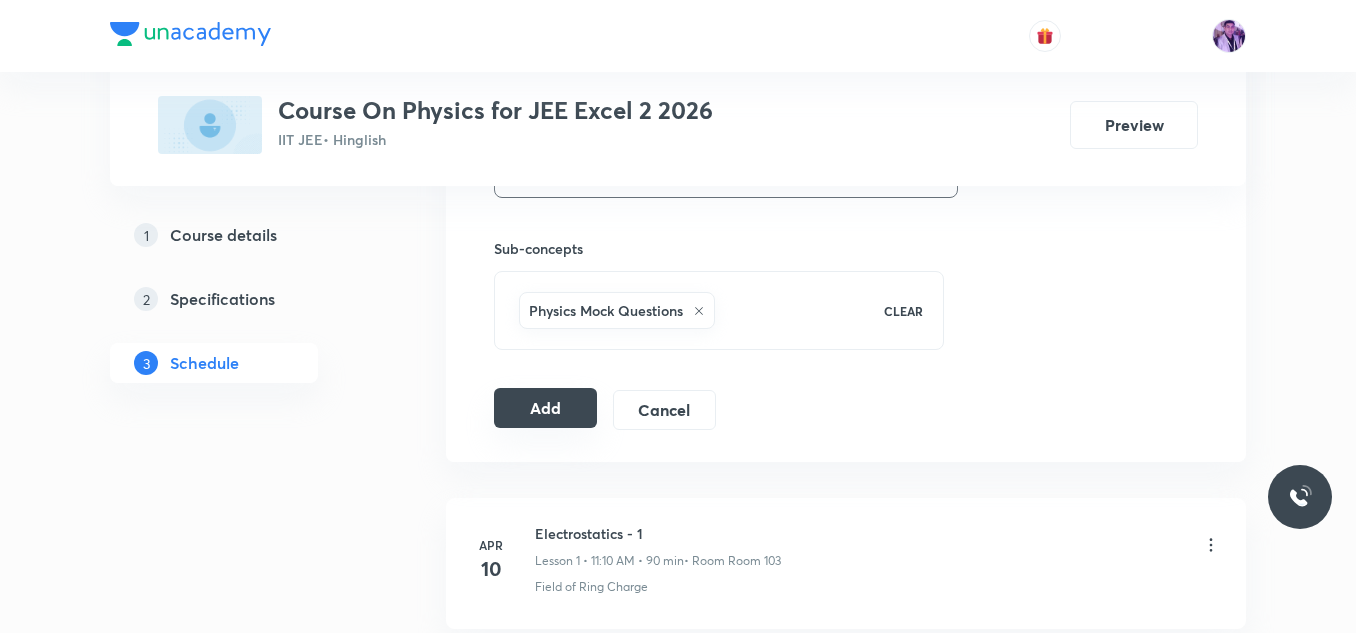 click on "Add" at bounding box center (545, 408) 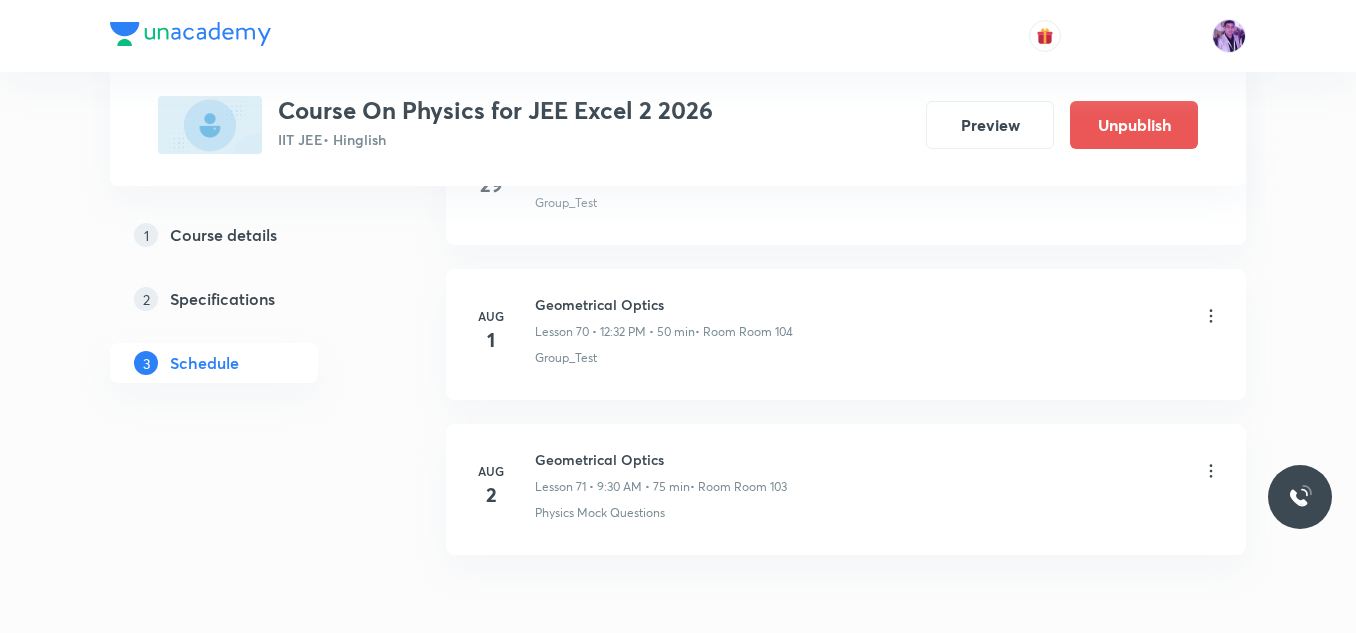 scroll, scrollTop: 11056, scrollLeft: 0, axis: vertical 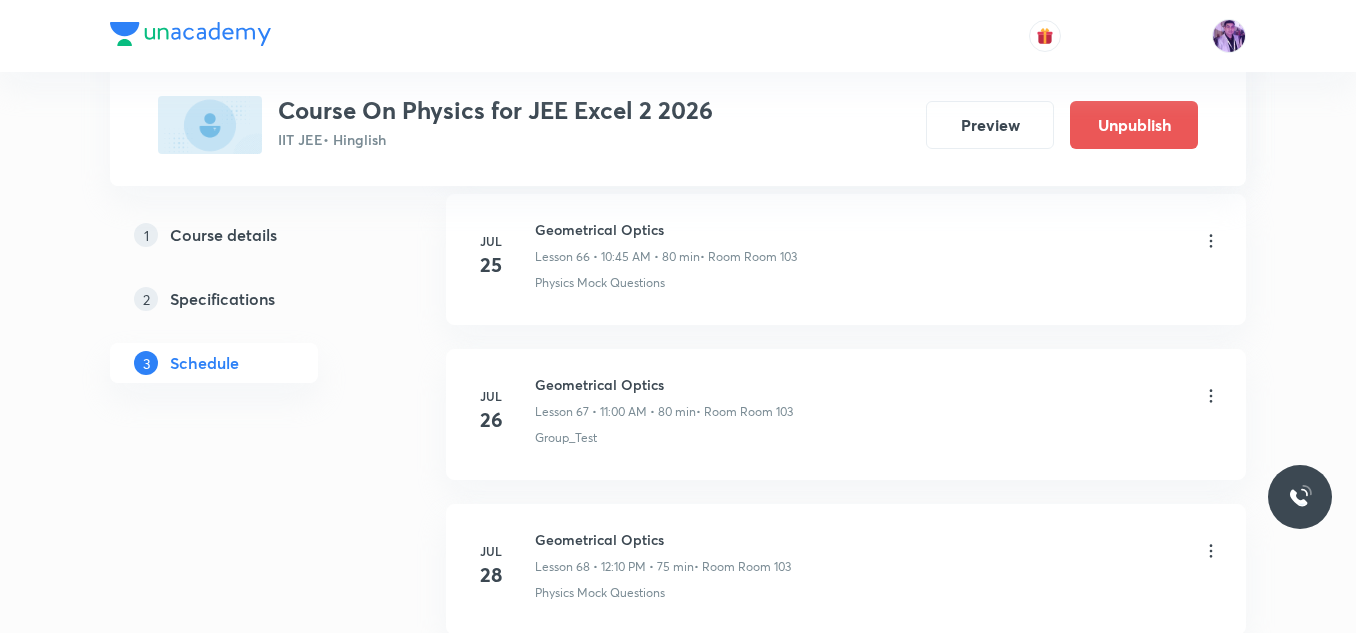 drag, startPoint x: 539, startPoint y: 182, endPoint x: 468, endPoint y: -22, distance: 216.00232 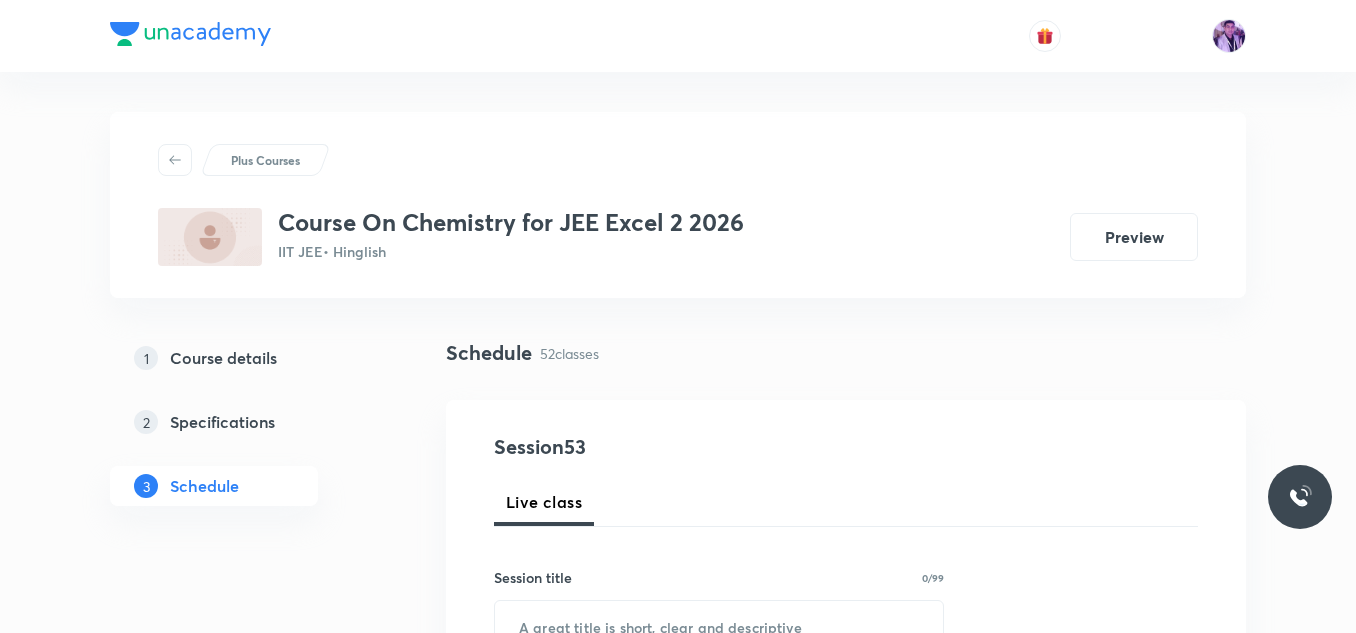 scroll, scrollTop: 9030, scrollLeft: 0, axis: vertical 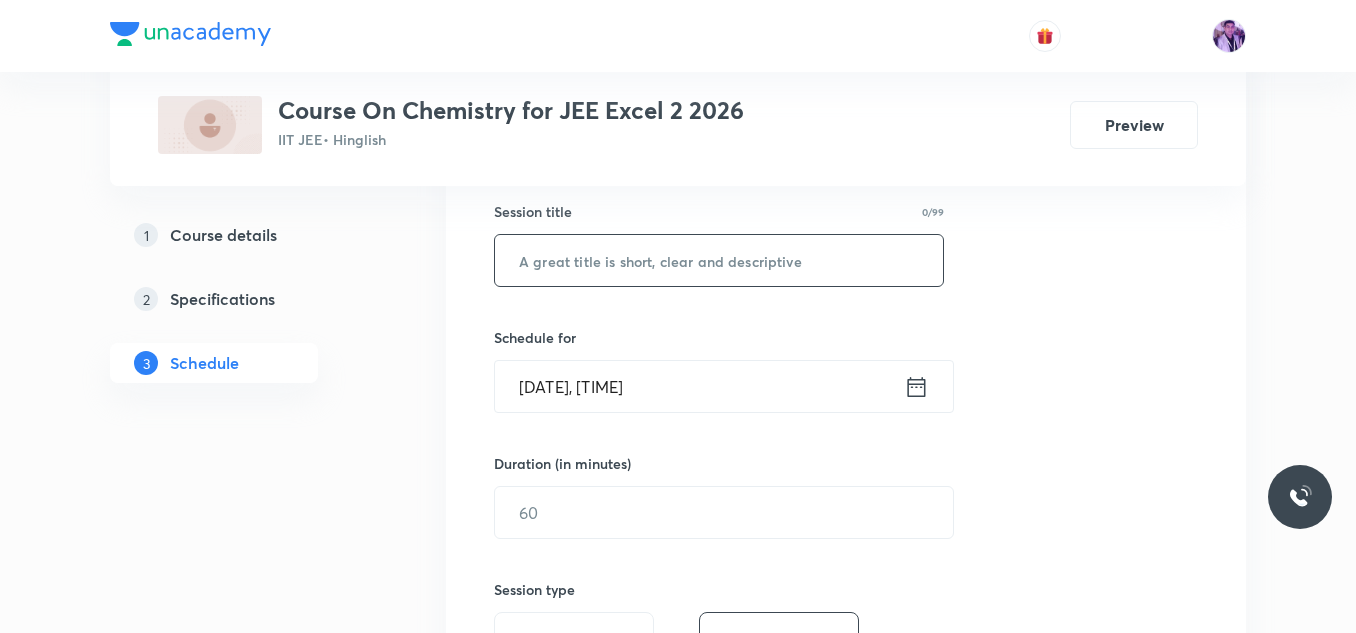 click at bounding box center (719, 260) 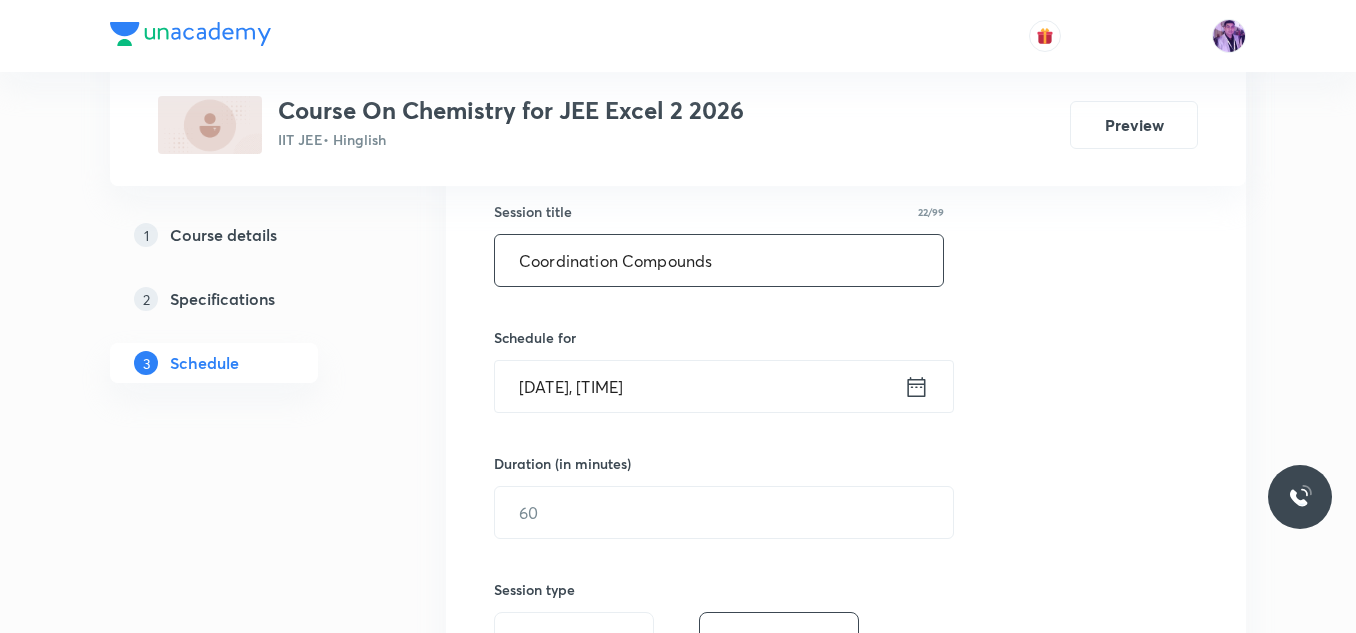 type on "Coordination Compounds" 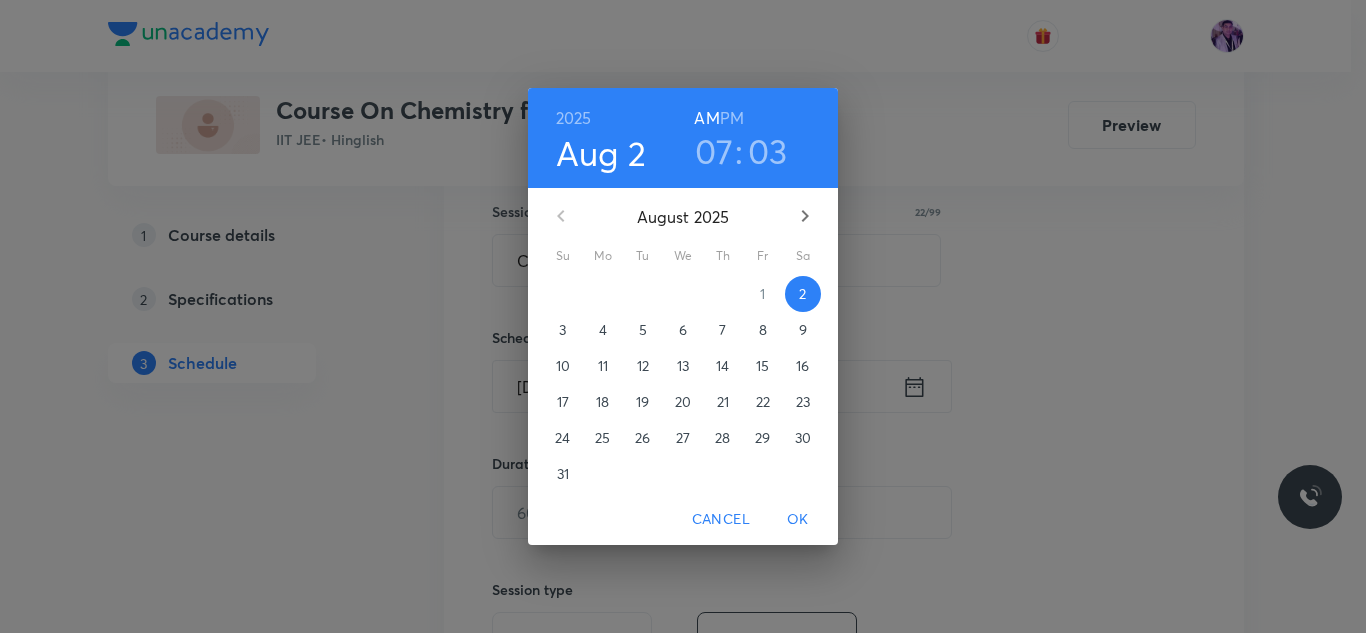 click on "07" at bounding box center [714, 151] 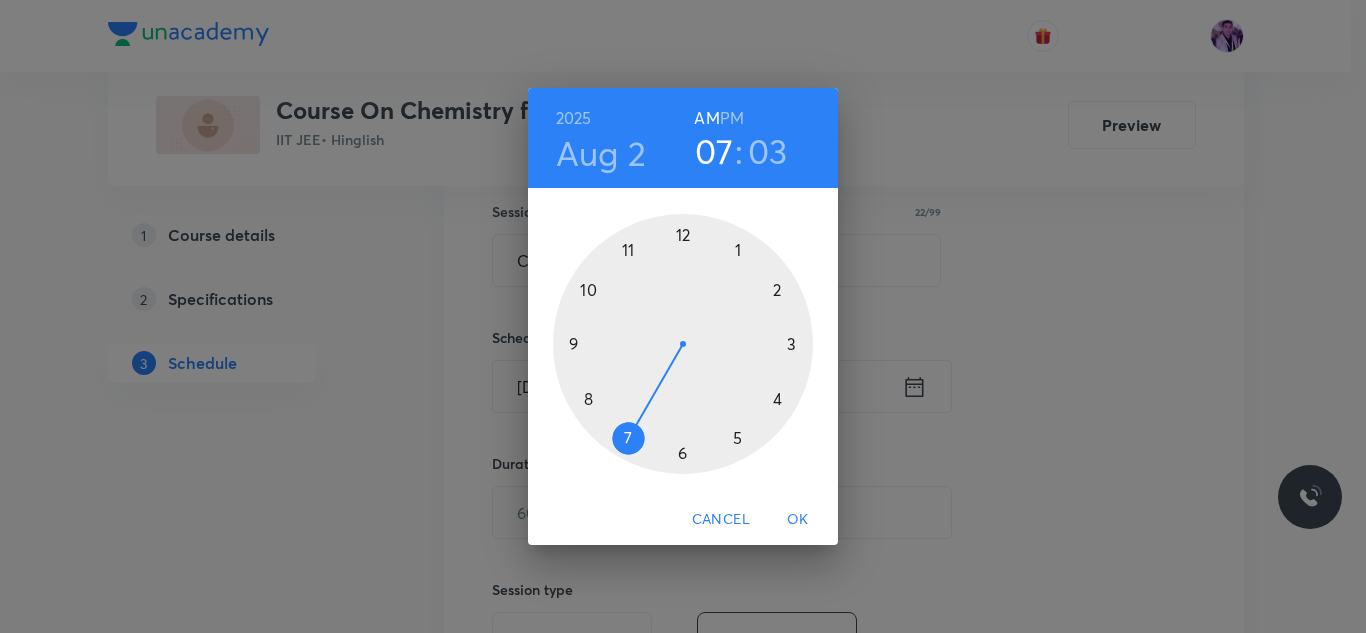 click at bounding box center [683, 344] 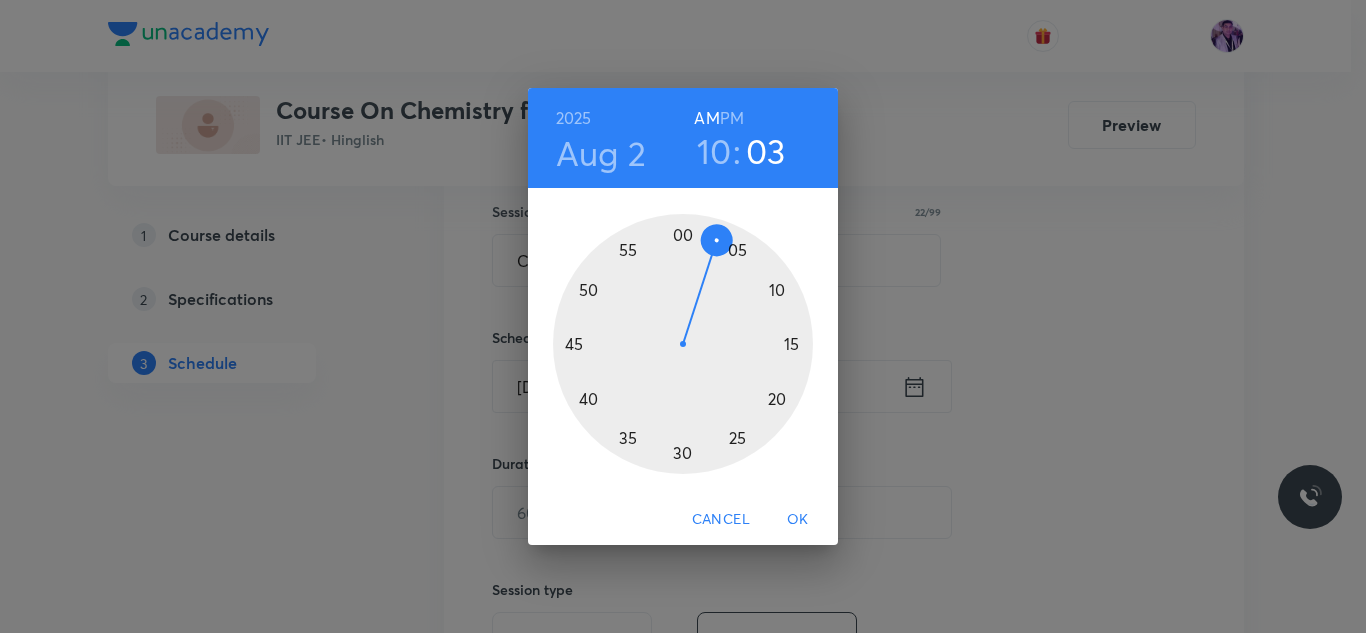 click at bounding box center (683, 344) 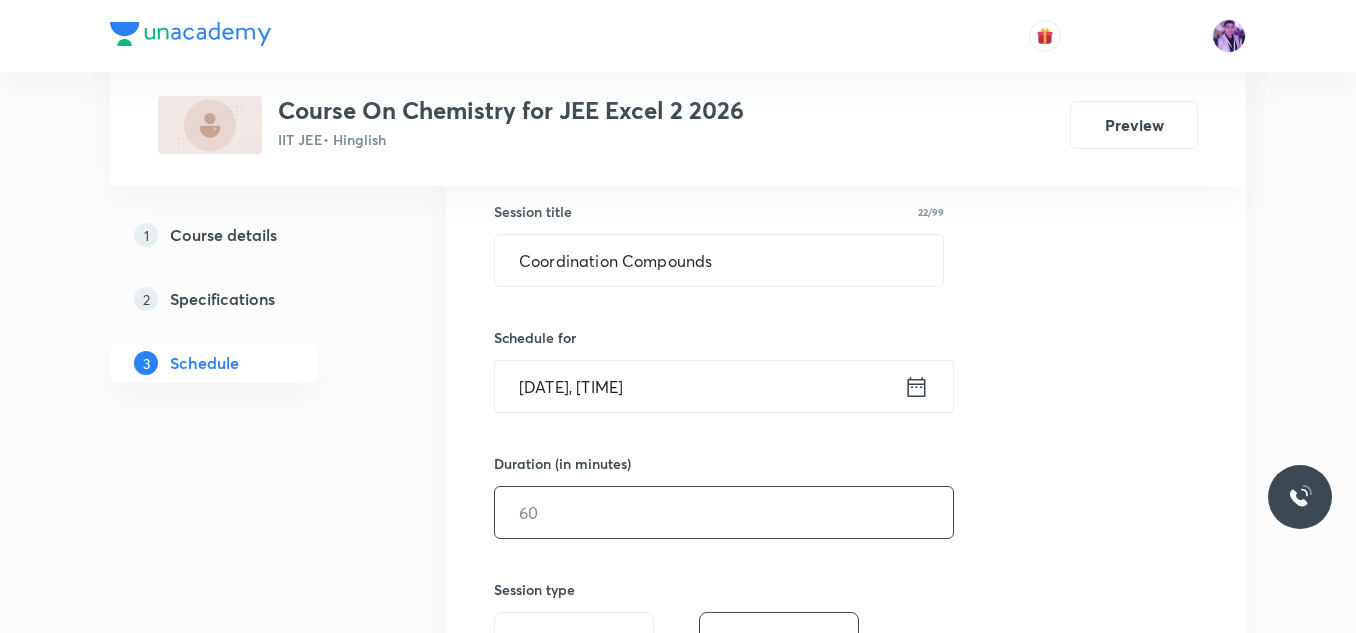 click at bounding box center [724, 512] 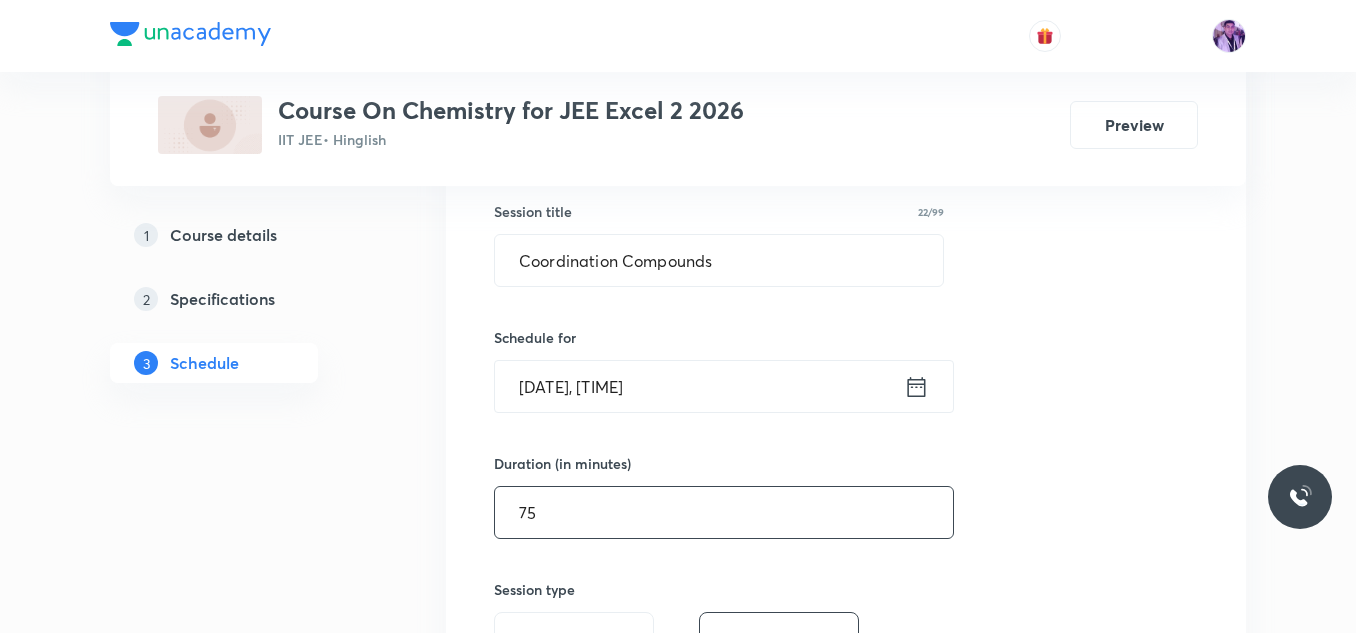 type on "75" 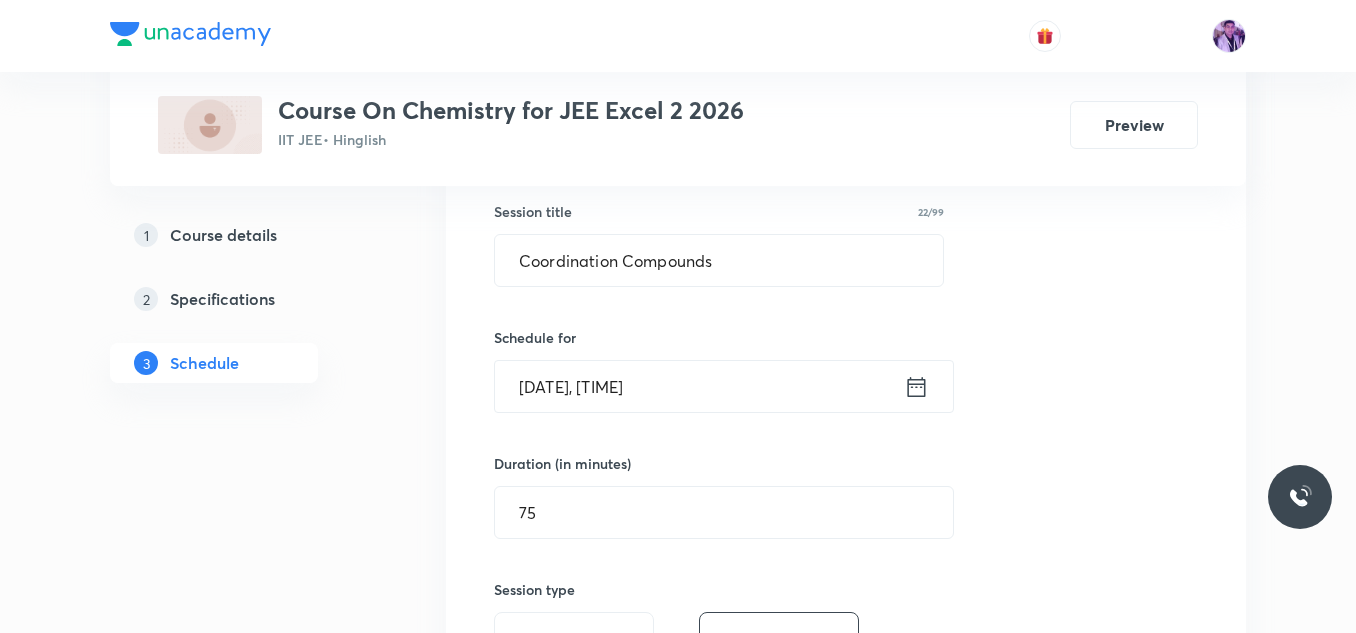 click at bounding box center [678, 36] 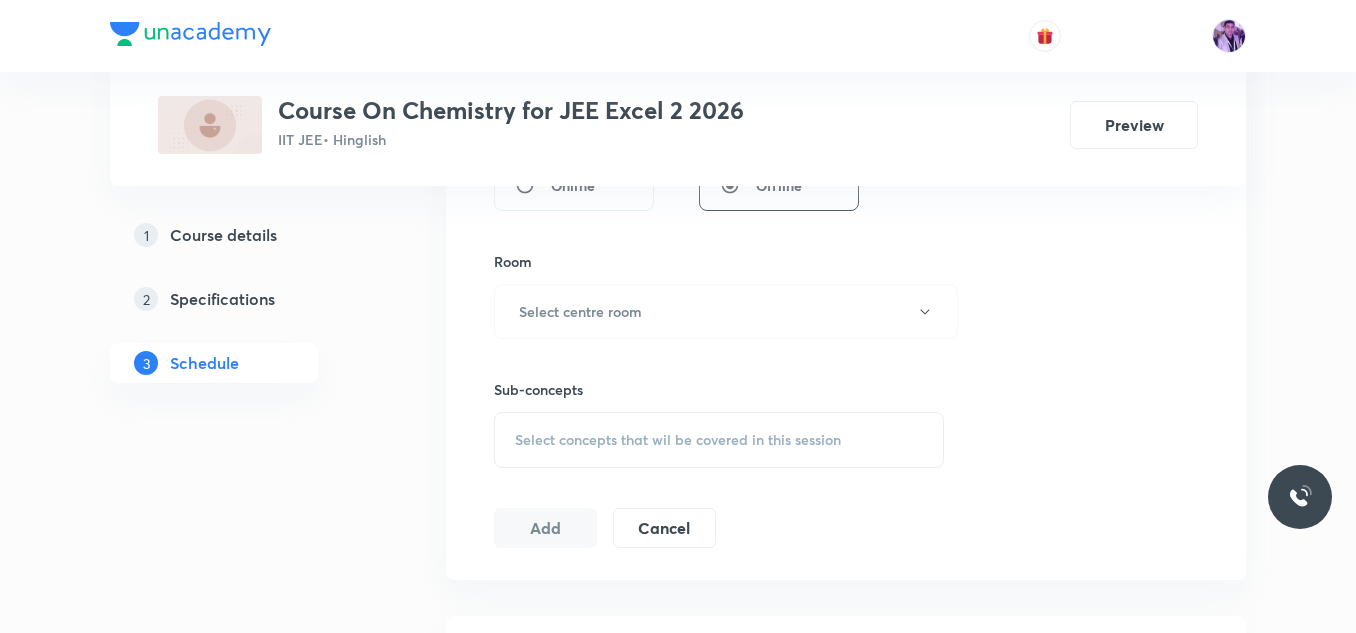 scroll, scrollTop: 870, scrollLeft: 0, axis: vertical 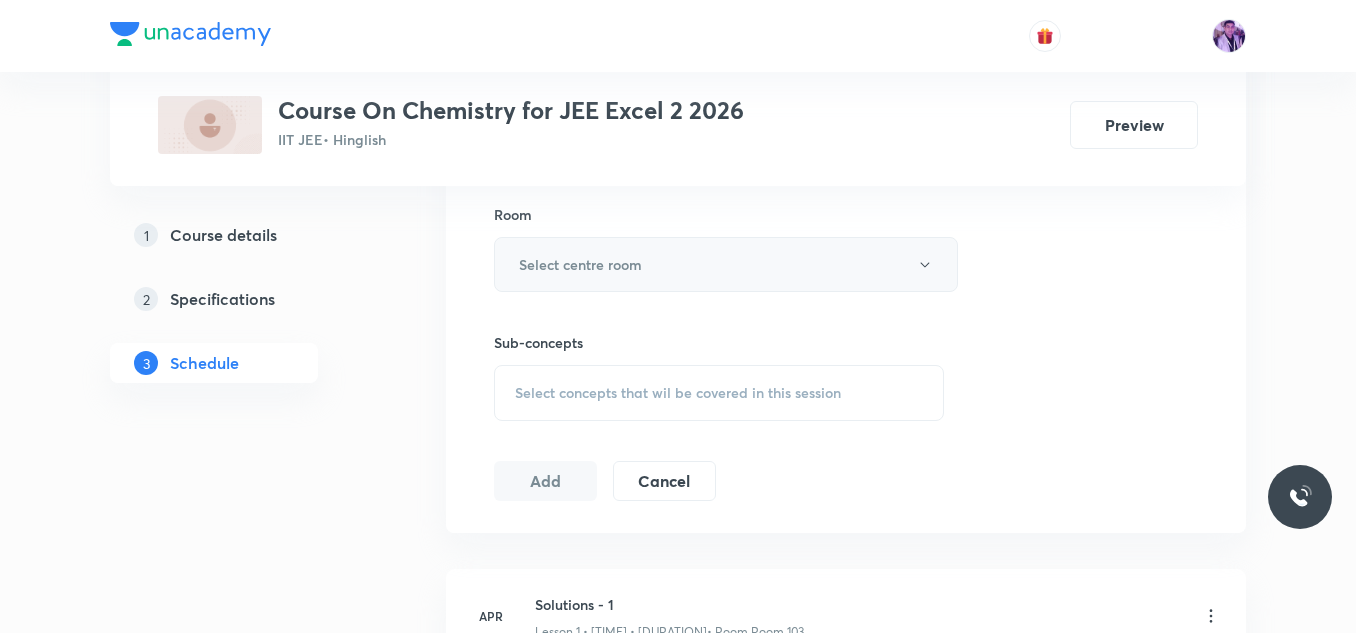 click on "Select centre room" at bounding box center (726, 264) 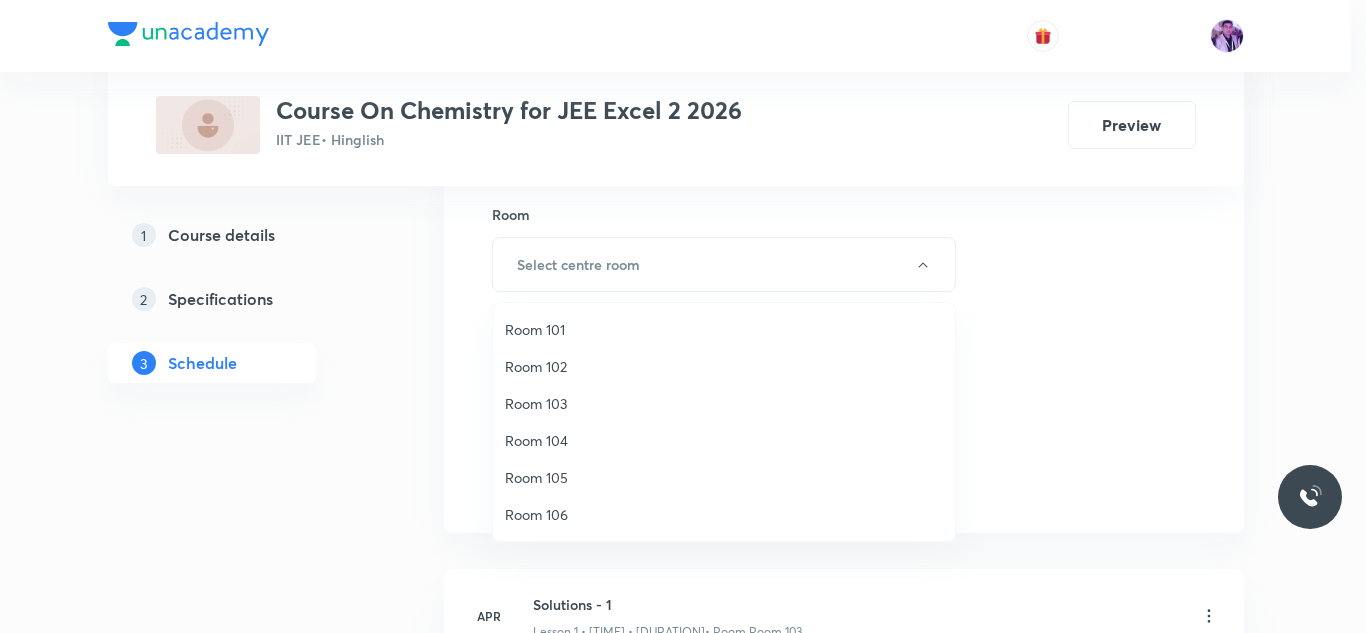 click on "Room 103" at bounding box center (724, 403) 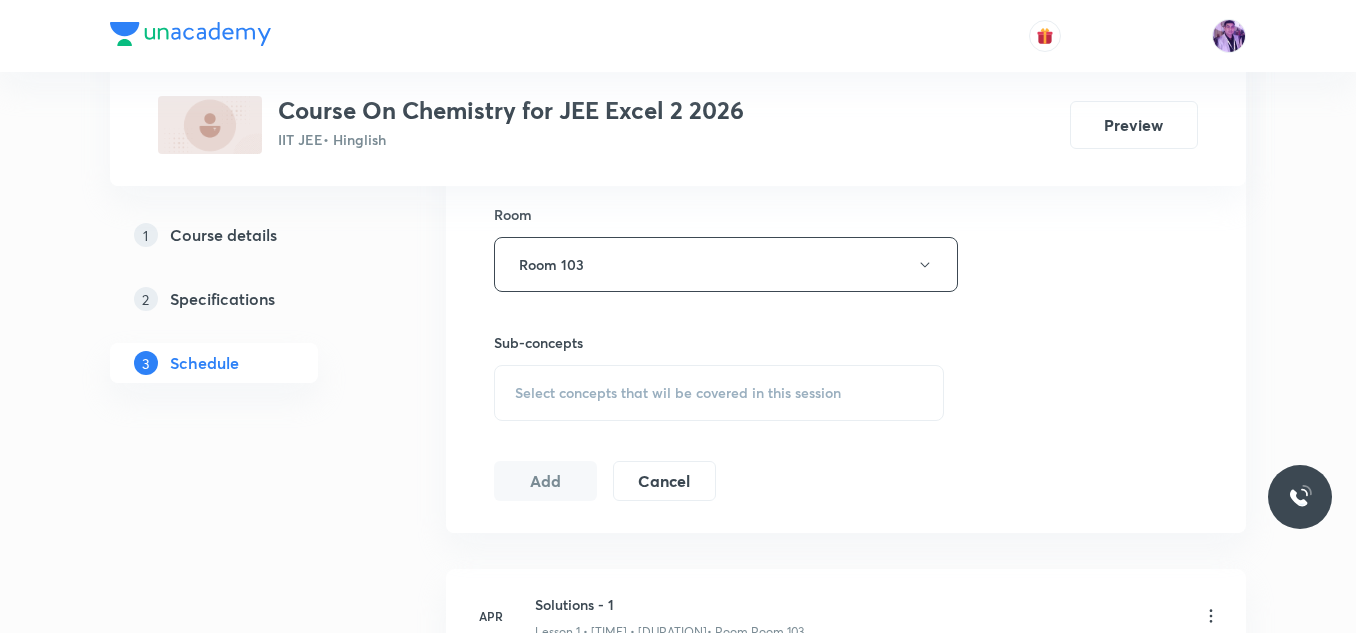 click on "Select concepts that wil be covered in this session" at bounding box center [719, 393] 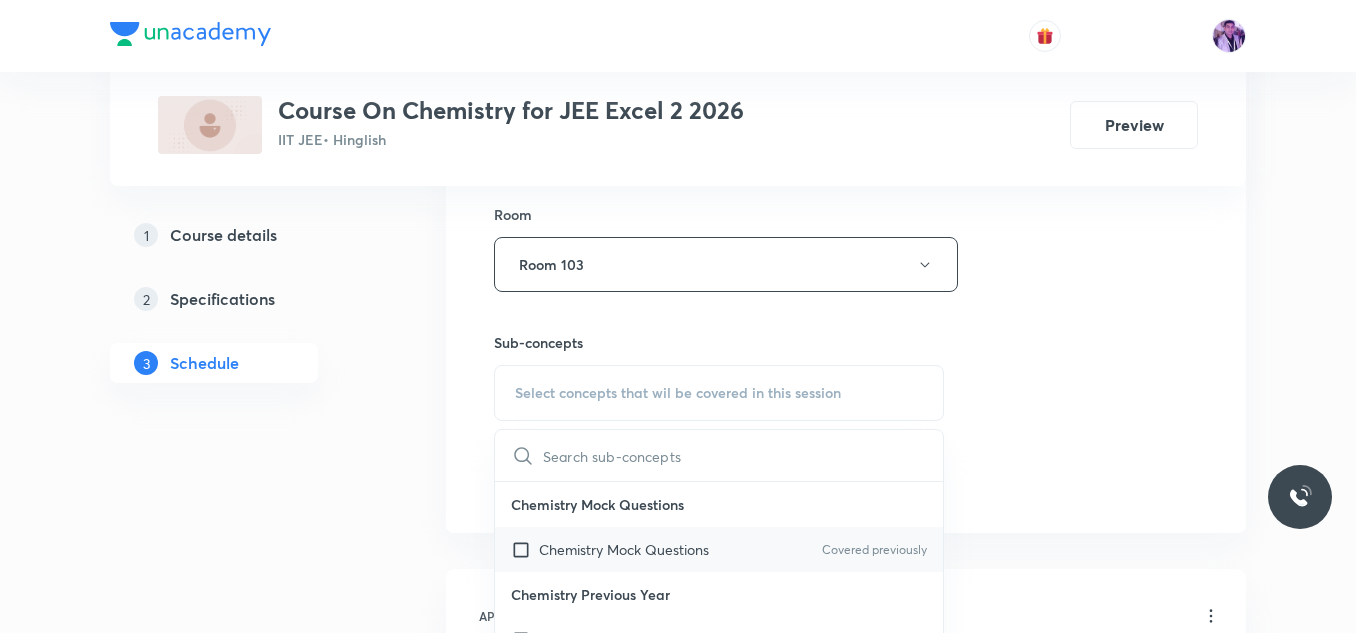 drag, startPoint x: 592, startPoint y: 406, endPoint x: 575, endPoint y: 553, distance: 147.97972 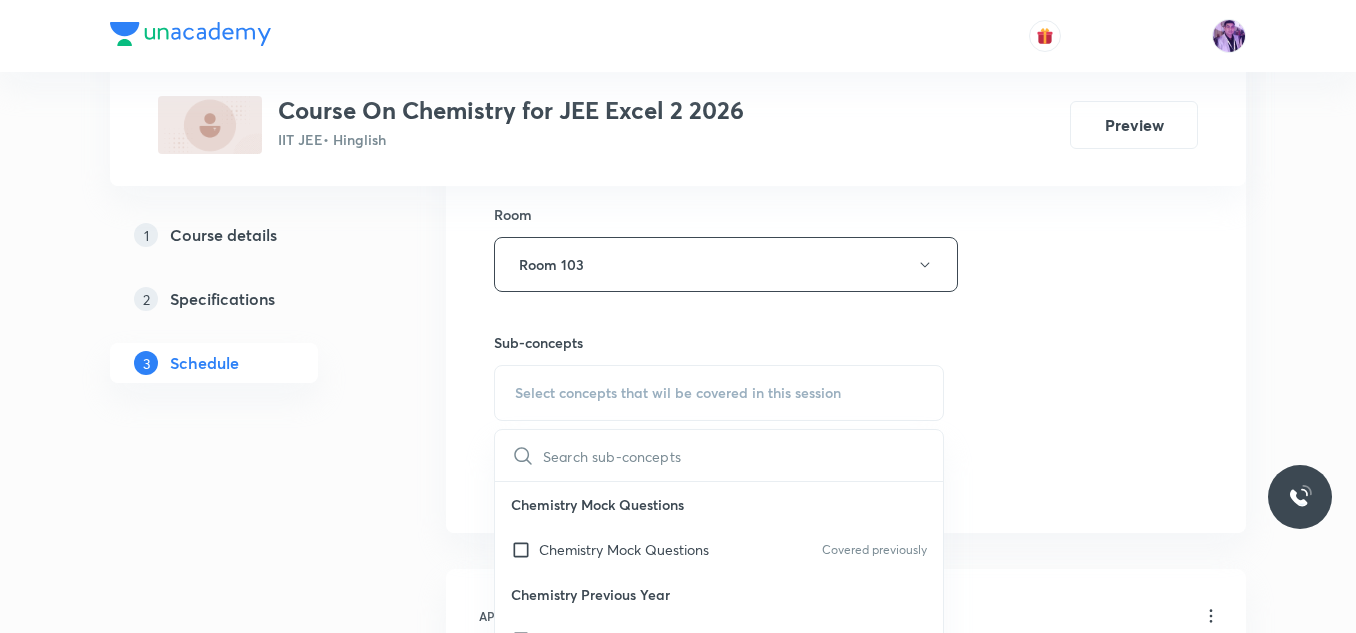 click on "Plus Courses Course On Chemistry for JEE Excel 2 2026 IIT JEE  • Hinglish Preview 1 Course details 2 Specifications 3 Schedule Schedule 52  classes Session  53 Live class Session title 22/99 Coordination Compounds ​ Schedule for [DATE], [TIME] ​ Duration (in minutes) 75 ​   Session type Online Offline Room Room 103 Sub-concepts Select concepts that wil be covered in this session ​ Chemistry Mock Questions Chemistry Mock Questions Covered previously Chemistry Previous Year Chemistry Previous Year Covered previously General Topics & Mole Concept Basic Concepts Covered previously Basic Introduction Covered previously Percentage Composition Stoichiometry Principle of Atom Conservation (POAC) Covered previously Relation between Stoichiometric Quantities Application of Mole Concept: Gravimetric Analysis Different Laws Covered previously Formula and Composition Covered previously Concentration Terms Some basic concepts of Chemistry Atomic Structure Discovery Of Electron Covered previously Gas Laws 1" at bounding box center (678, 3999) 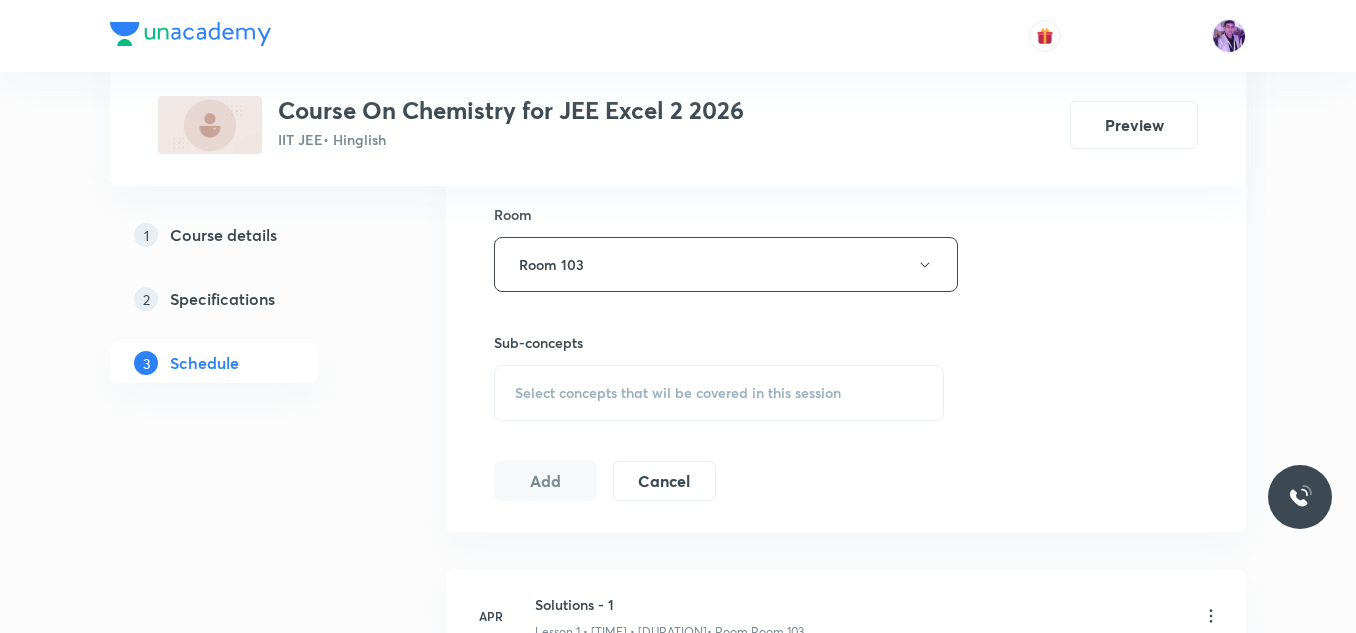 click on "Select concepts that wil be covered in this session" at bounding box center [719, 393] 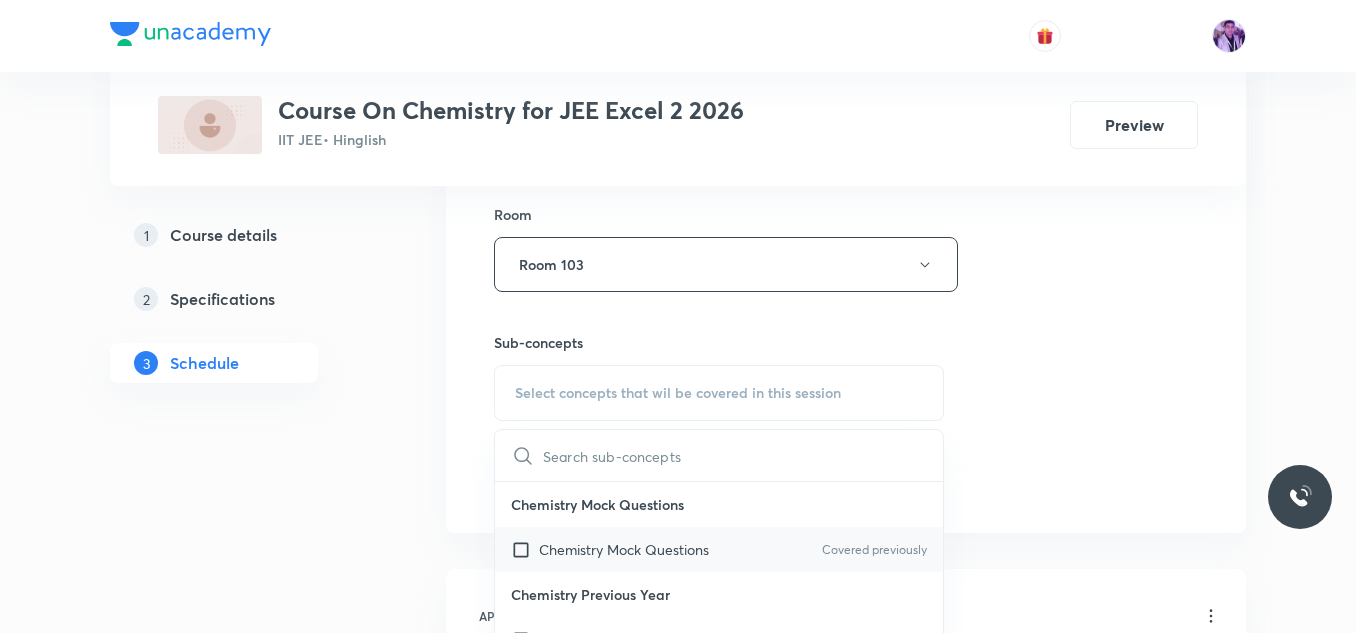 click on "Chemistry Mock Questions" at bounding box center [624, 549] 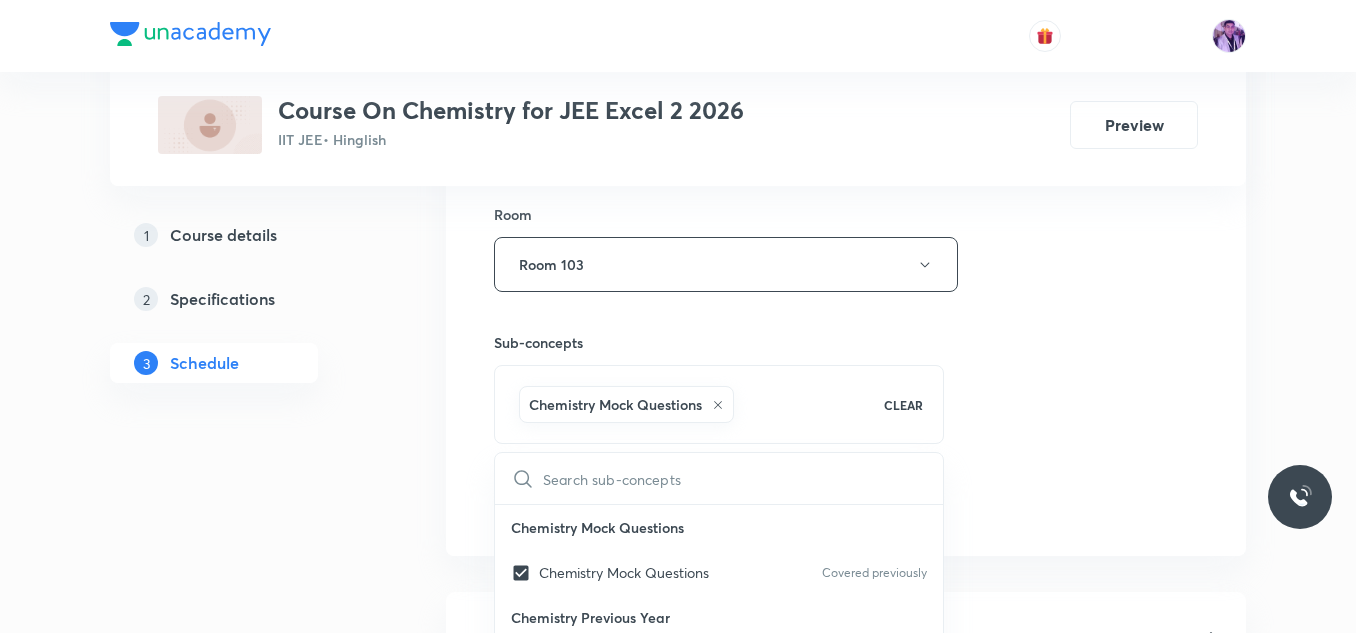 click on "Plus Courses Course On Chemistry for JEE Excel 2 2026 IIT JEE  • Hinglish Preview 1 Course details 2 Specifications 3 Schedule Schedule 52  classes Session  53 Live class Session title 22/99 Coordination Compounds ​ Schedule for [DATE], [TIME] ​ Duration (in minutes) 75 ​   Session type Online Offline Room Room 103 Sub-concepts Chemistry Mock Questions CLEAR ​ Chemistry Mock Questions Chemistry Mock Questions Covered previously Chemistry Previous Year Chemistry Previous Year Covered previously General Topics & Mole Concept Basic Concepts Covered previously Basic Introduction Covered previously Percentage Composition Stoichiometry Principle of Atom Conservation (POAC) Covered previously Relation between Stoichiometric Quantities Application of Mole Concept: Gravimetric Analysis Different Laws Covered previously Formula and Composition Covered previously Concentration Terms Some basic concepts of Chemistry Atomic Structure Discovery Of Electron Covered previously Some Prerequisites of Physics 1" at bounding box center [678, 4011] 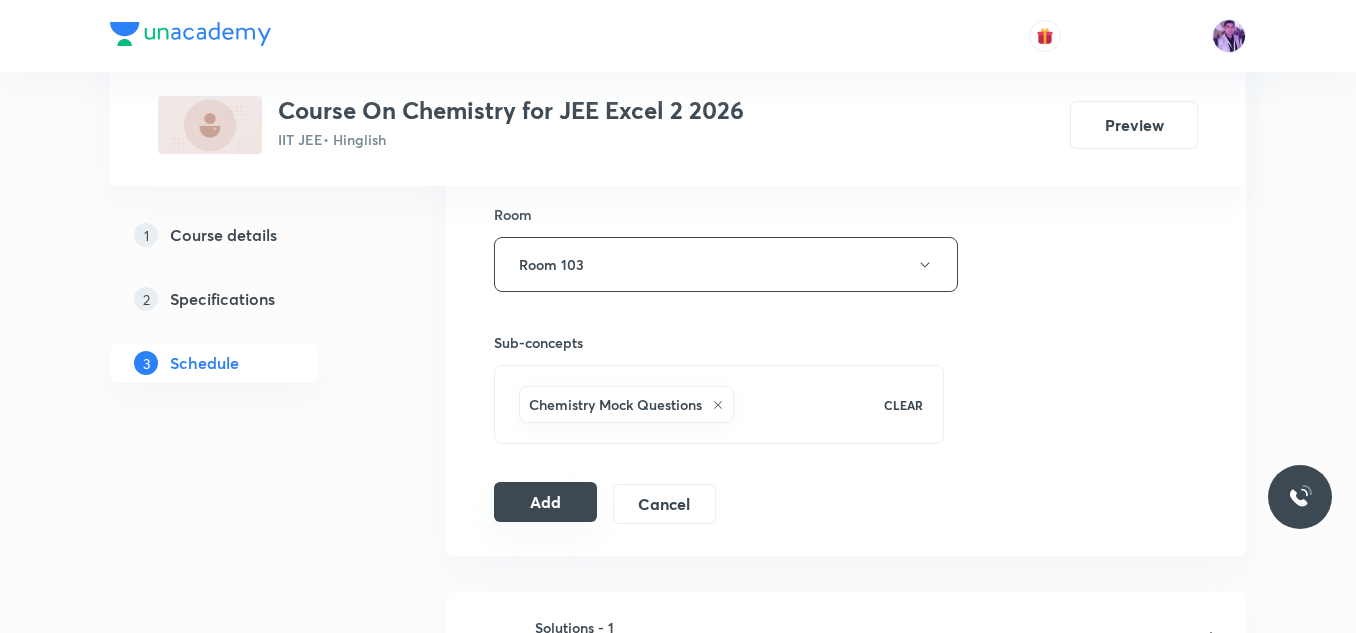 click on "Add" at bounding box center [545, 502] 